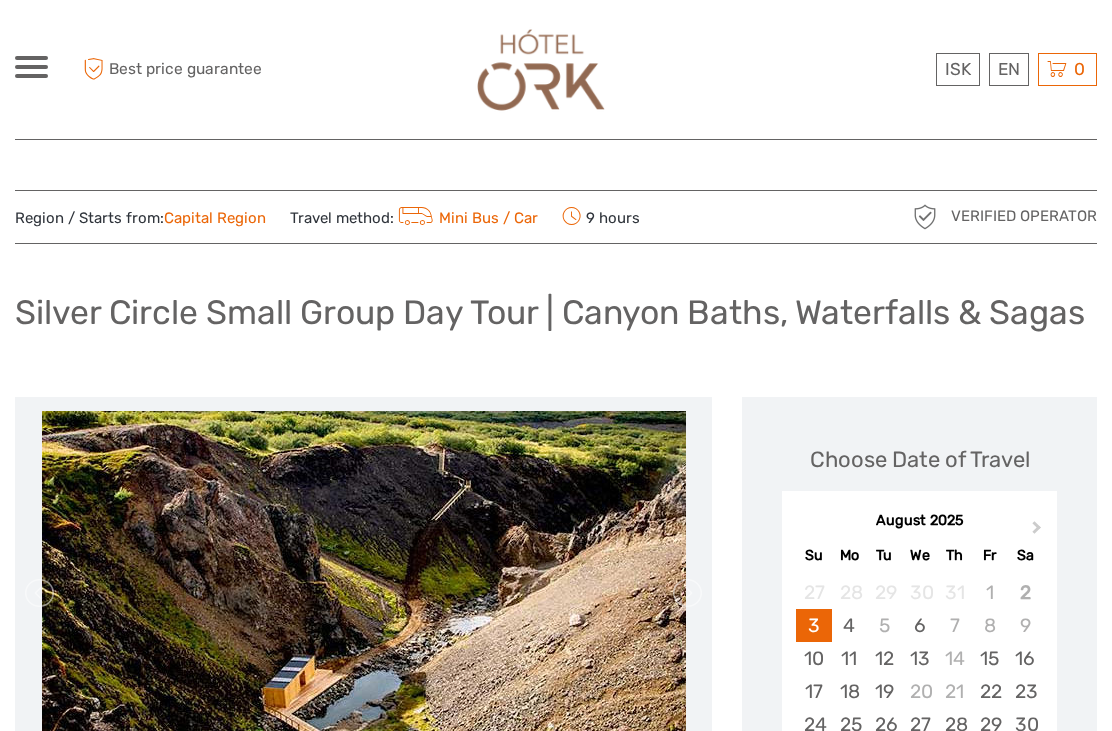 scroll, scrollTop: 1424, scrollLeft: 0, axis: vertical 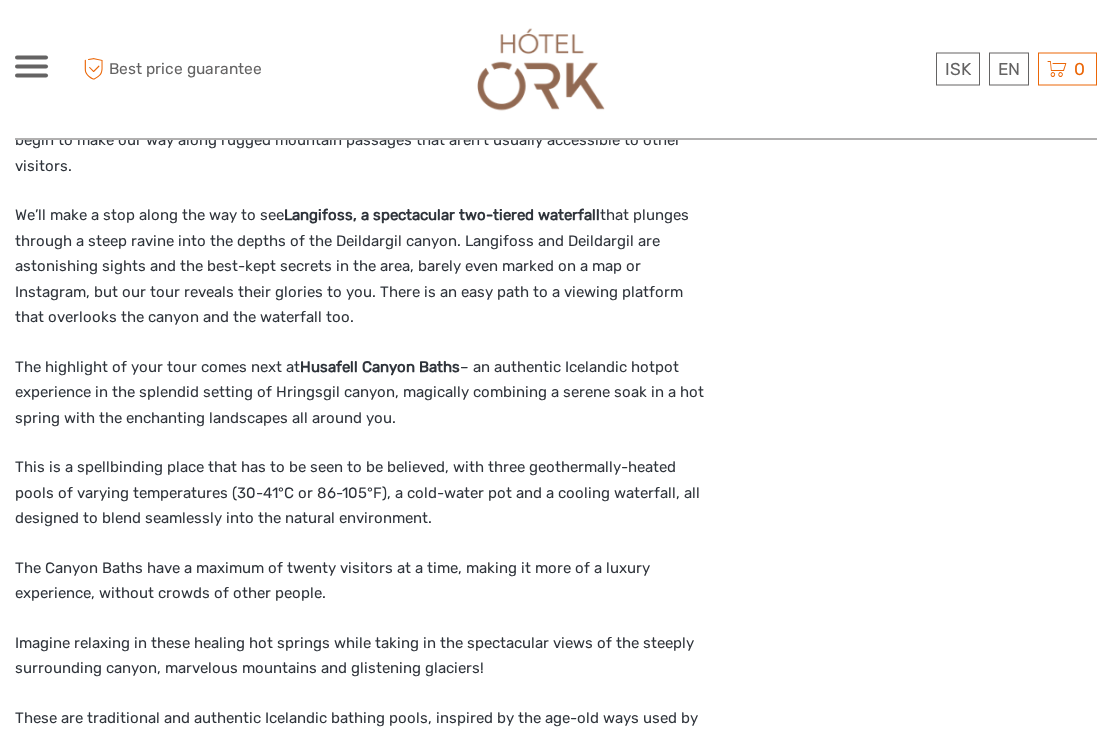 click on "Husafell Canyon Baths" at bounding box center (380, 368) 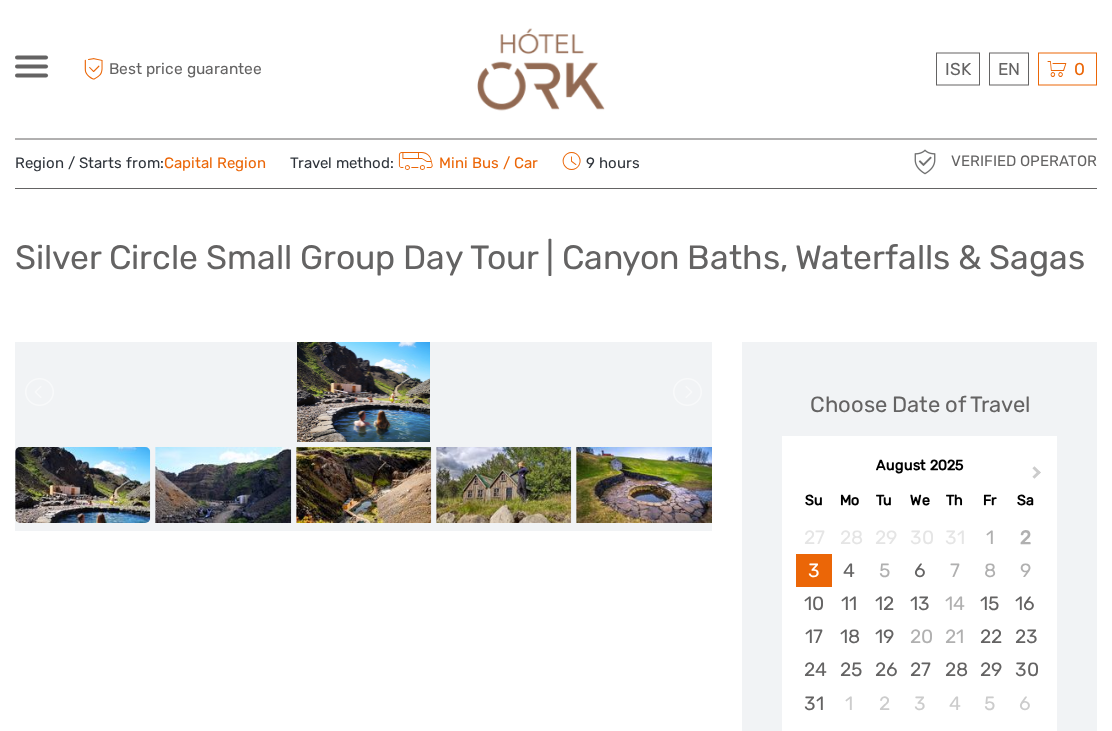 scroll, scrollTop: 42, scrollLeft: 0, axis: vertical 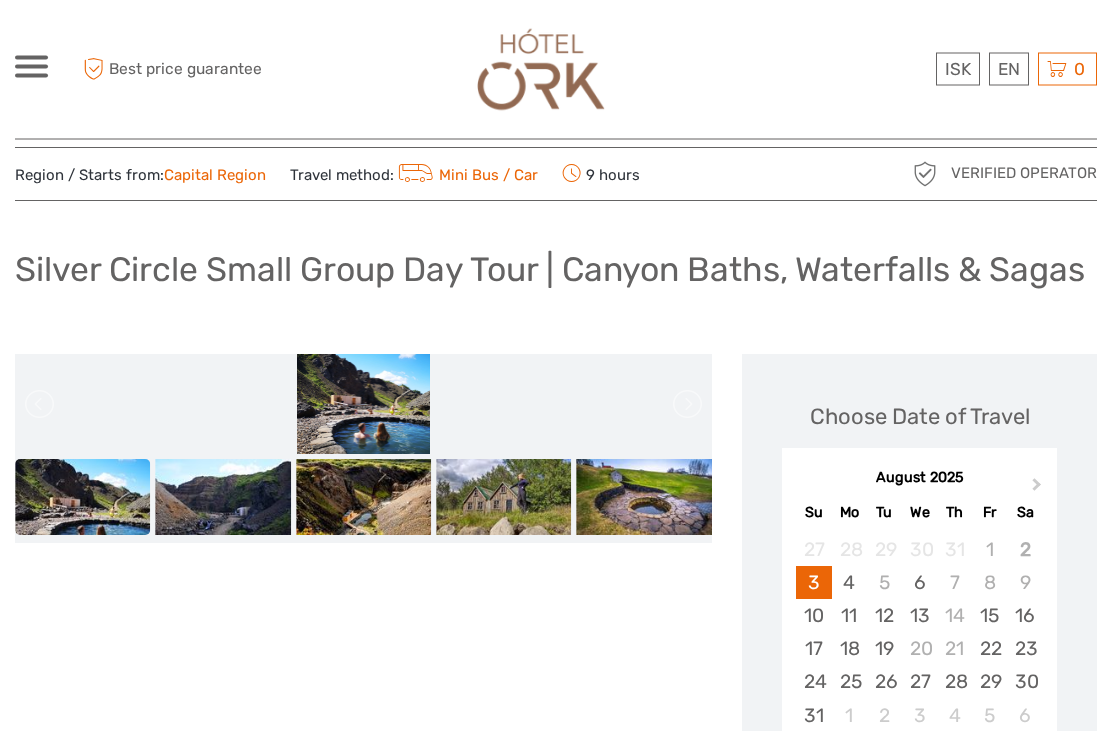click at bounding box center [363, 405] 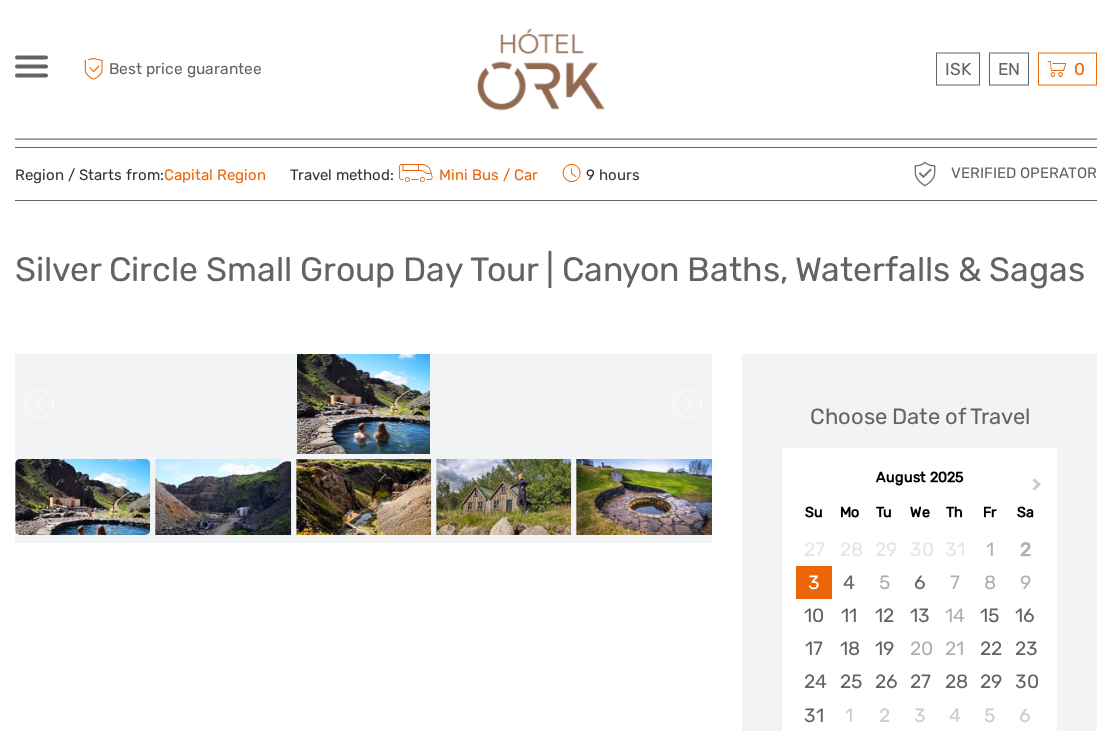 scroll, scrollTop: 0, scrollLeft: 0, axis: both 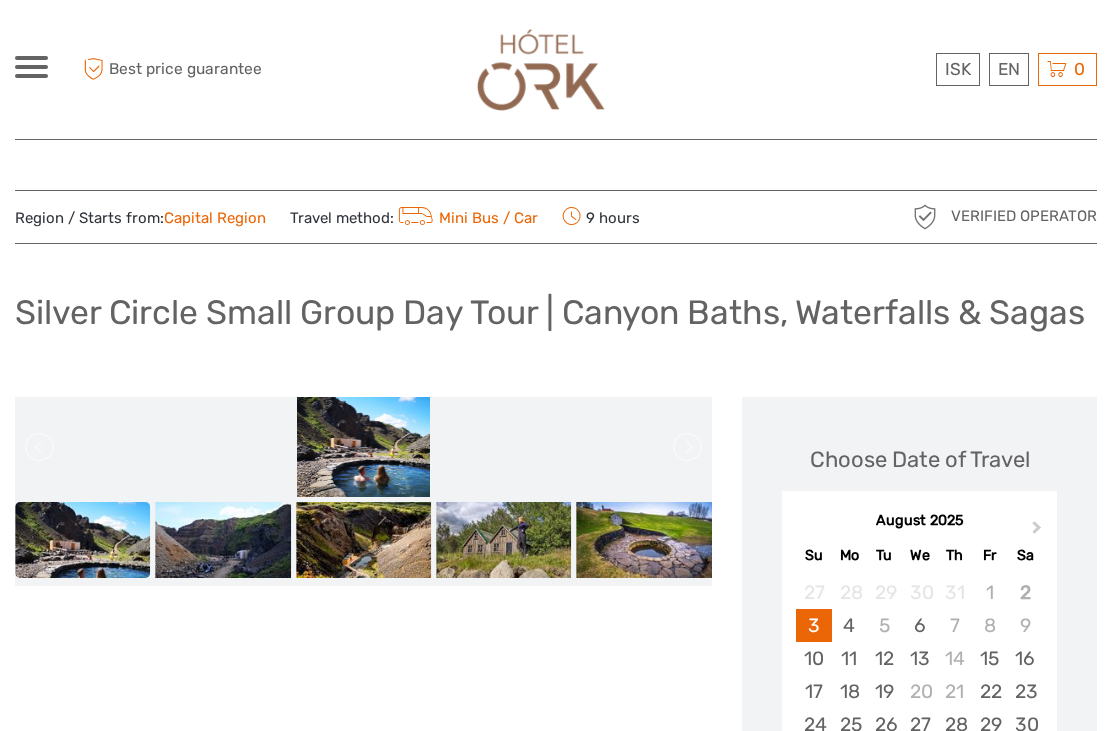 click at bounding box center (363, 447) 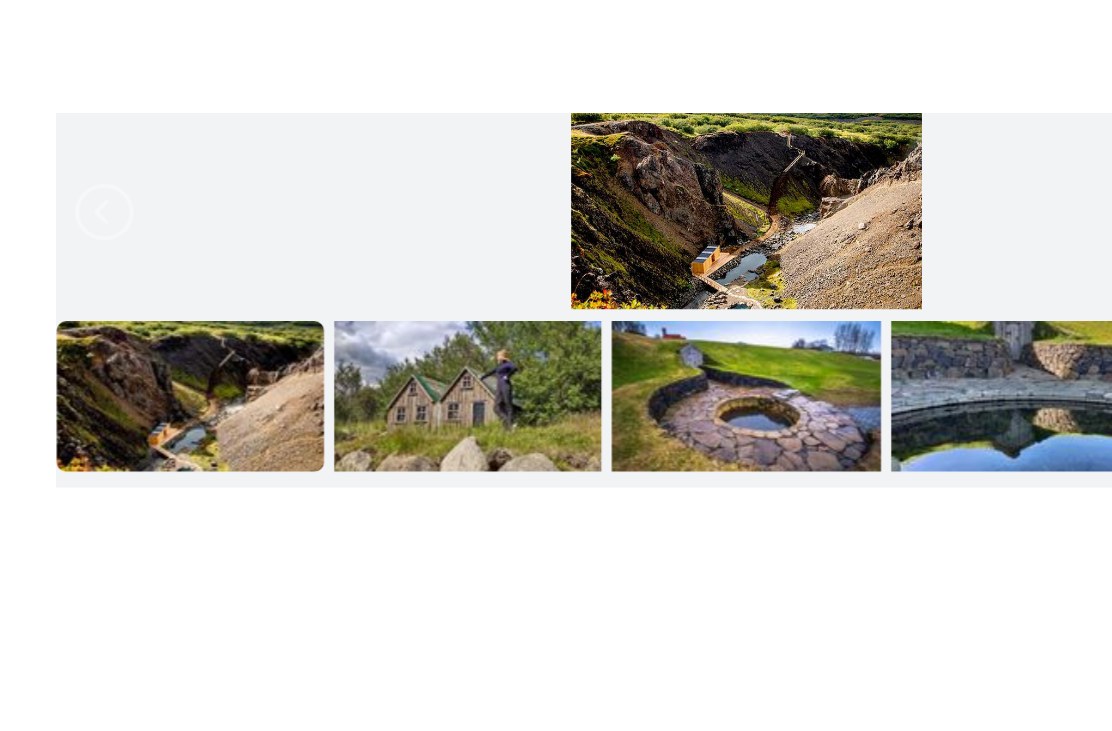 scroll, scrollTop: 12, scrollLeft: 0, axis: vertical 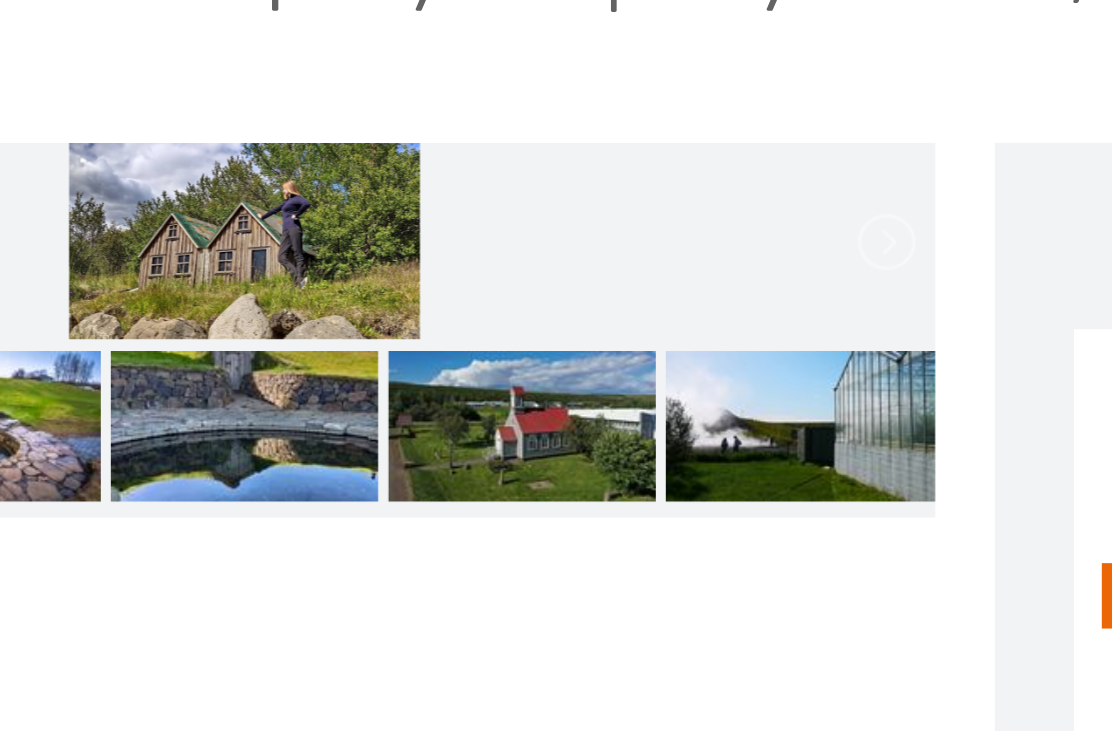 click at bounding box center (686, 435) 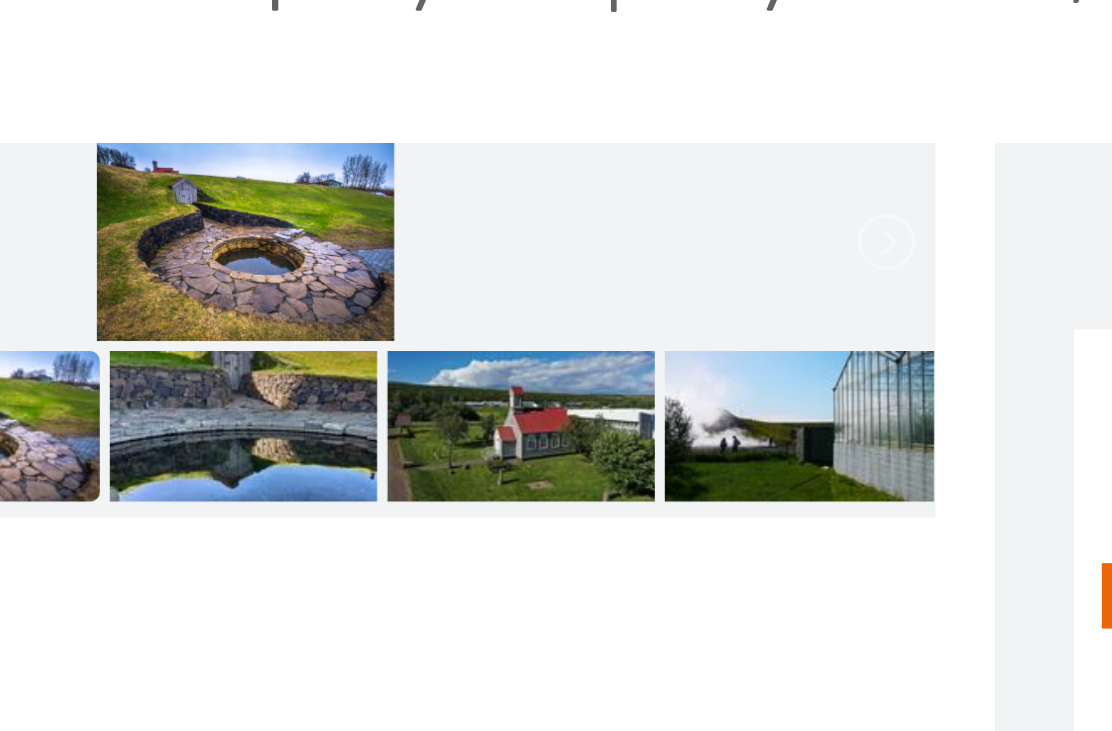 click at bounding box center (686, 435) 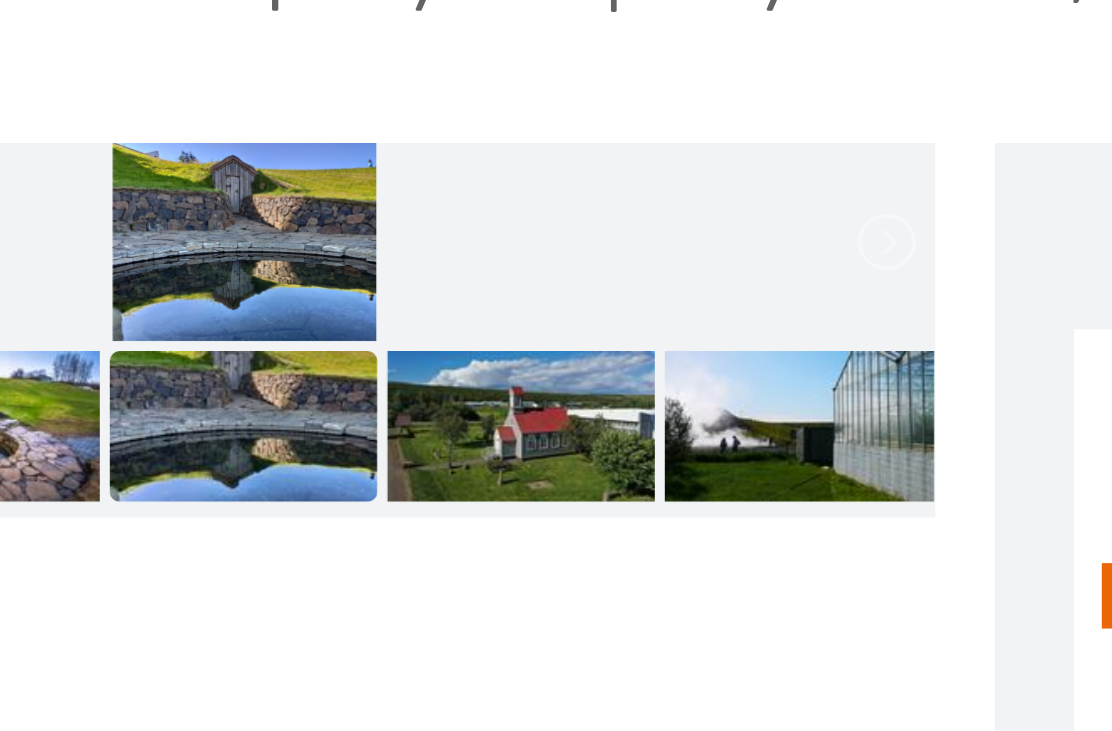 click at bounding box center [686, 435] 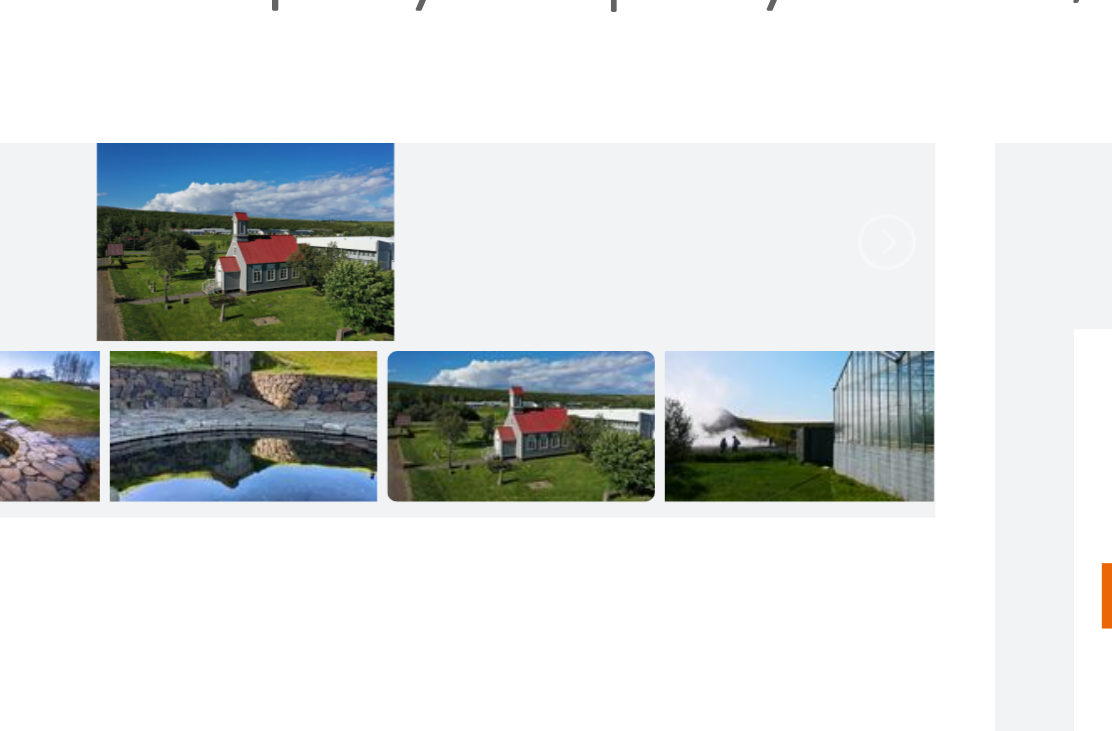 click at bounding box center (686, 435) 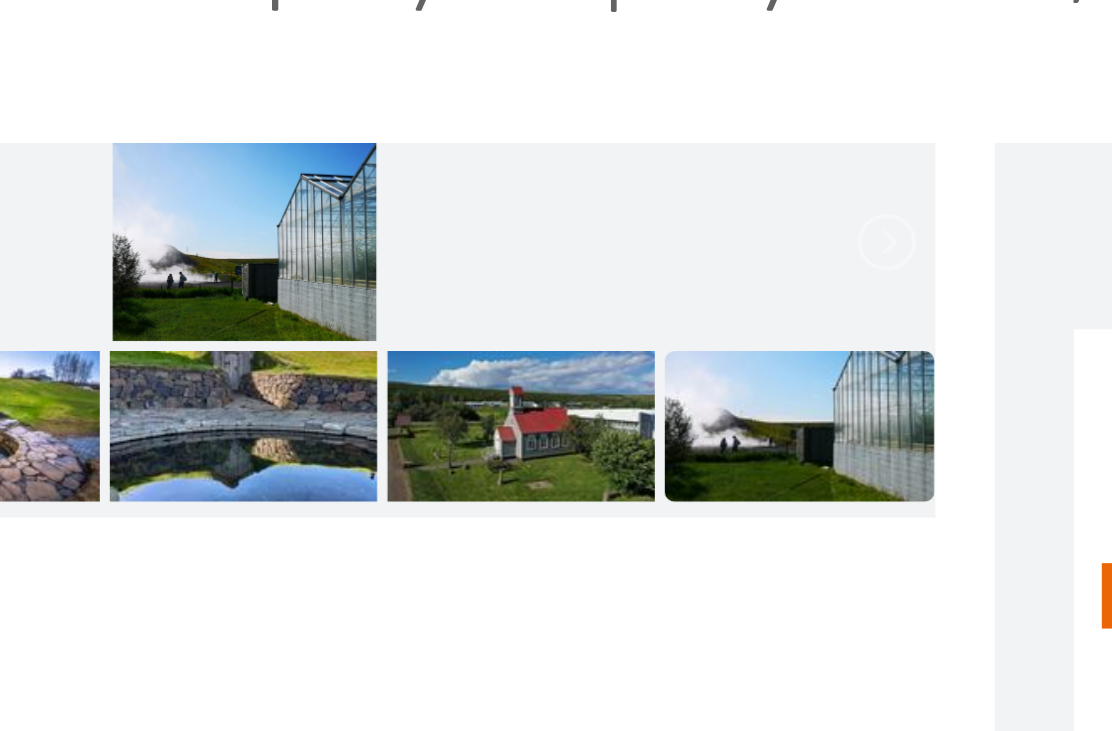 click at bounding box center (686, 435) 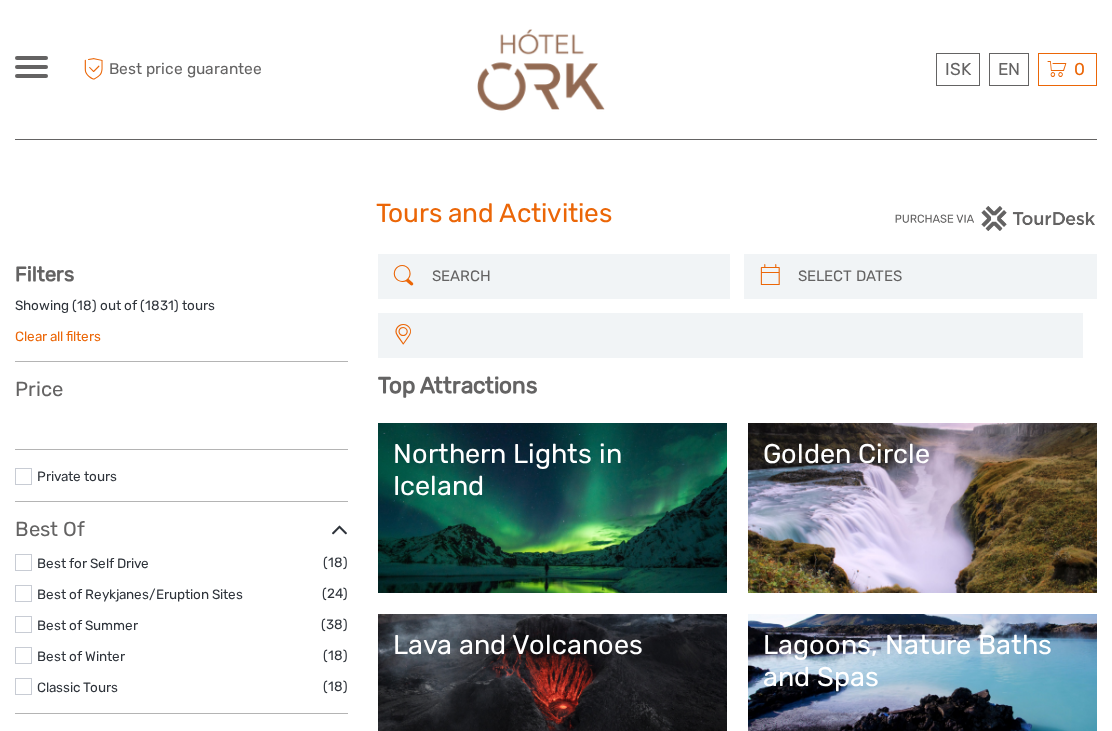 select 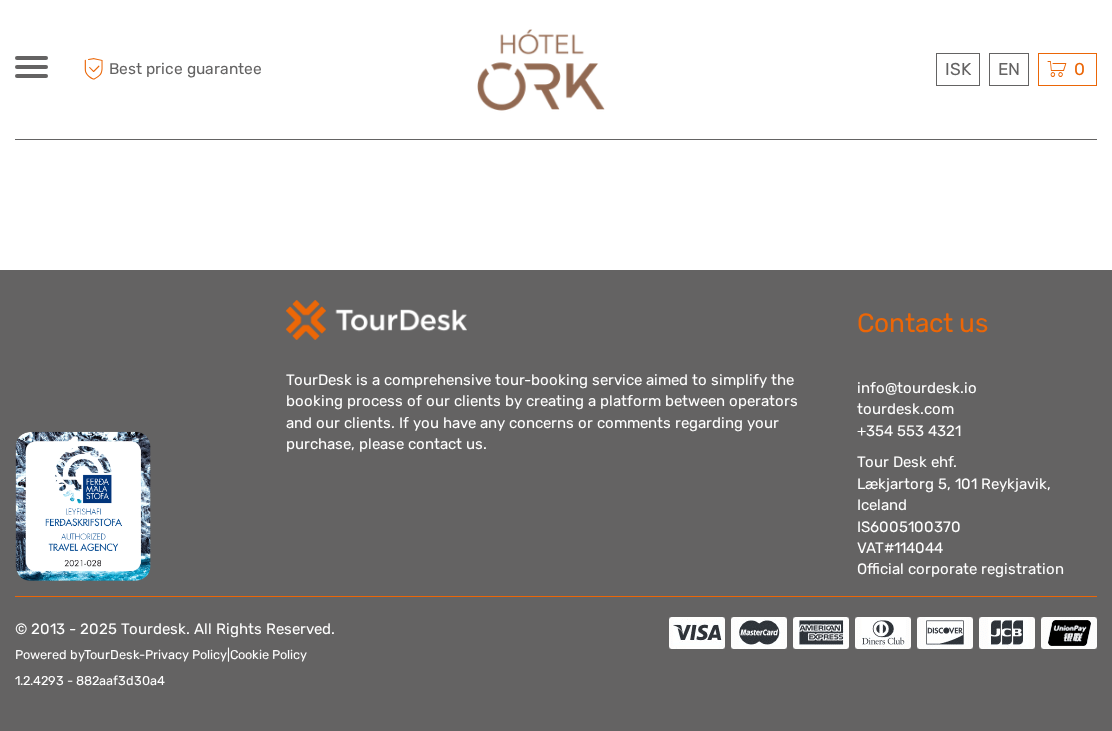 select 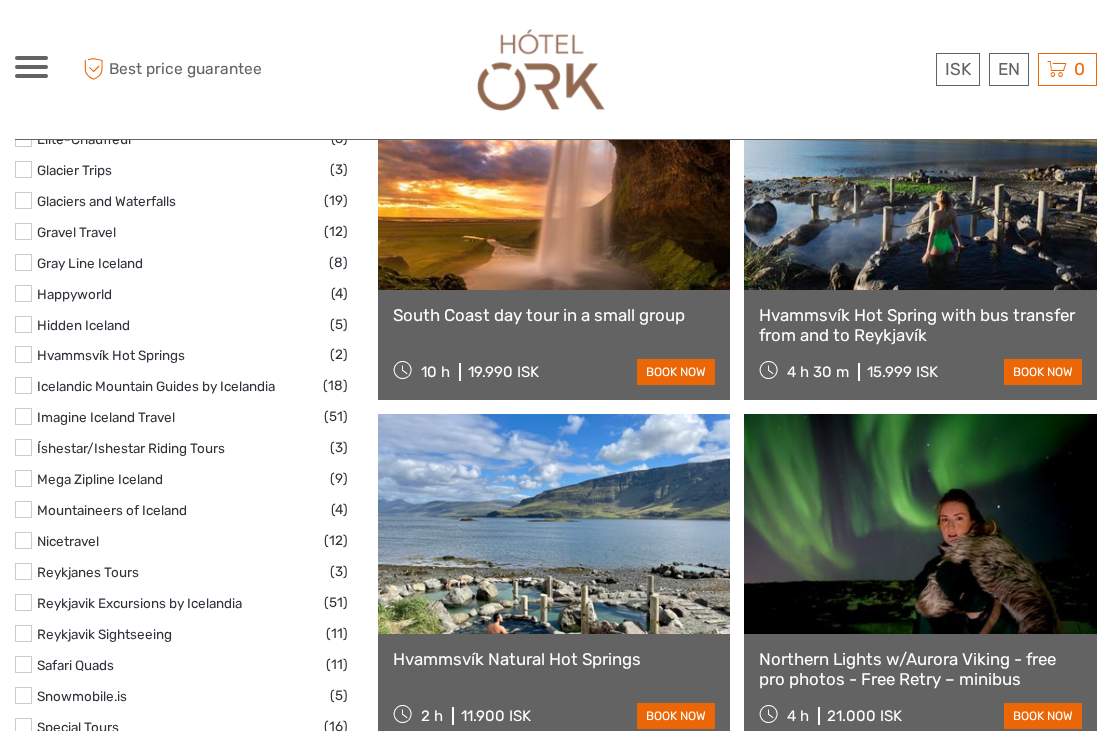 scroll, scrollTop: 2849, scrollLeft: 0, axis: vertical 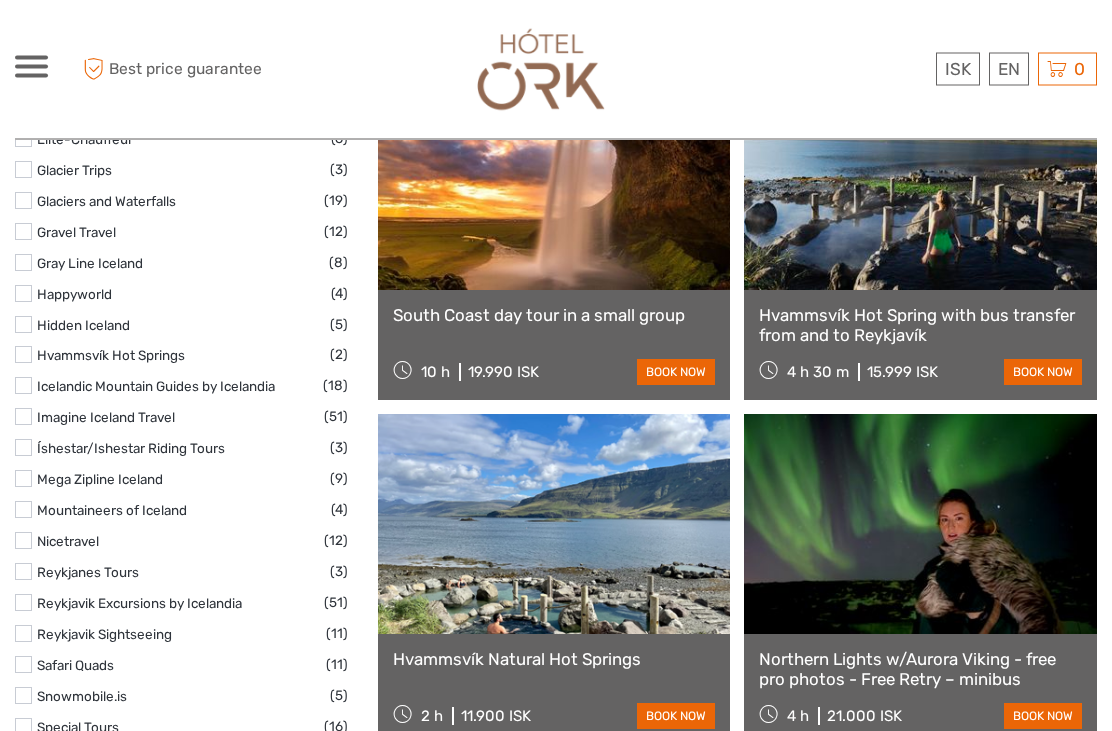 click at bounding box center [554, 525] 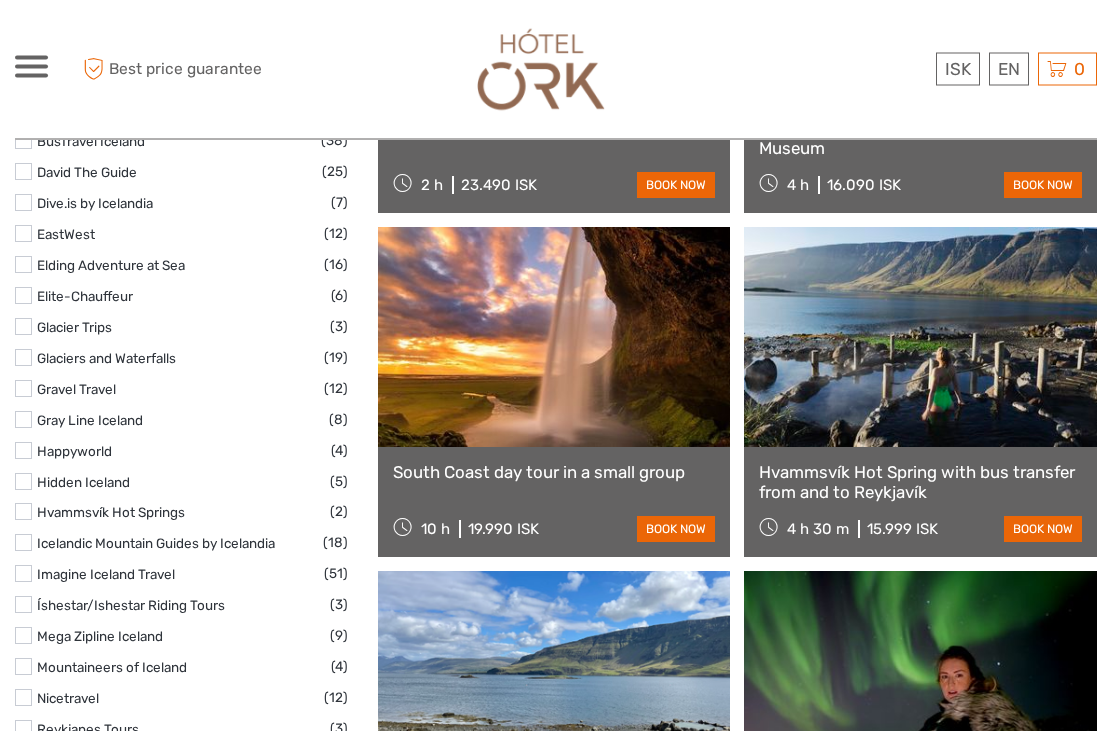 scroll, scrollTop: 2693, scrollLeft: 0, axis: vertical 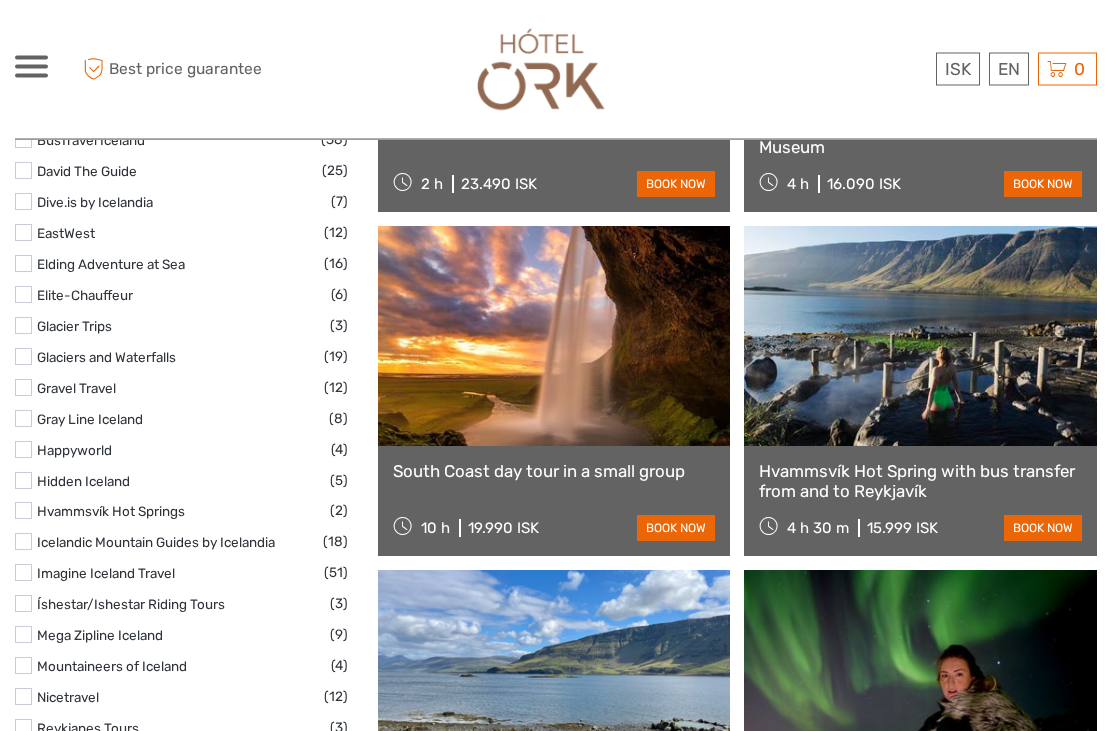 click at bounding box center (554, 337) 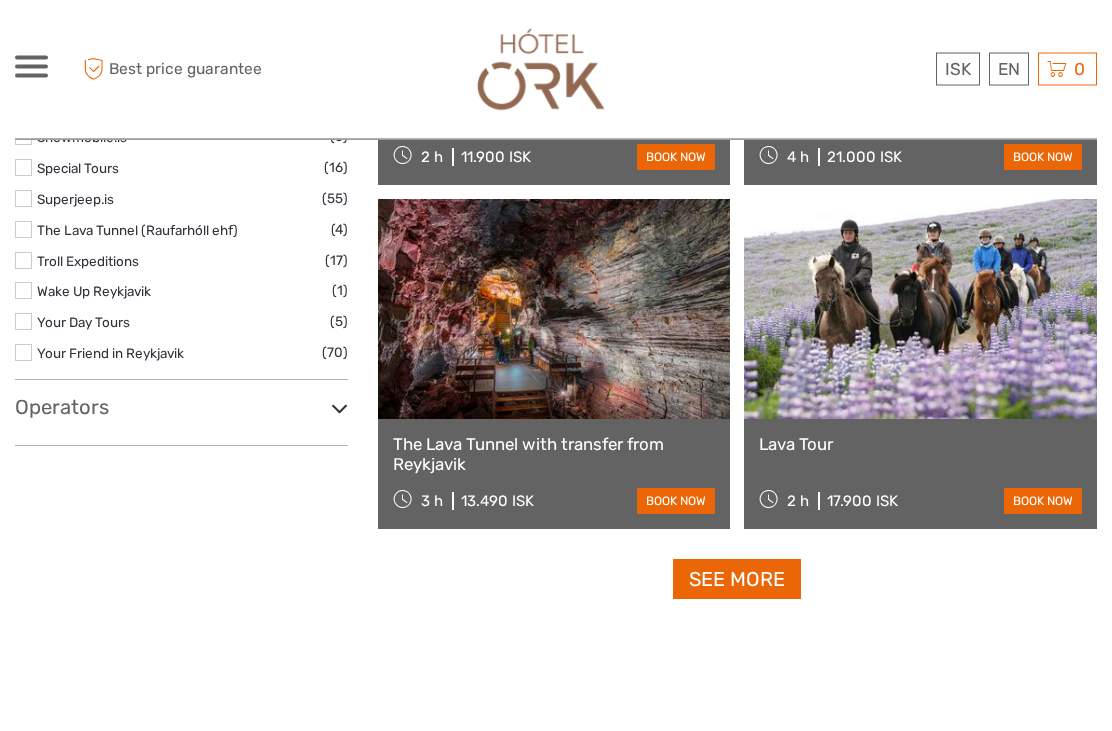 scroll, scrollTop: 3414, scrollLeft: 0, axis: vertical 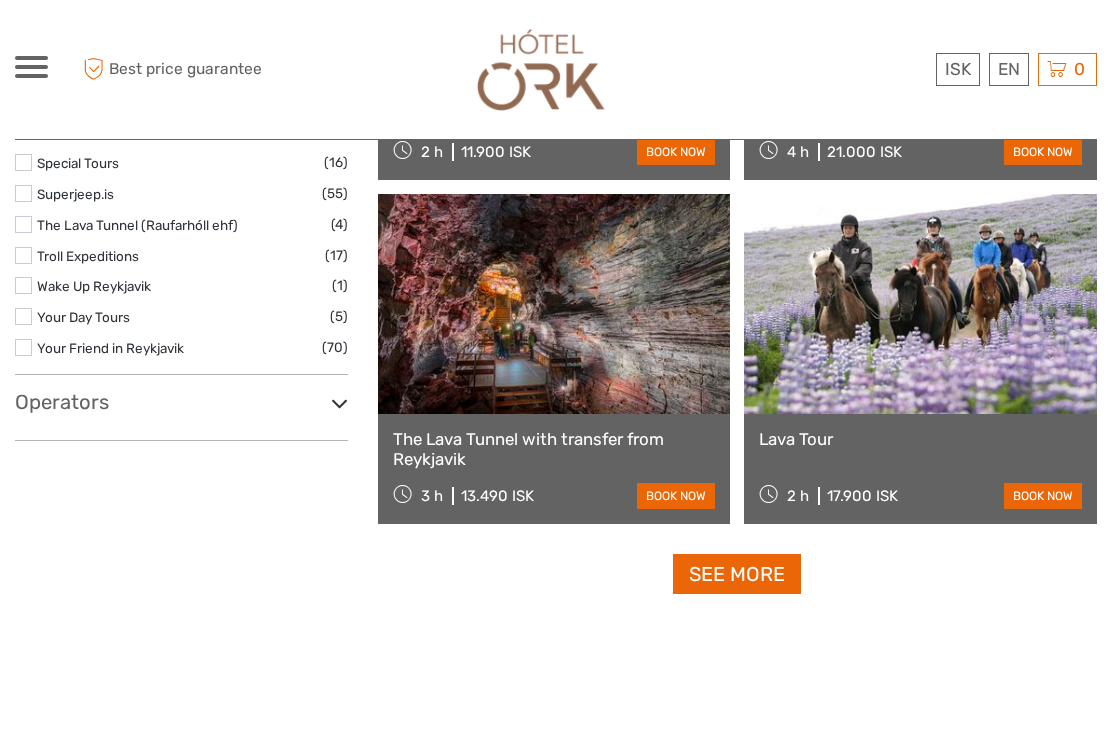 click on "See more" at bounding box center [737, 574] 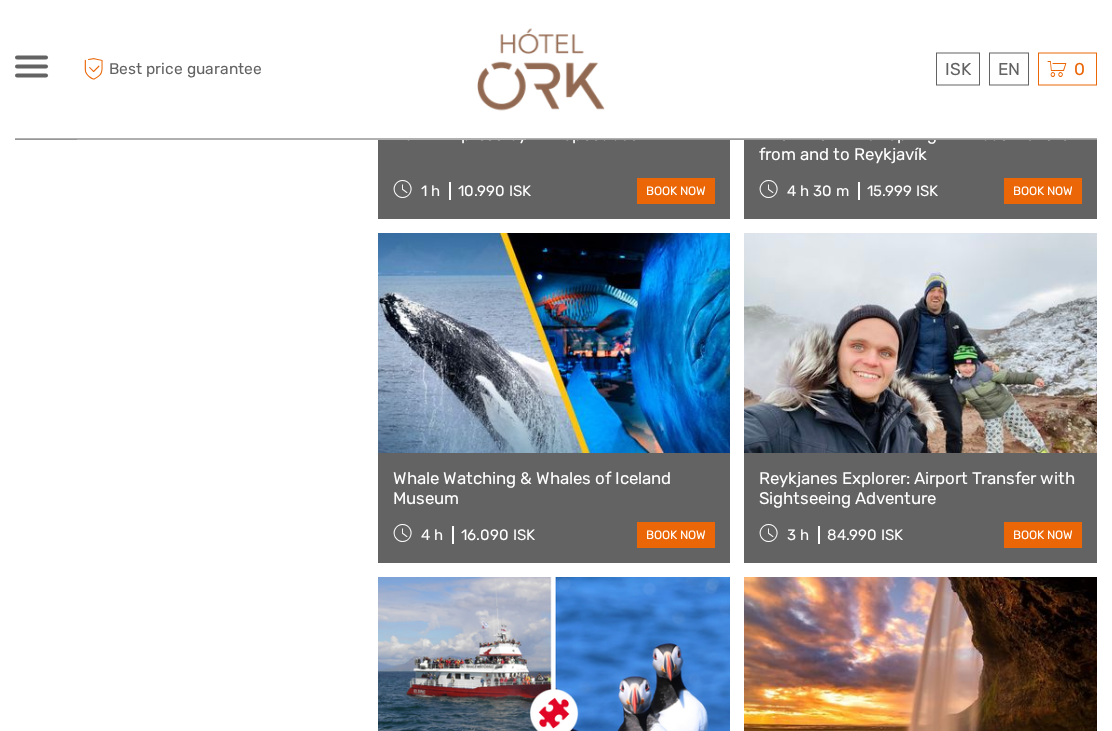 scroll, scrollTop: 3923, scrollLeft: 0, axis: vertical 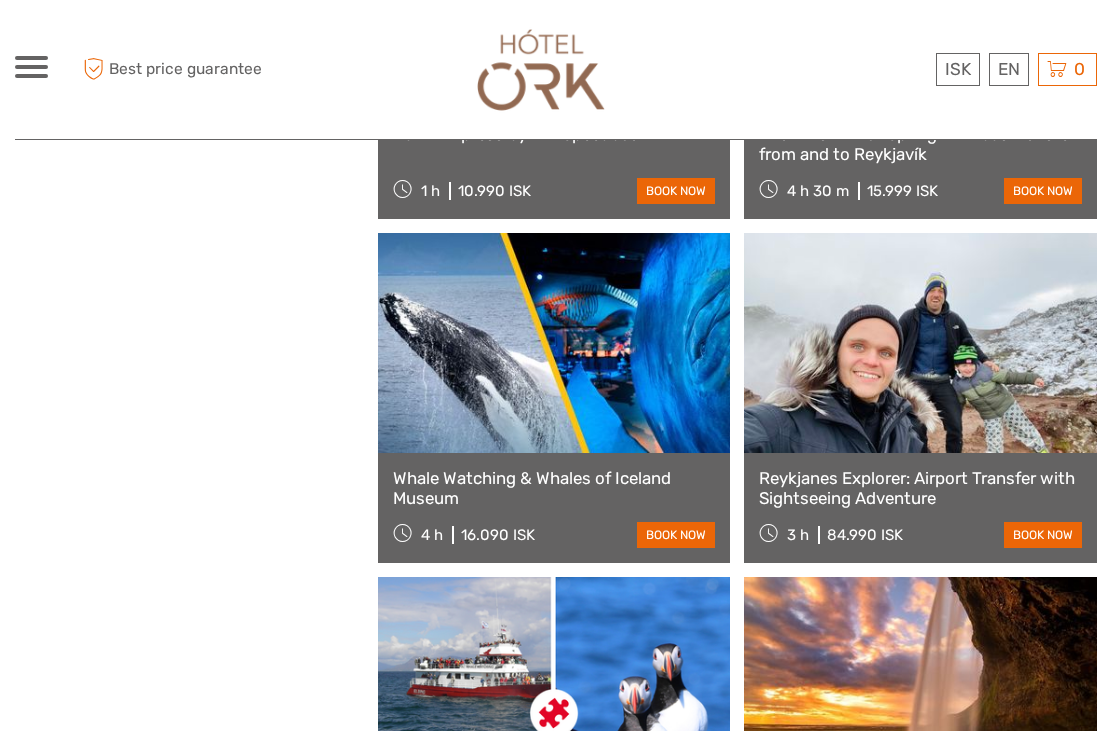 click at bounding box center (920, 343) 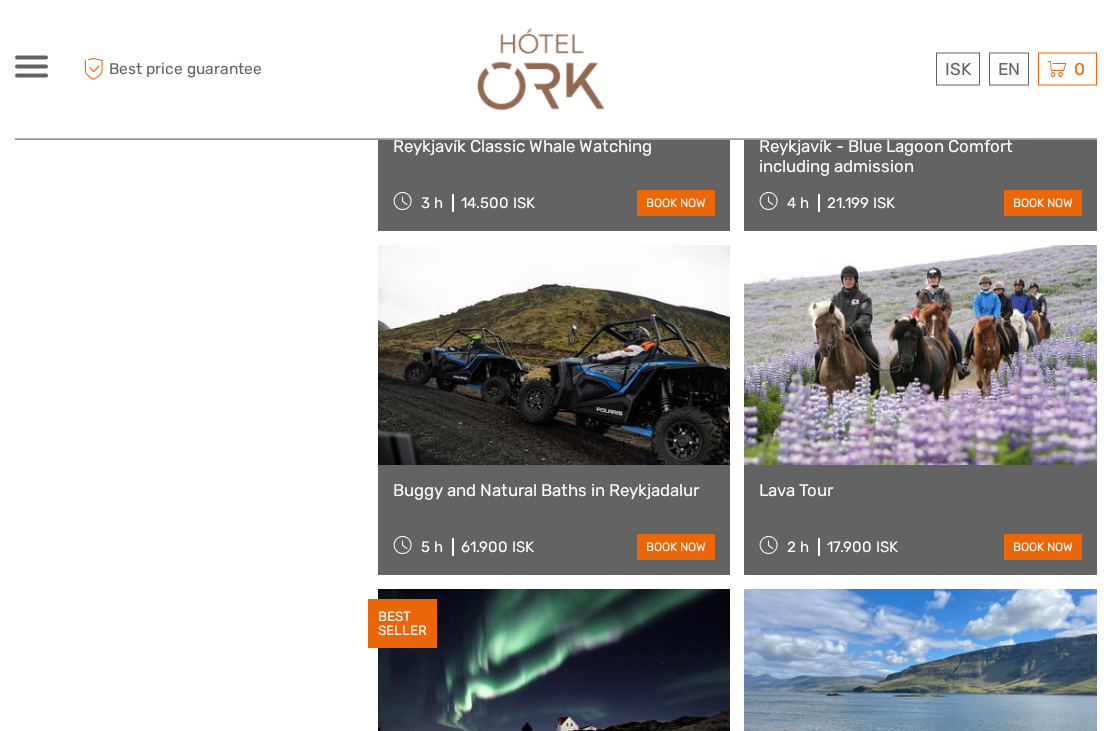 scroll, scrollTop: 5287, scrollLeft: 0, axis: vertical 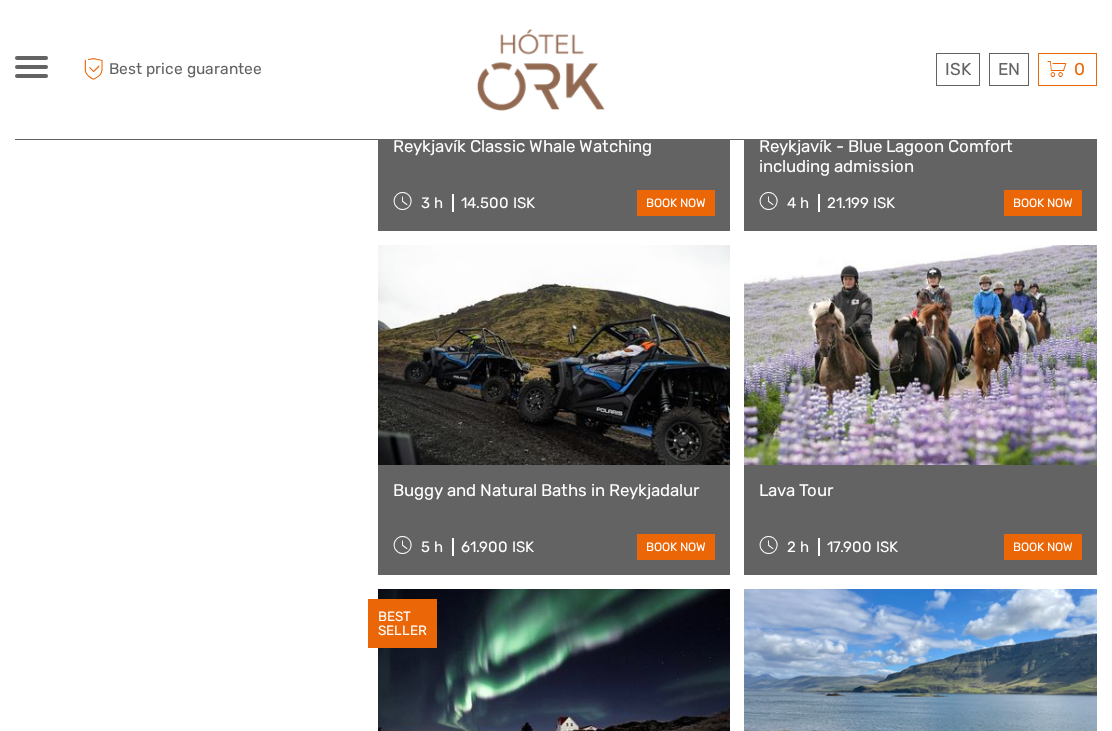 click at bounding box center (920, 355) 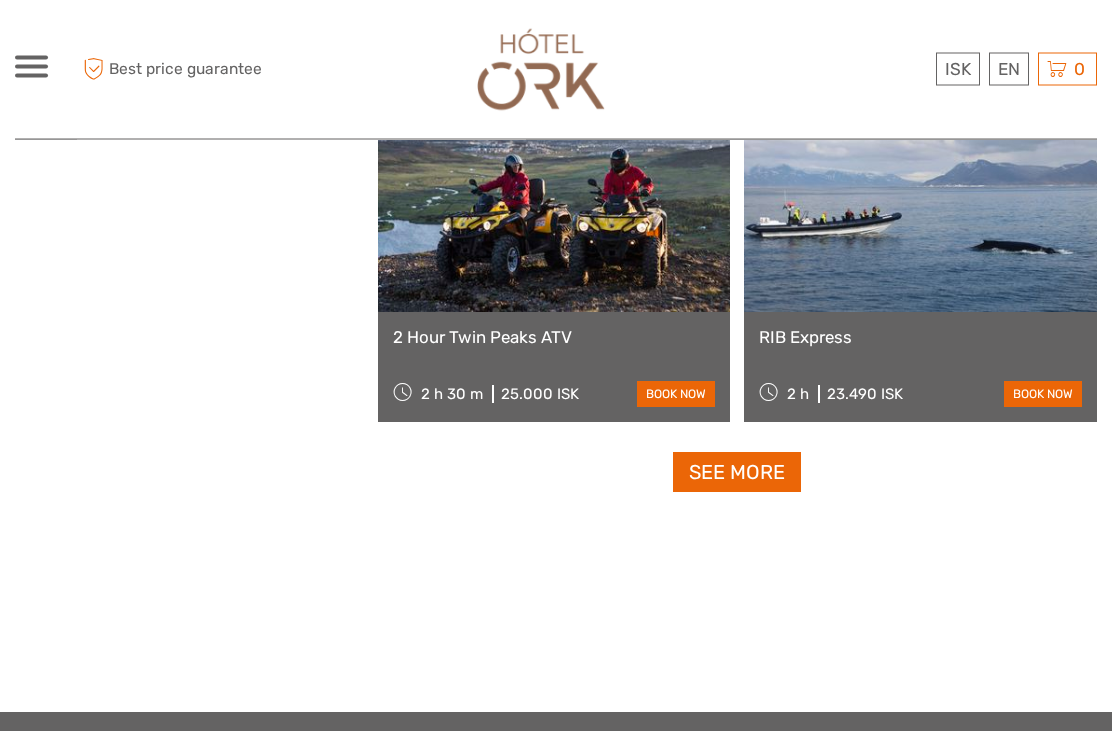 click on "See more" at bounding box center (737, 473) 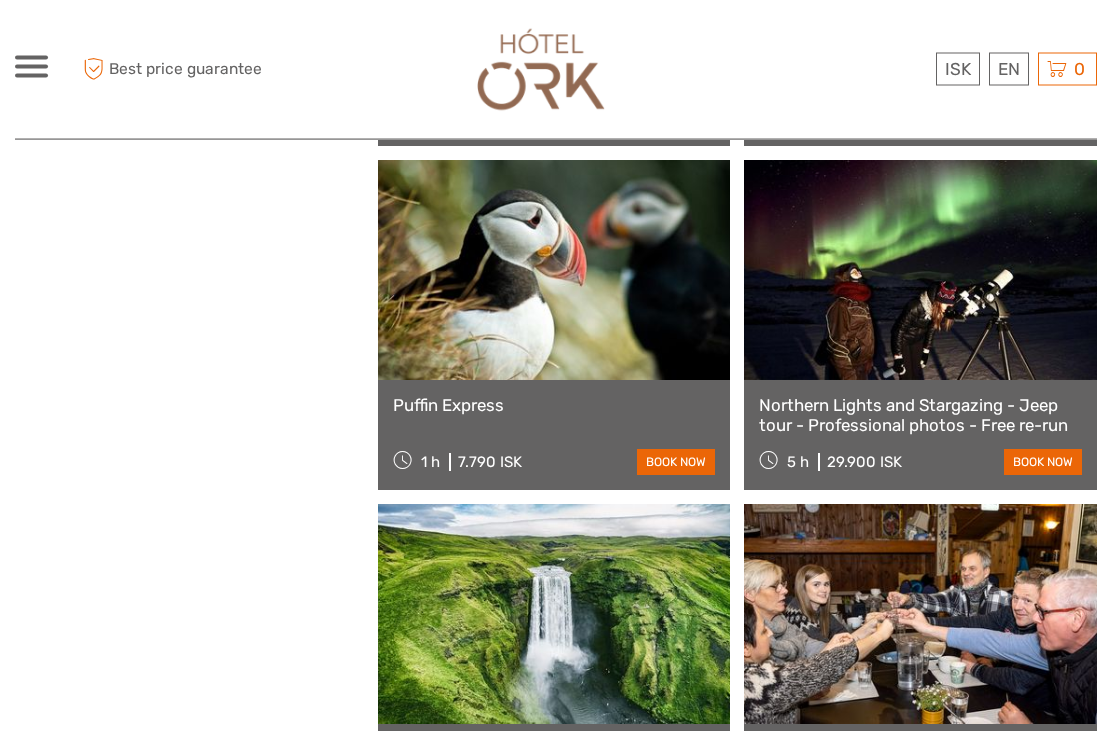 scroll, scrollTop: 6404, scrollLeft: 0, axis: vertical 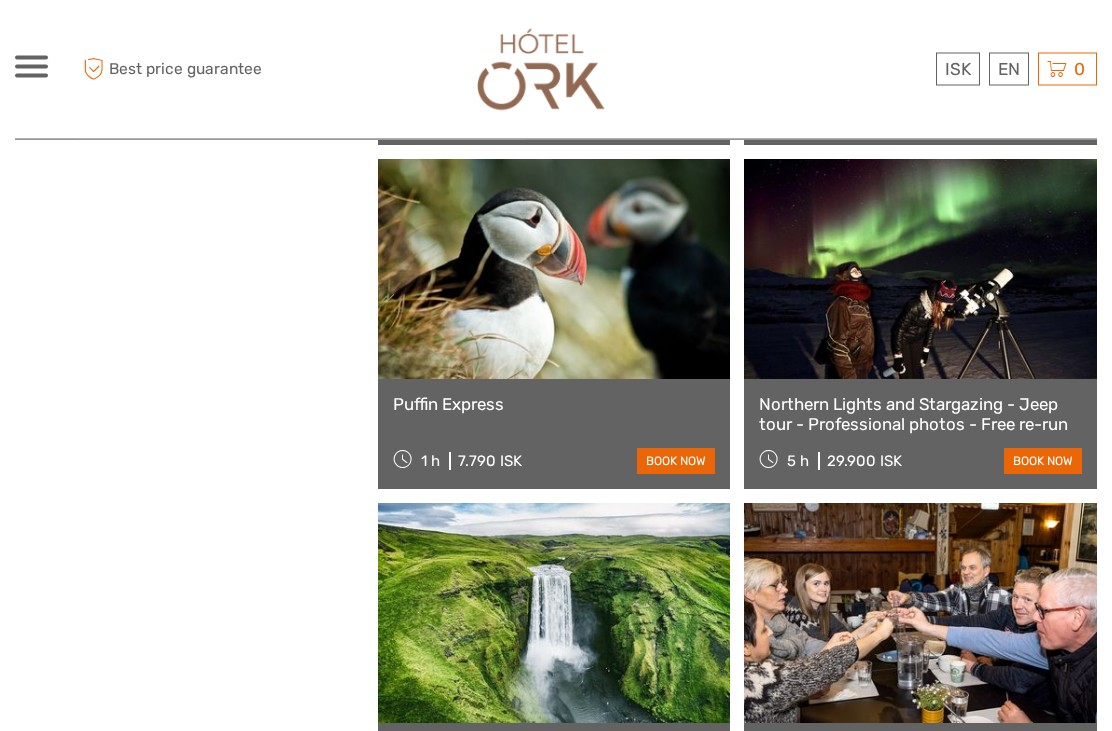 click at bounding box center (554, 270) 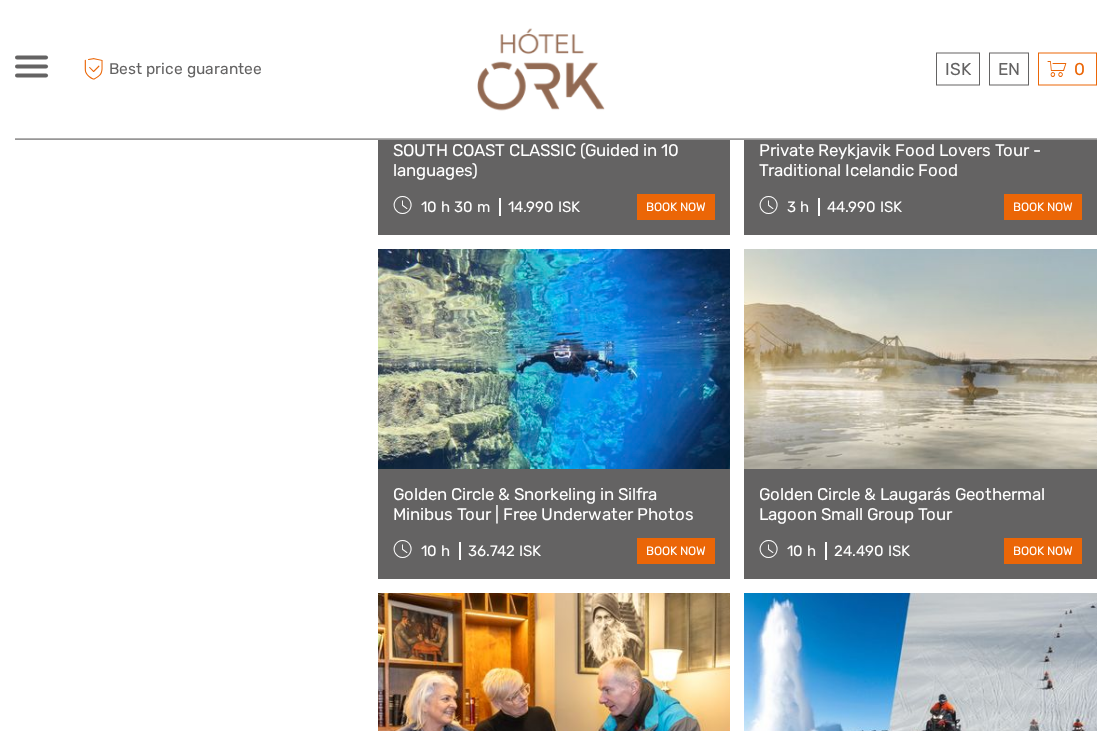 scroll, scrollTop: 7003, scrollLeft: 0, axis: vertical 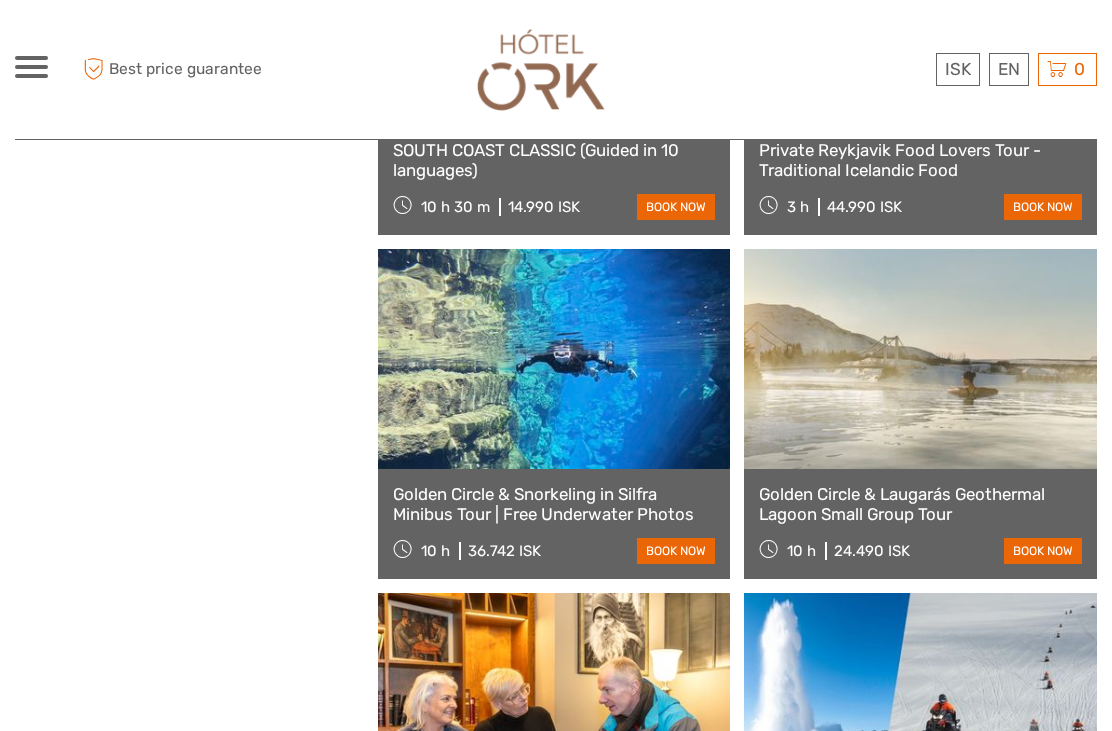 click at bounding box center [554, 359] 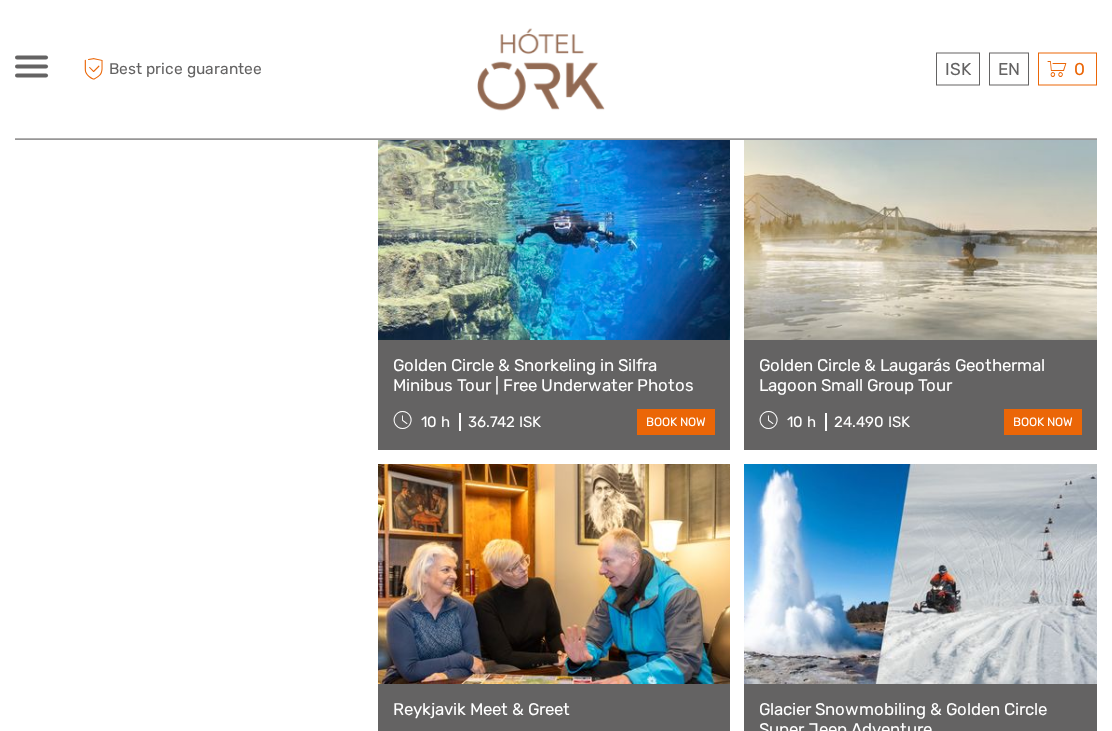 scroll, scrollTop: 7150, scrollLeft: 0, axis: vertical 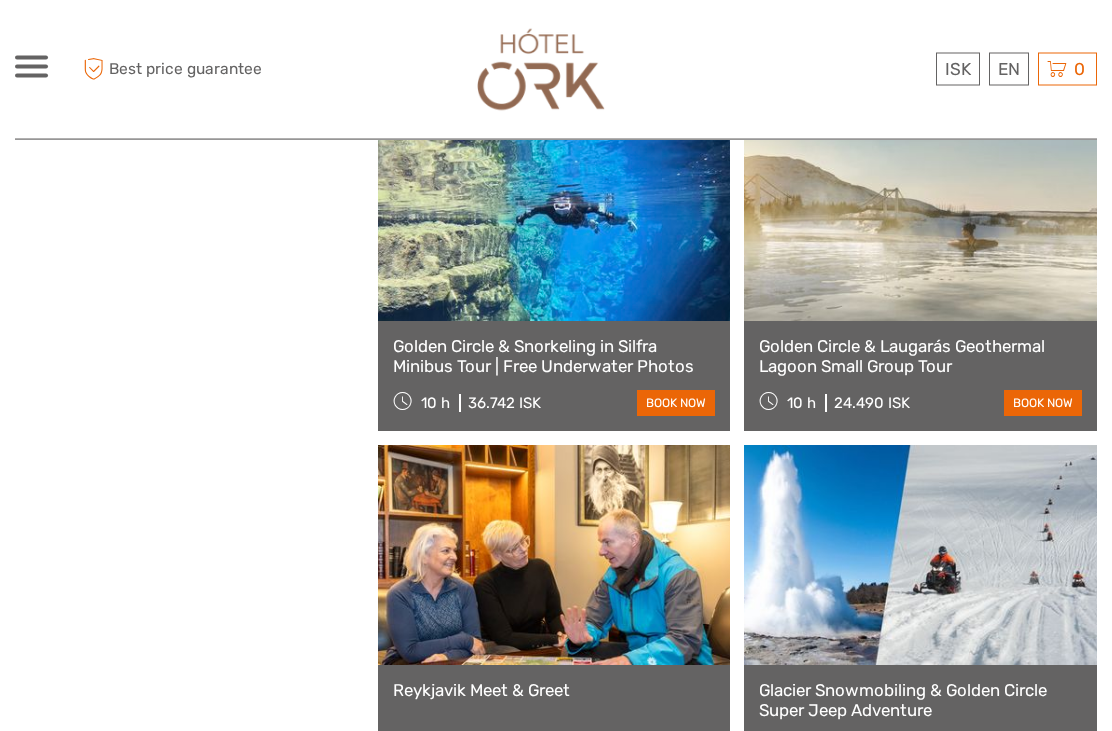 click at bounding box center (920, 212) 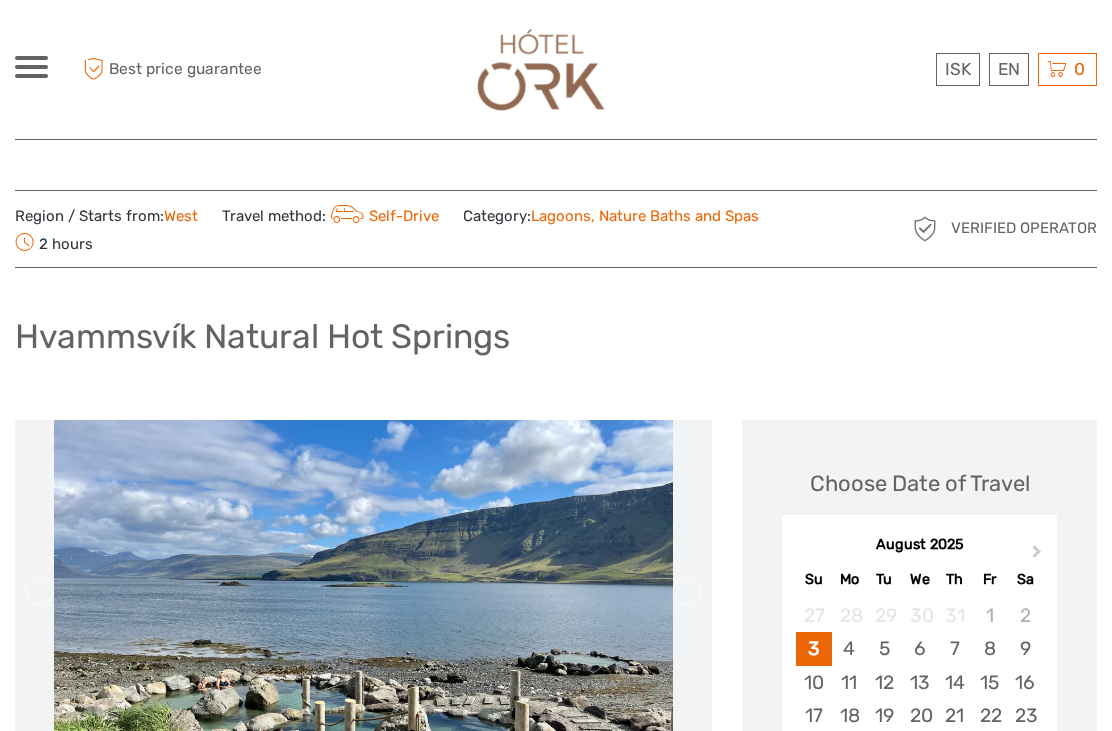 scroll, scrollTop: 0, scrollLeft: 0, axis: both 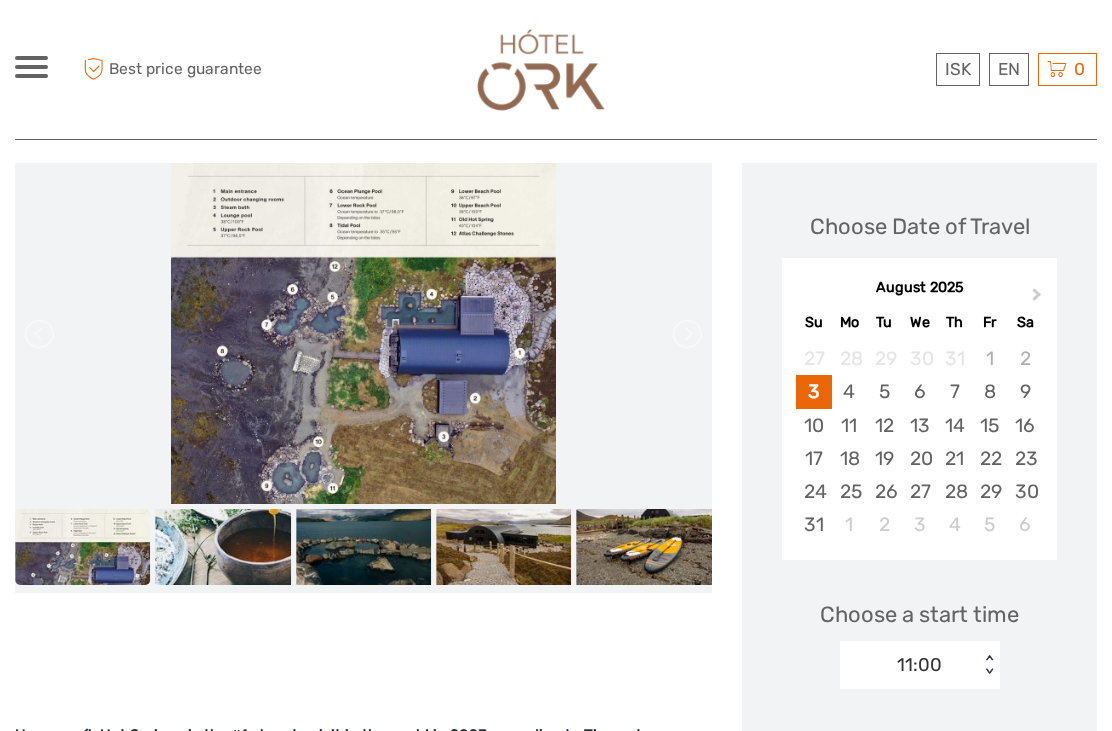 click at bounding box center [363, 333] 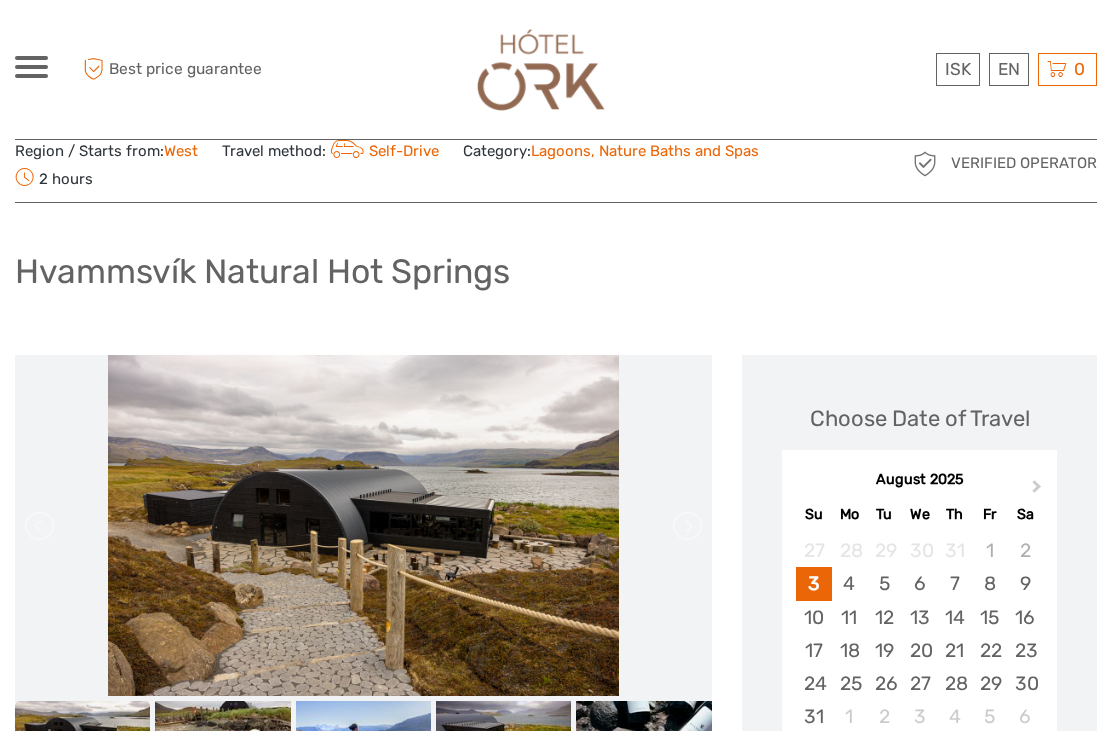 scroll, scrollTop: 0, scrollLeft: 0, axis: both 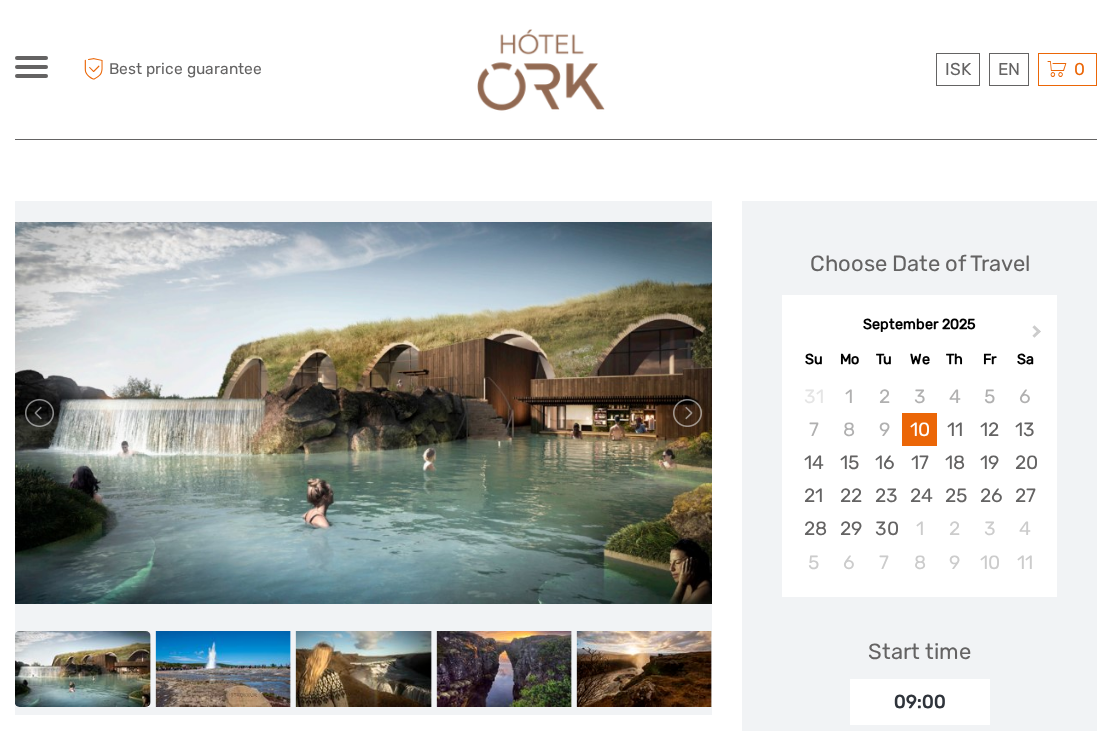 click on "ISK
ISK
€
$
£
EN
English
Español Deutsch
Tours
Multi-day tours
Transfers
Car rental
More
Food & drink
Travel Articles
Back to Hotel
Food & drink
Travel Articles
Back to Hotel
Best price guarantee
Best price guarantee
ISK
ISK
€
$
£
EN
English
Español Deutsch
0" at bounding box center [556, 1526] 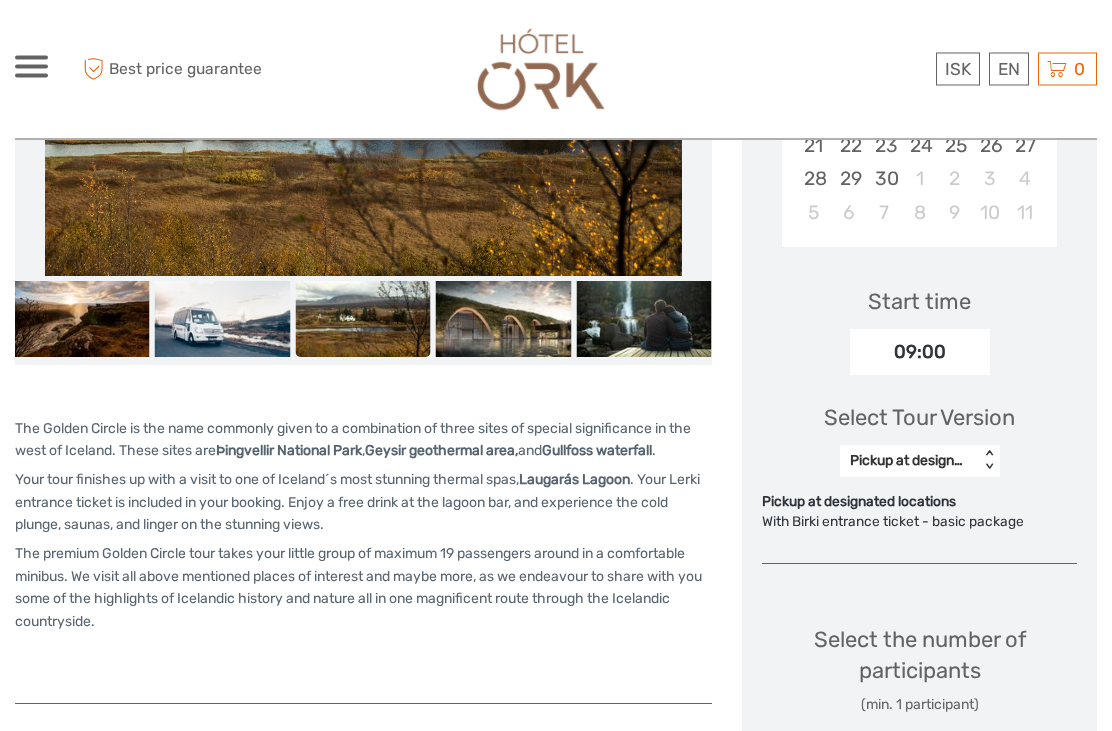 scroll, scrollTop: 548, scrollLeft: 0, axis: vertical 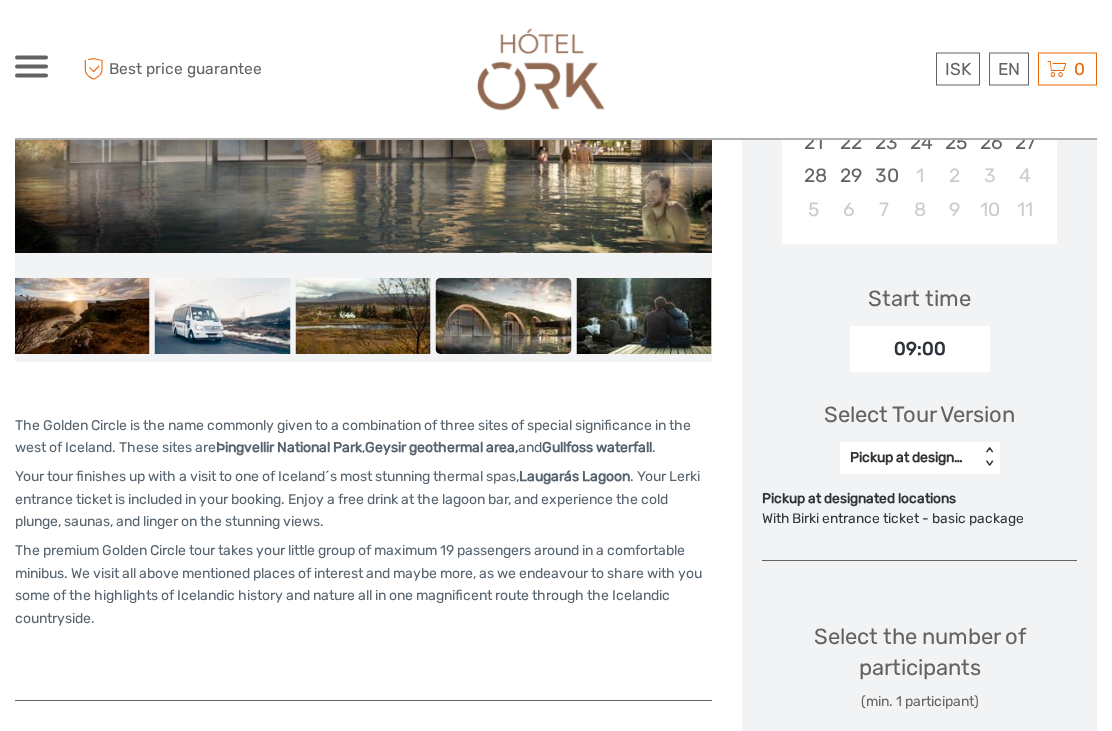 copy on "Your tour finishes up with a visit to one of Iceland´s most stunning thermal spas,   Laugarás Lagoon" 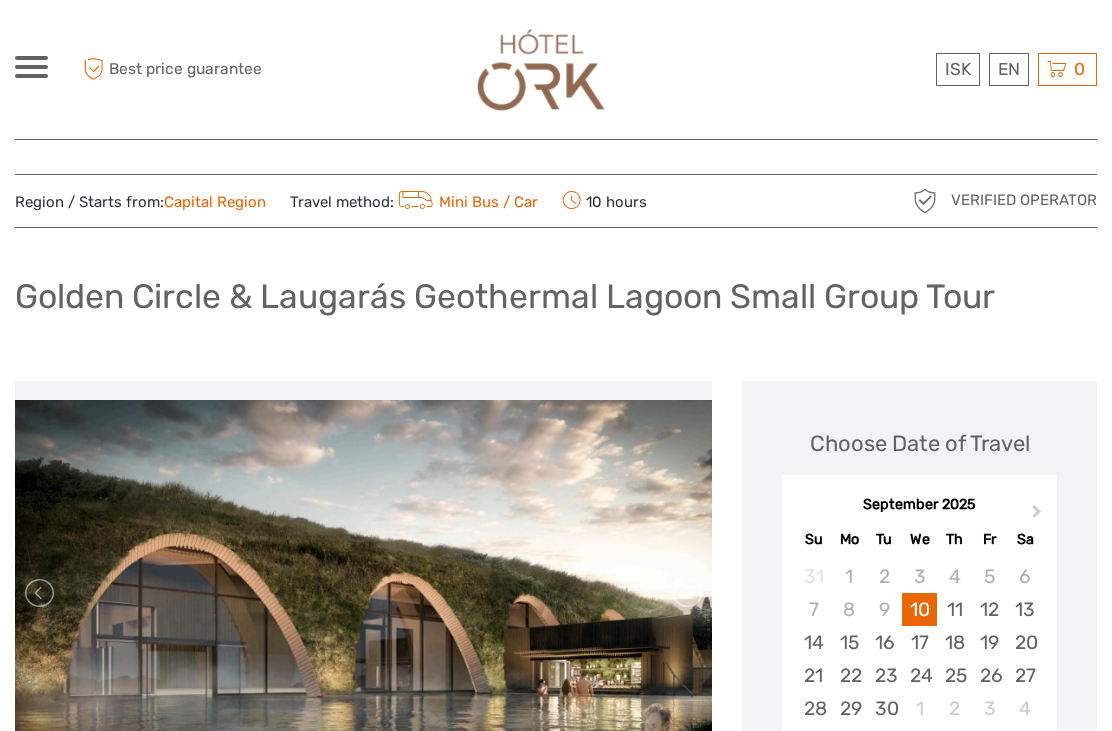 scroll, scrollTop: 0, scrollLeft: 0, axis: both 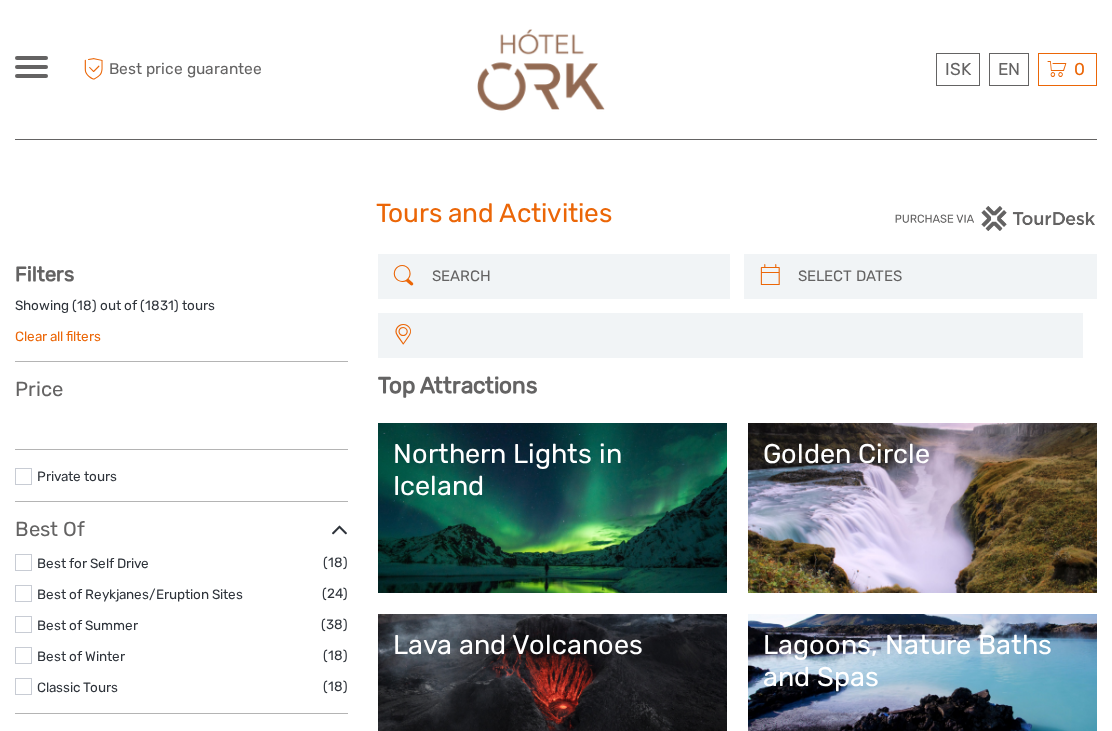 select 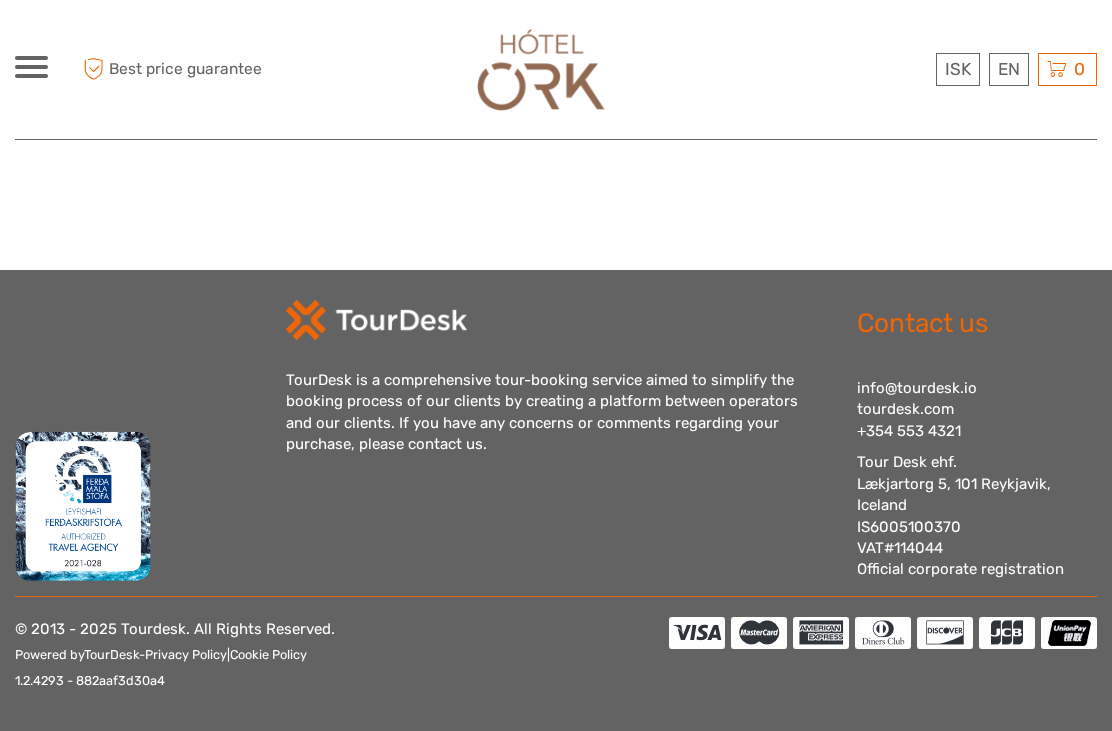 select 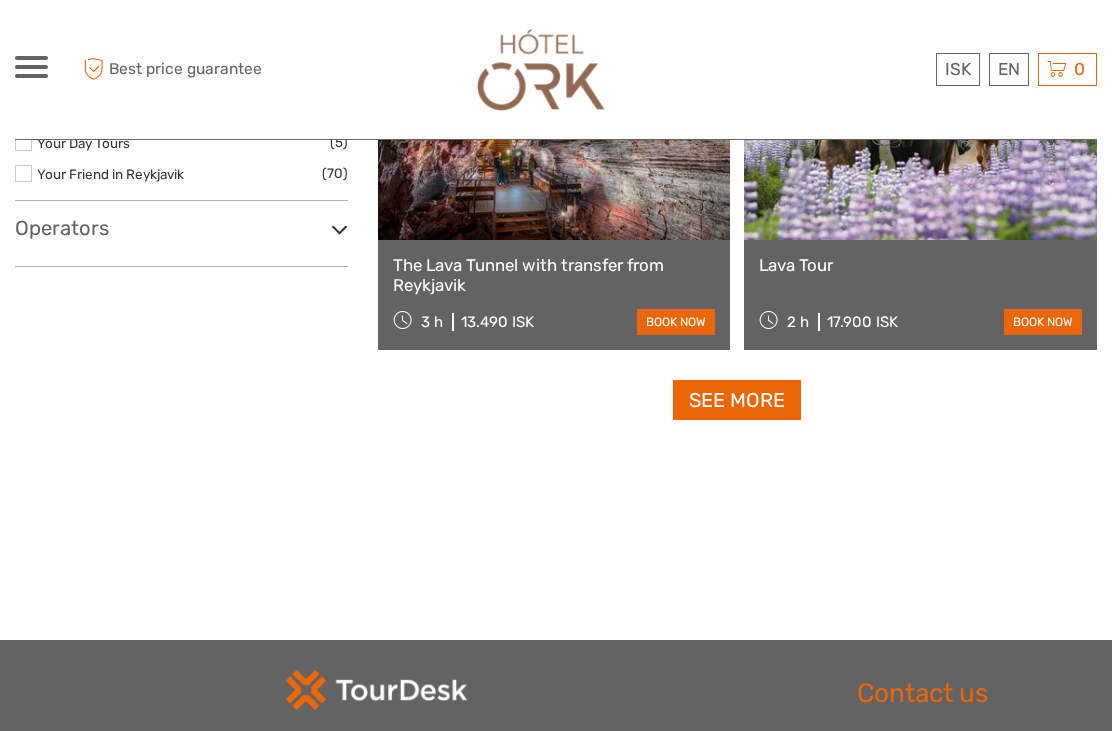 scroll, scrollTop: 0, scrollLeft: 0, axis: both 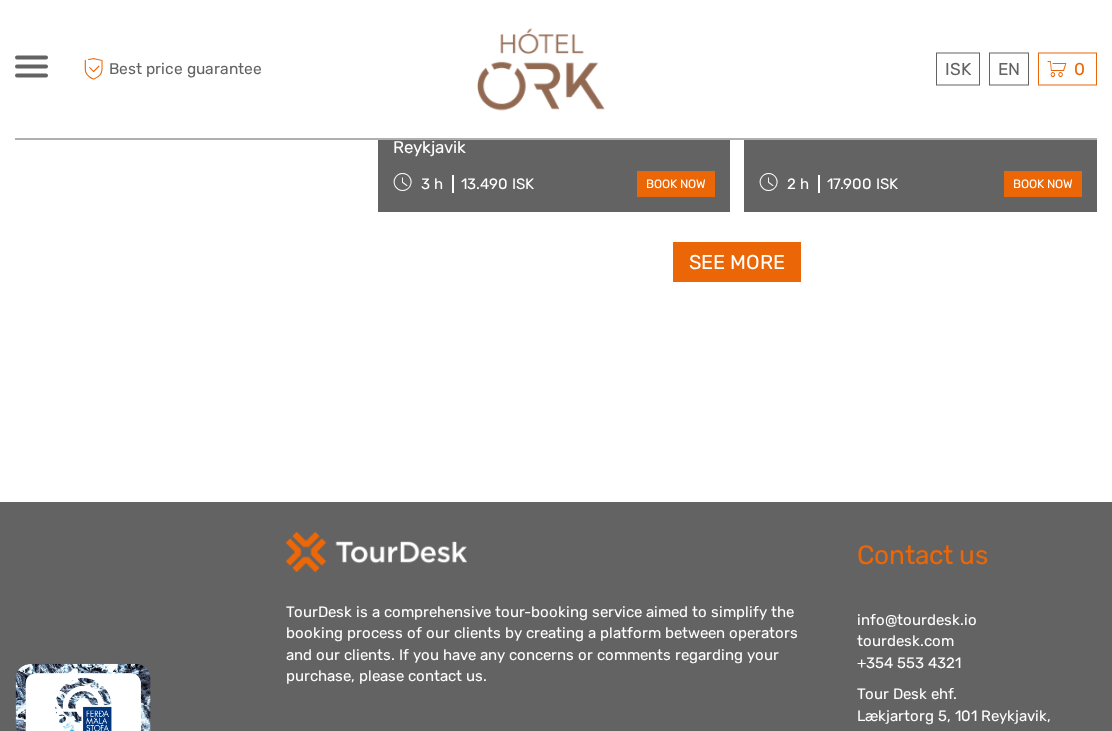 click on "See more" at bounding box center (737, 263) 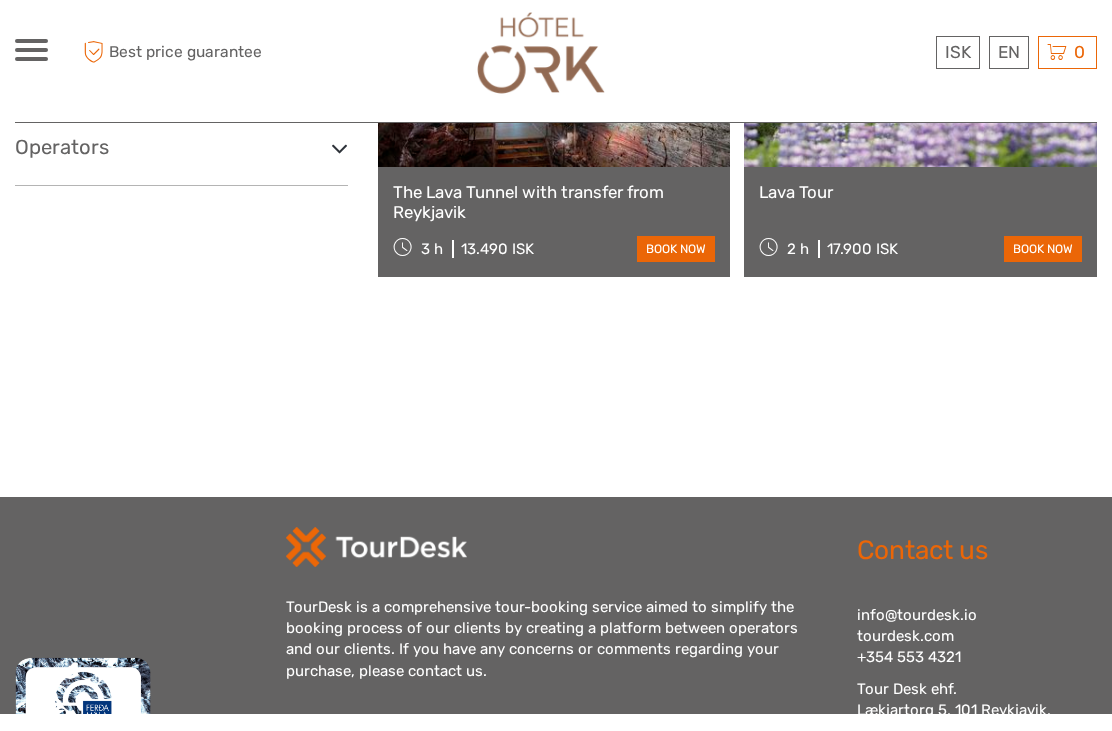 scroll, scrollTop: 3632, scrollLeft: 0, axis: vertical 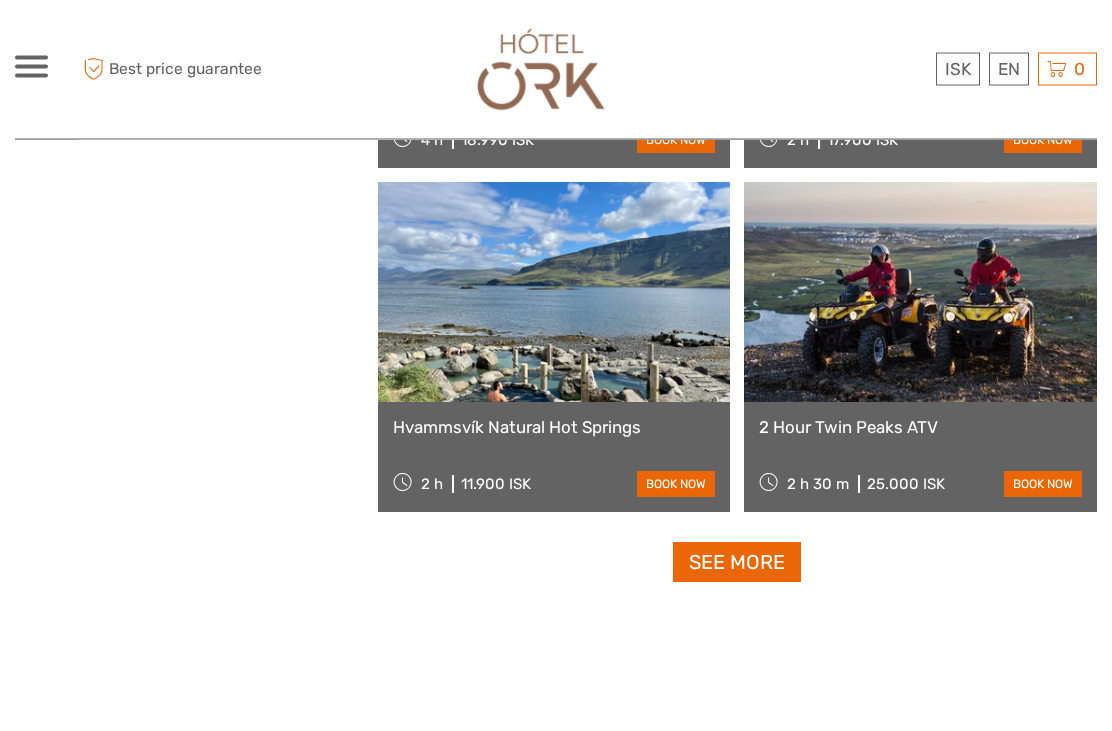 click on "See more" at bounding box center (737, 563) 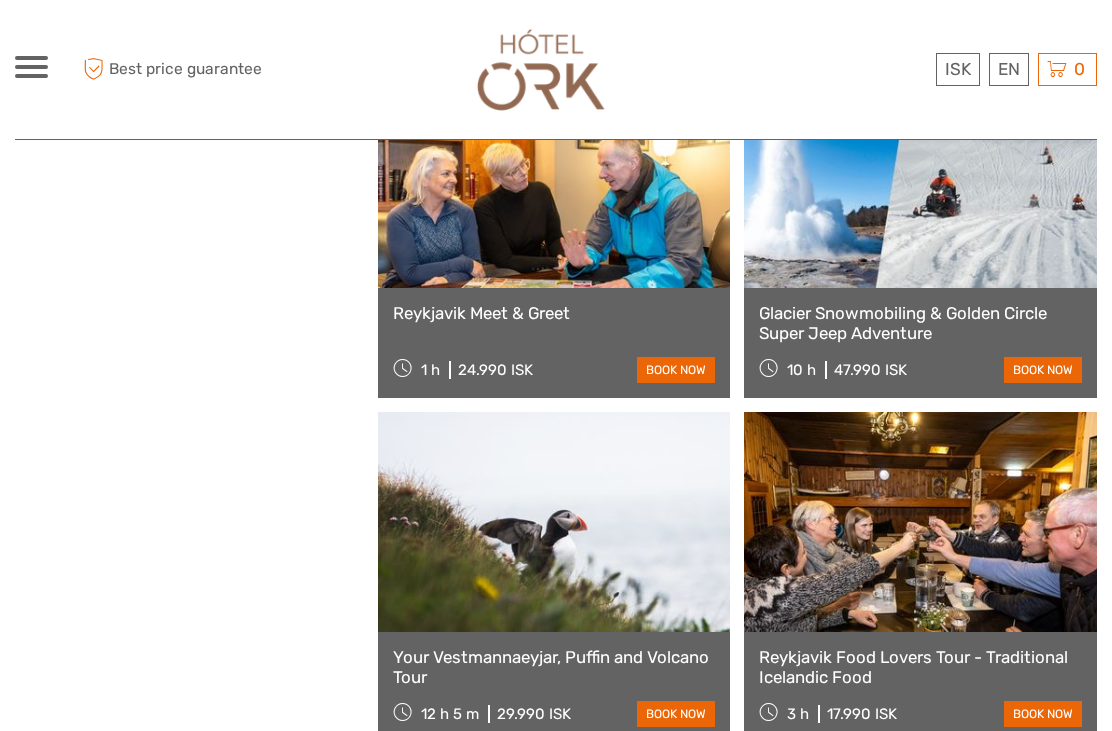 scroll, scrollTop: 7187, scrollLeft: 0, axis: vertical 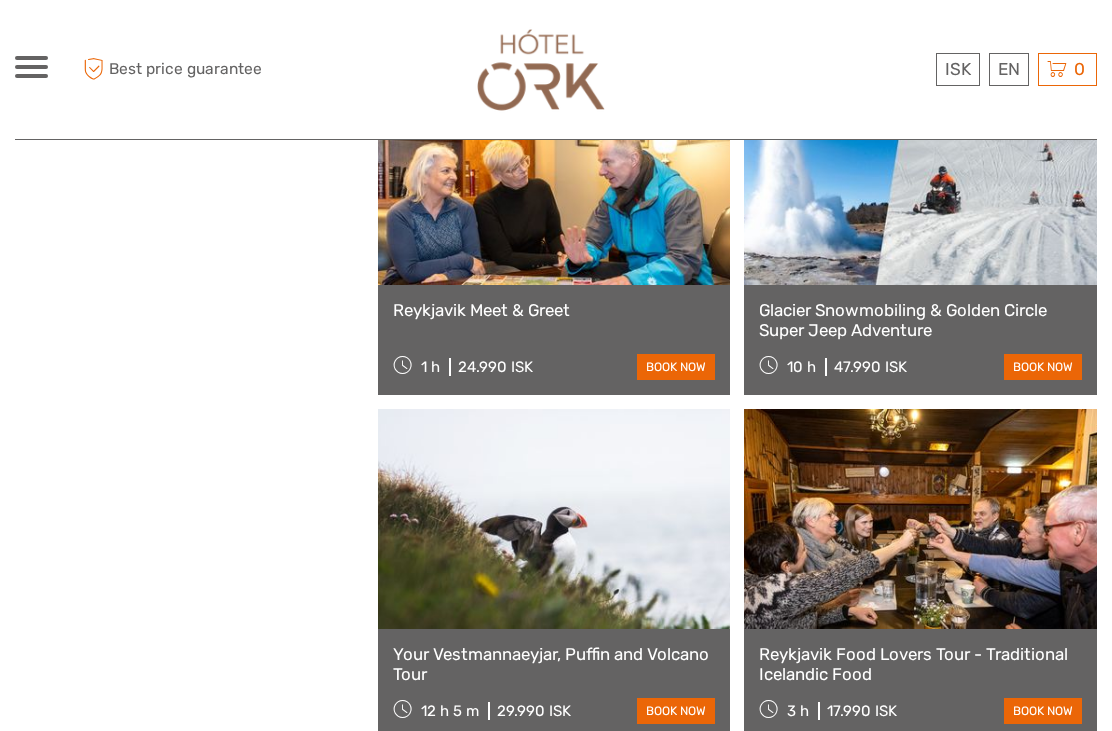click at bounding box center [554, 519] 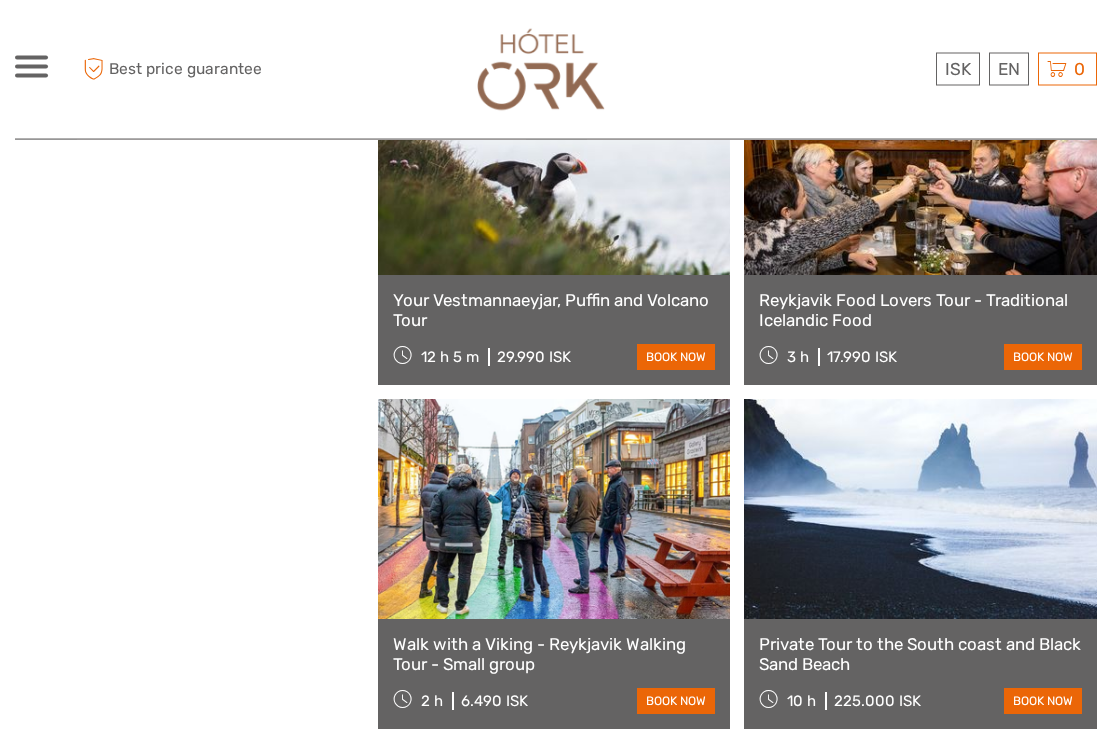 scroll, scrollTop: 7541, scrollLeft: 0, axis: vertical 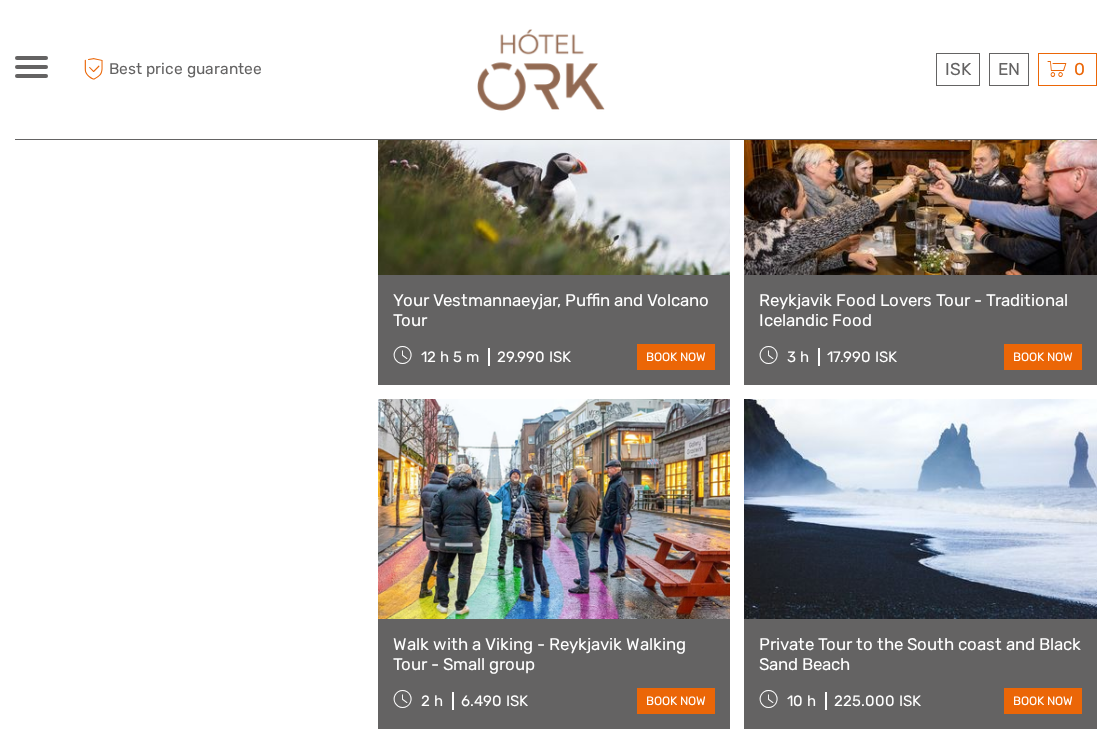 click at bounding box center [920, 509] 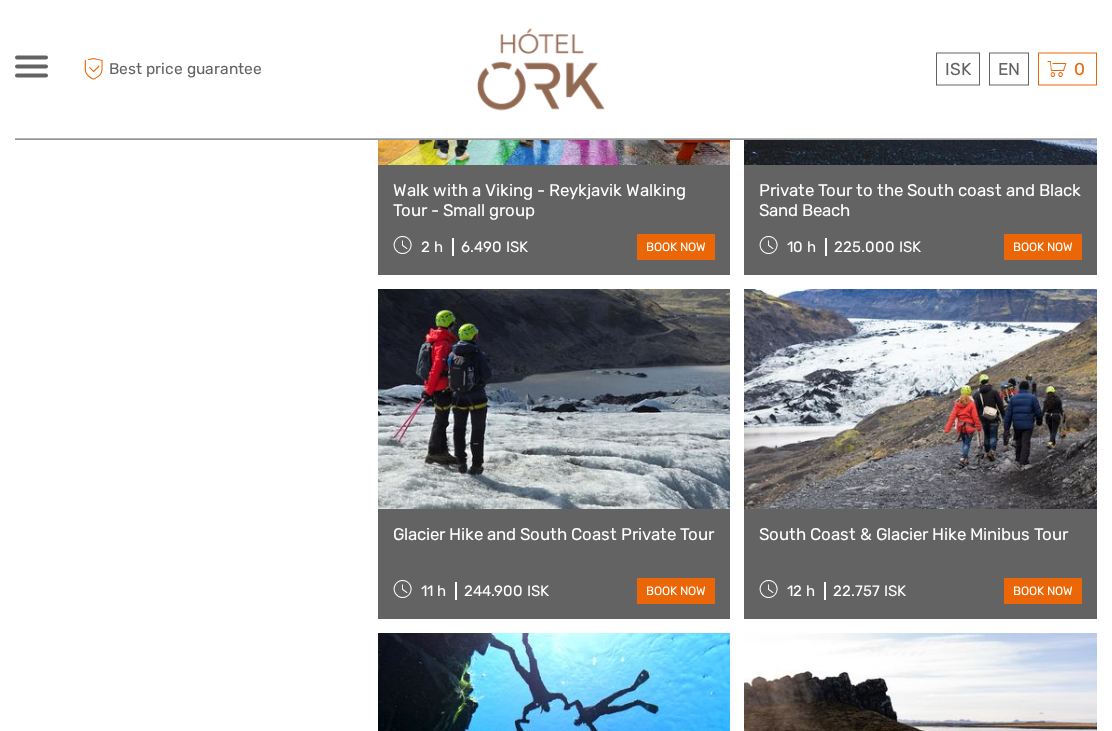 scroll, scrollTop: 7995, scrollLeft: 0, axis: vertical 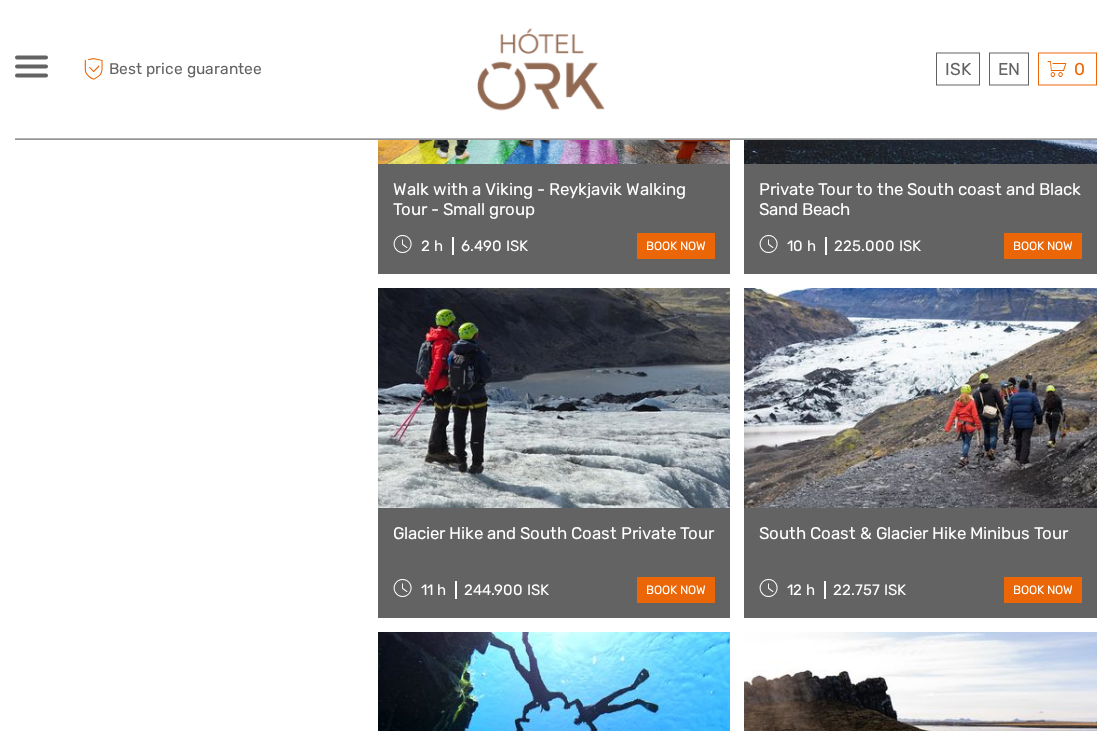 click at bounding box center [920, 399] 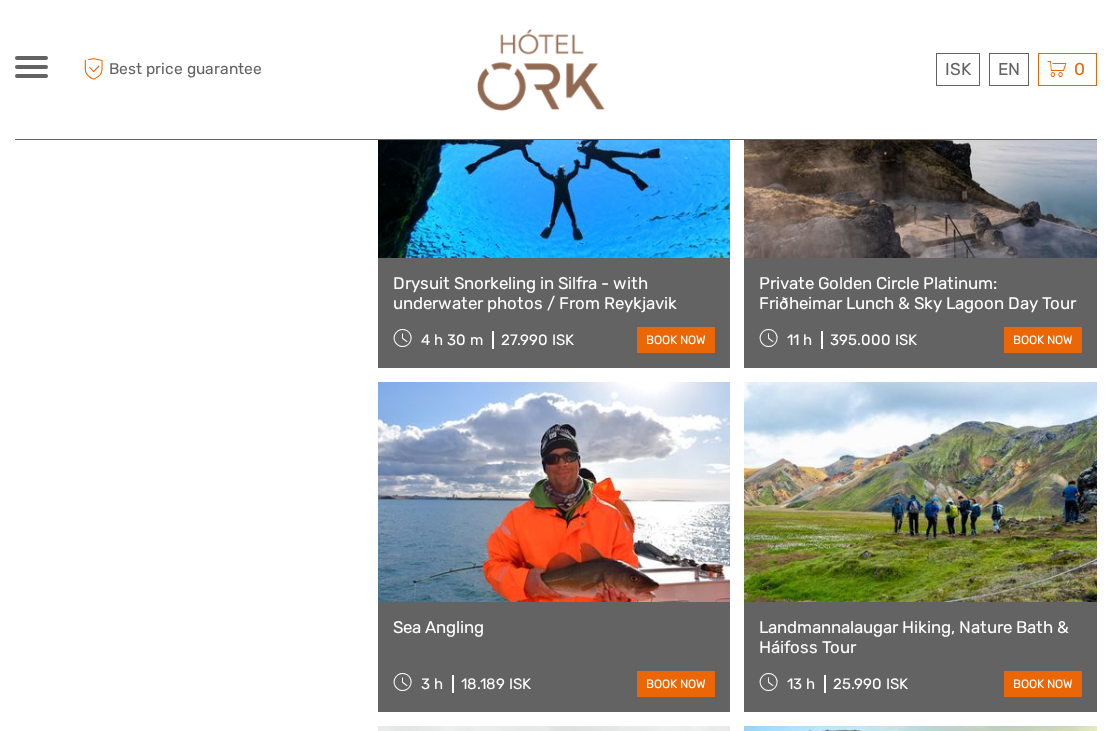 scroll, scrollTop: 8593, scrollLeft: 0, axis: vertical 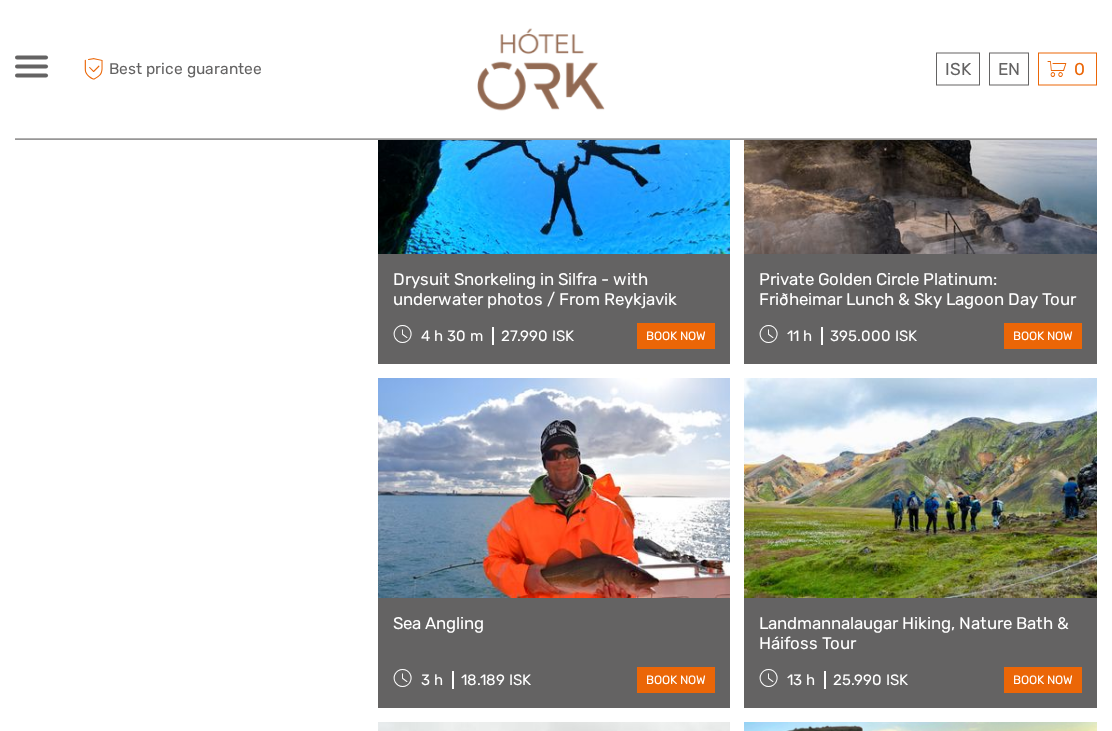 click at bounding box center (554, 489) 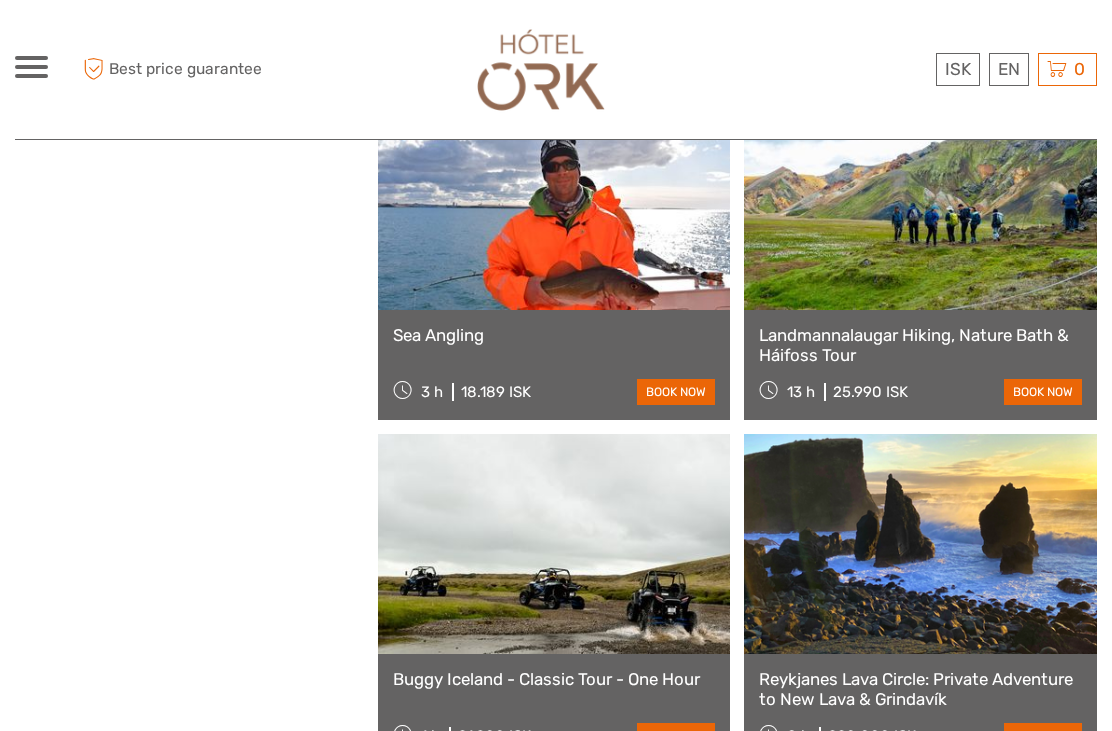 scroll, scrollTop: 8881, scrollLeft: 0, axis: vertical 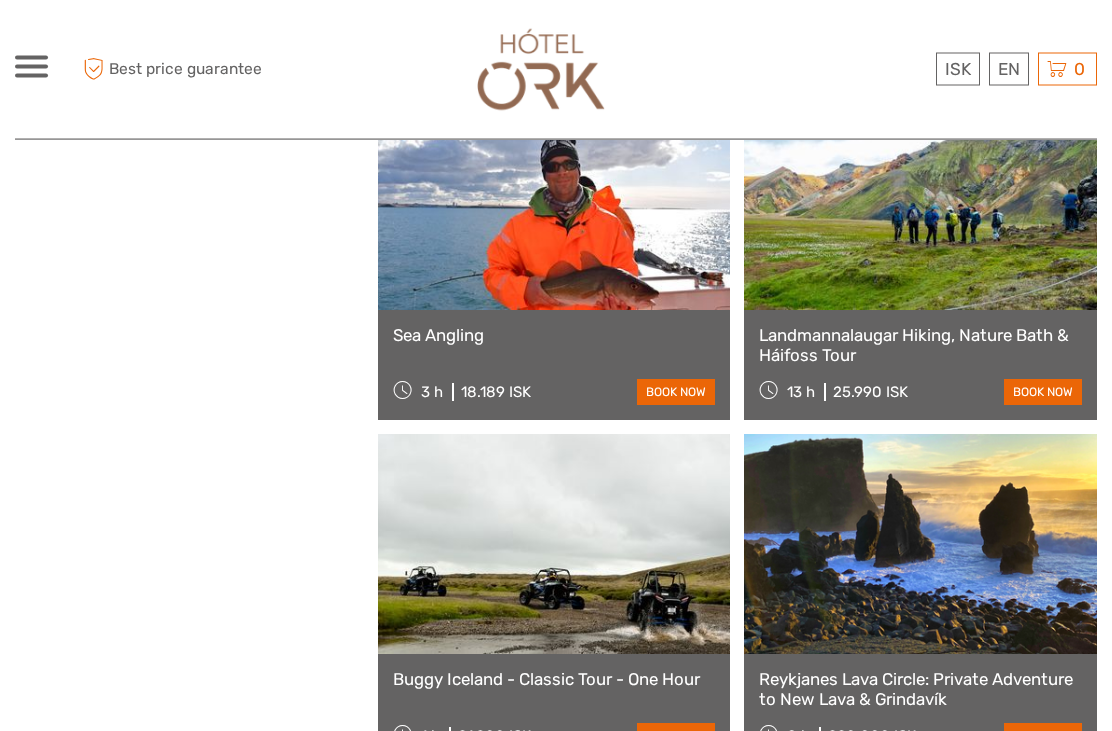 click at bounding box center (920, 201) 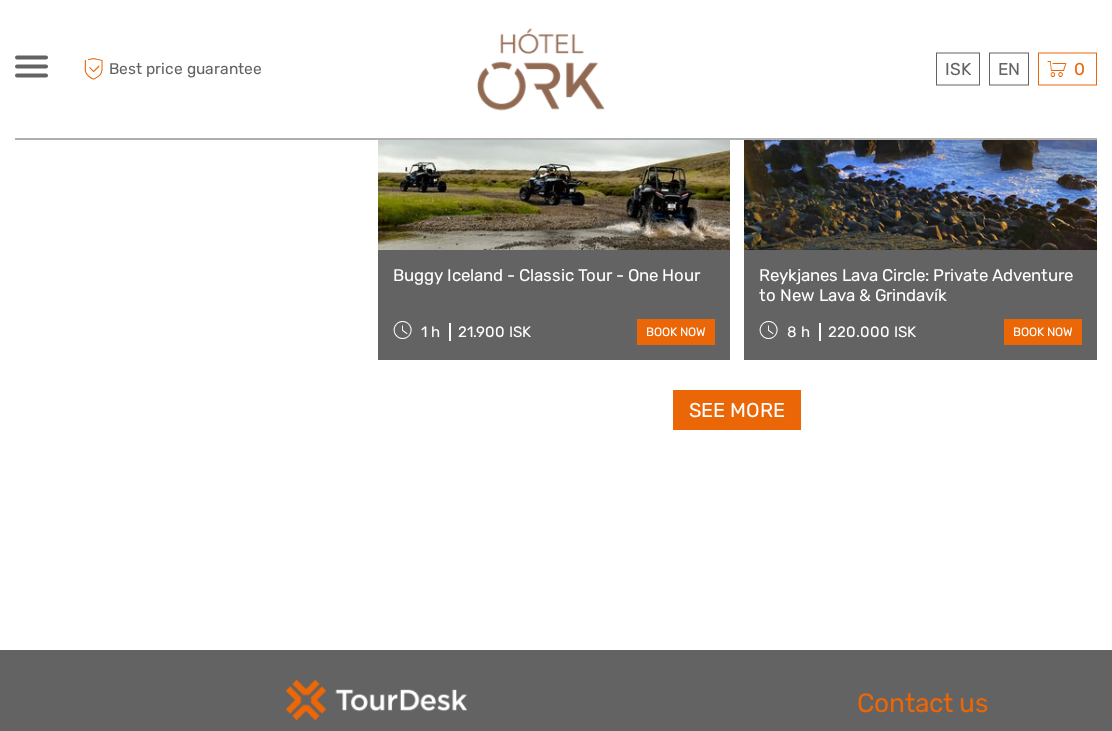 scroll, scrollTop: 9286, scrollLeft: 0, axis: vertical 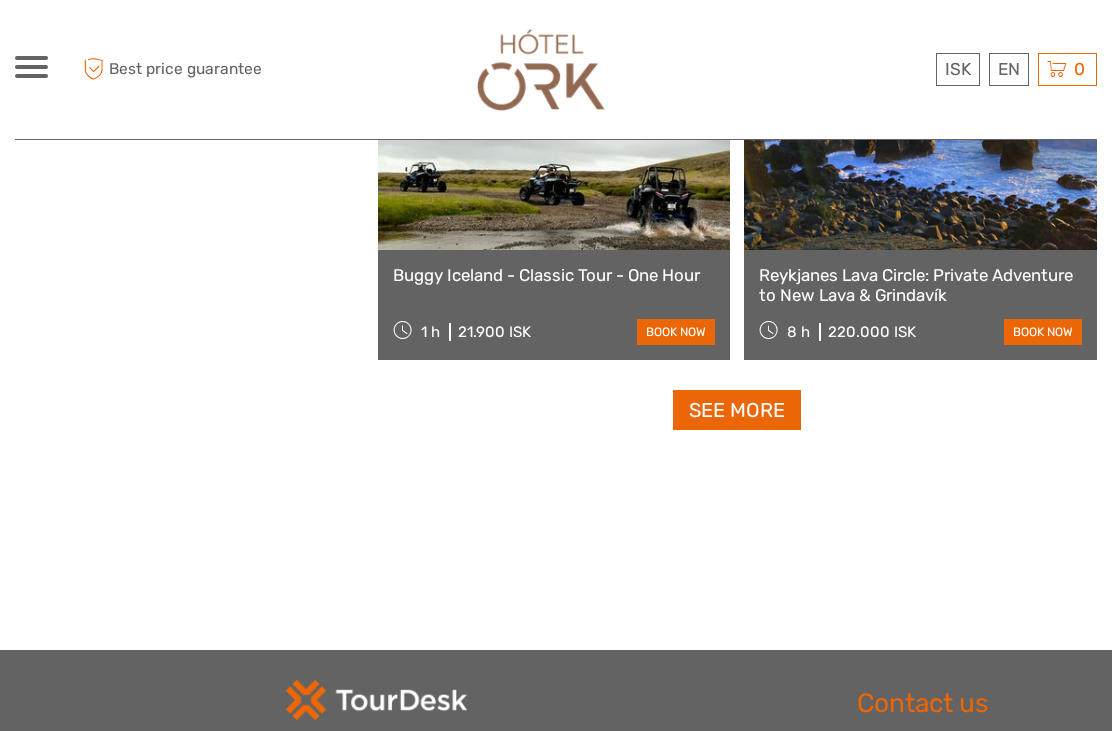 click on "See more" at bounding box center (737, 410) 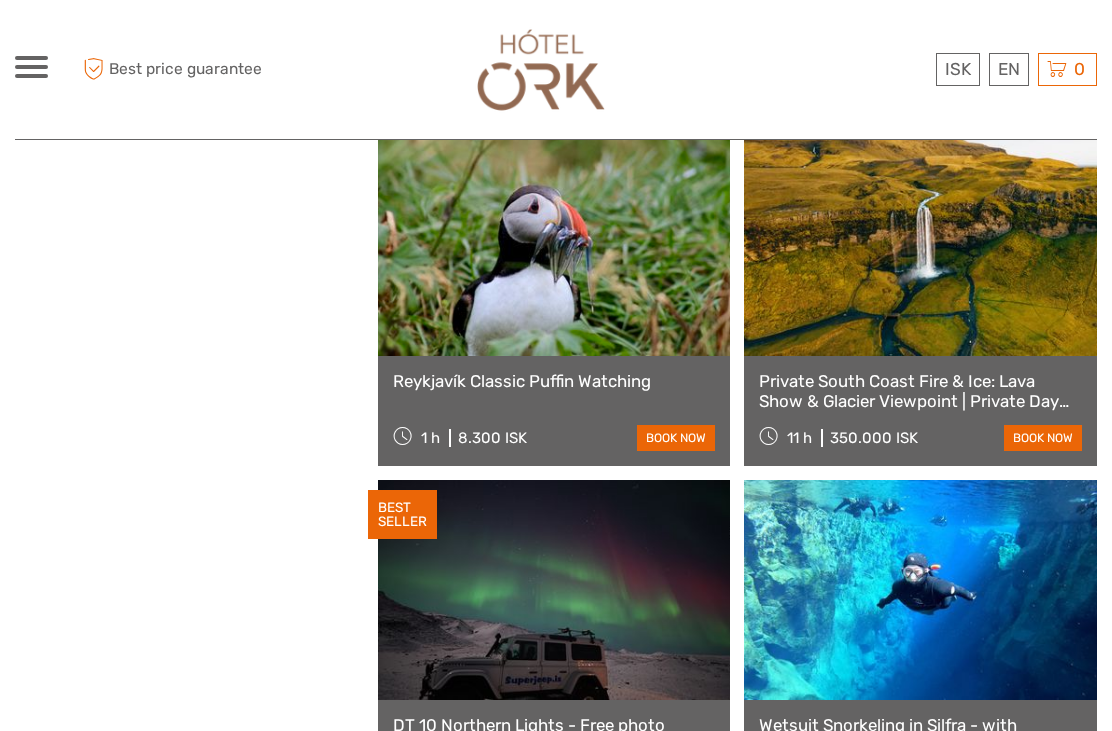 scroll, scrollTop: 10207, scrollLeft: 0, axis: vertical 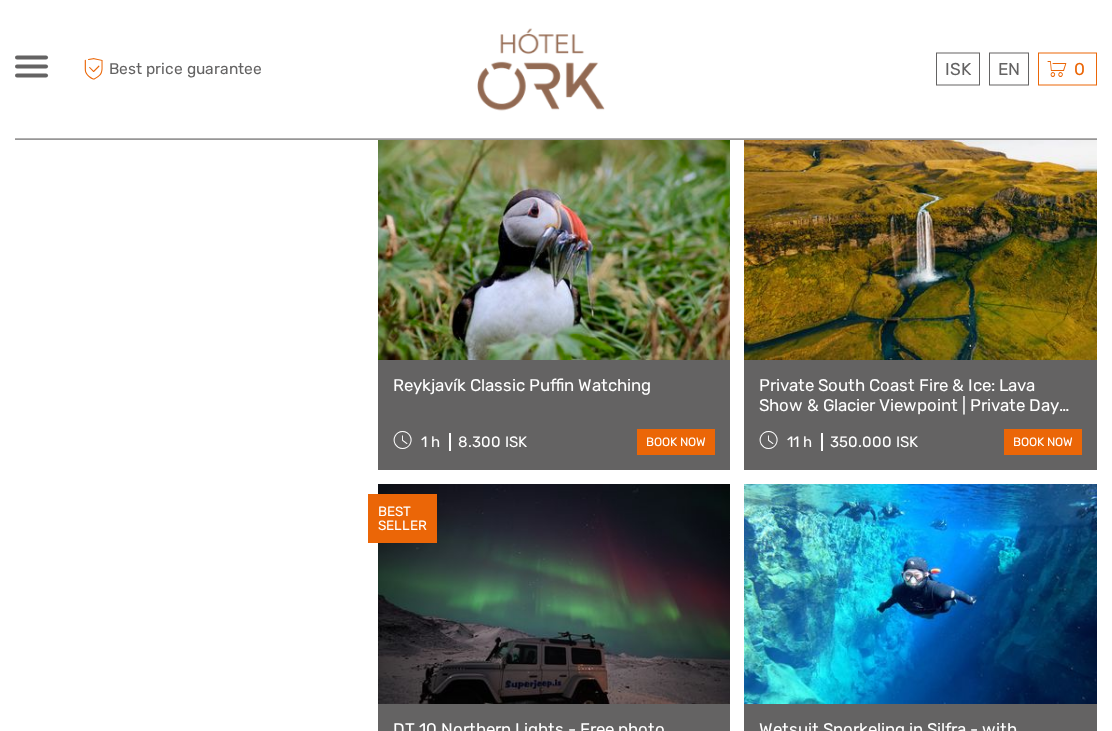 click at bounding box center [920, 251] 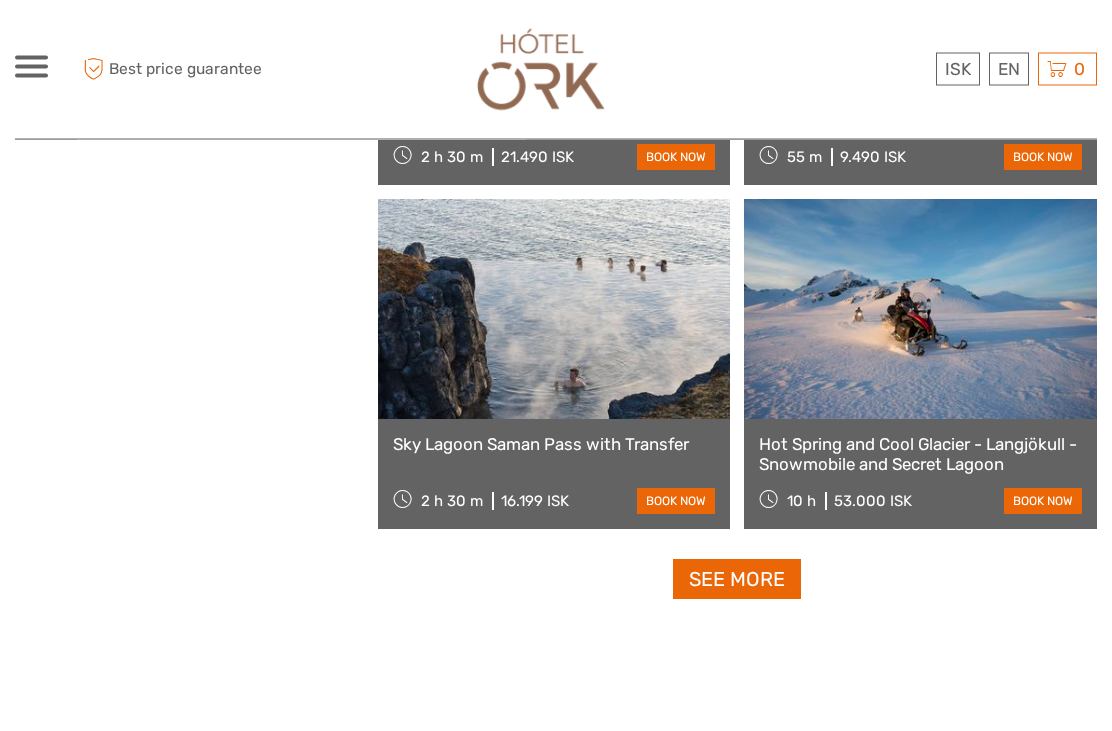 scroll, scrollTop: 12214, scrollLeft: 0, axis: vertical 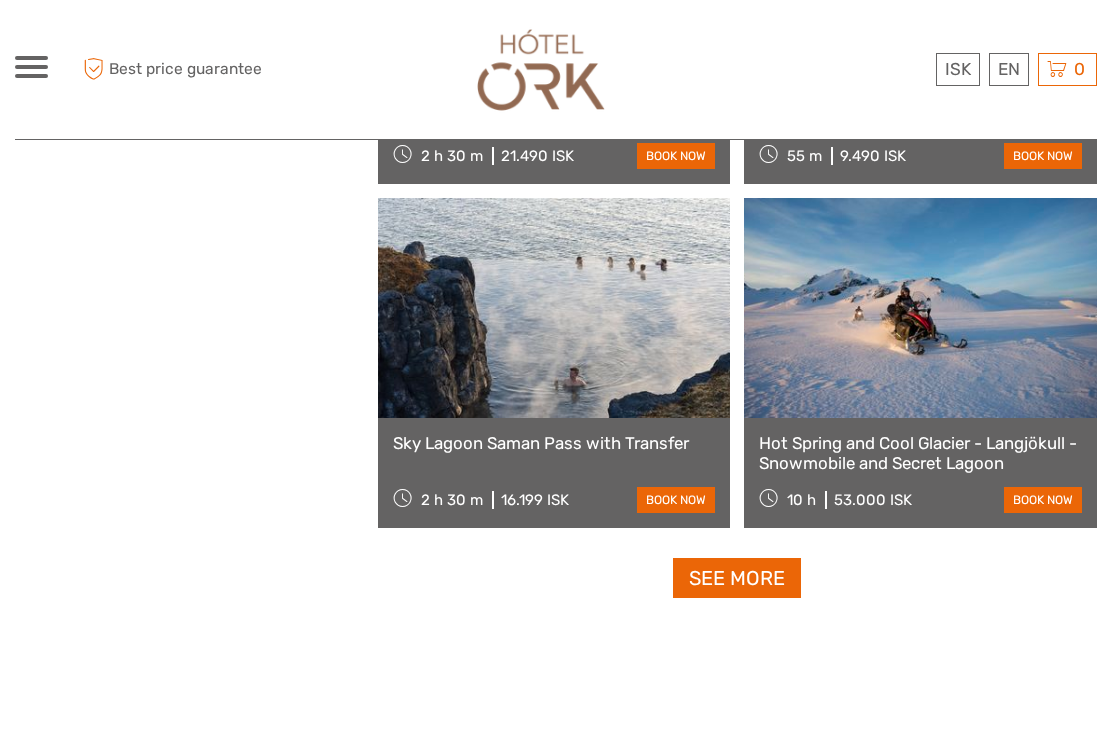 click at bounding box center [554, 308] 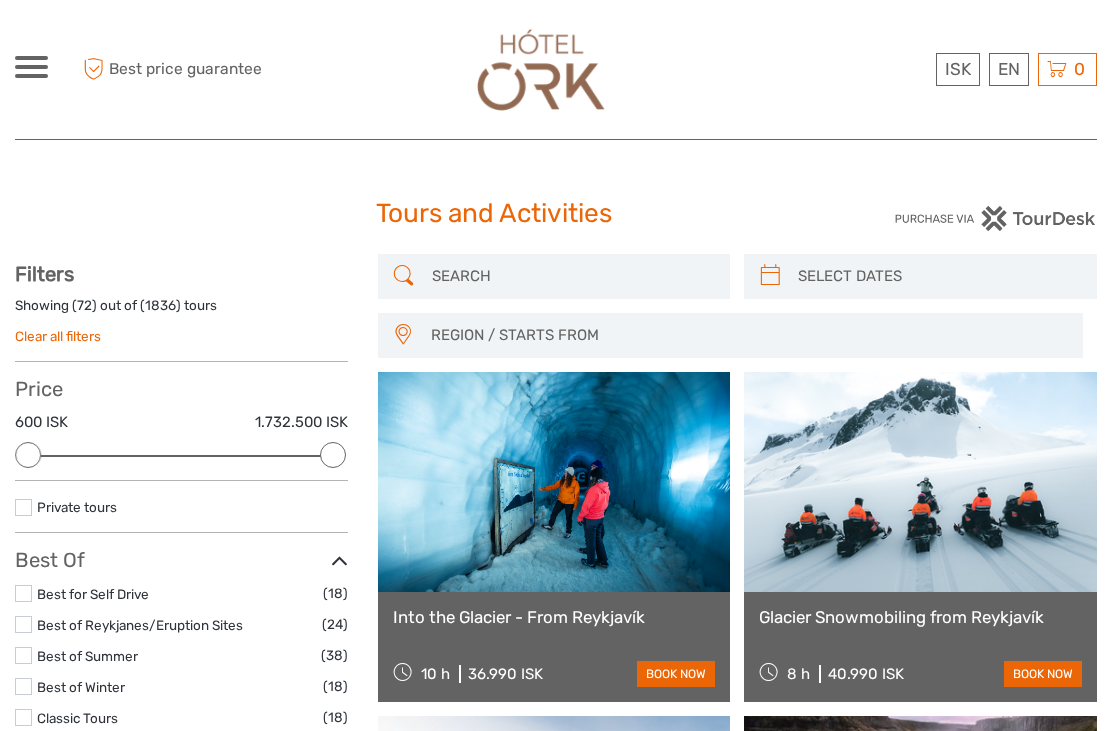 scroll, scrollTop: 12278, scrollLeft: 0, axis: vertical 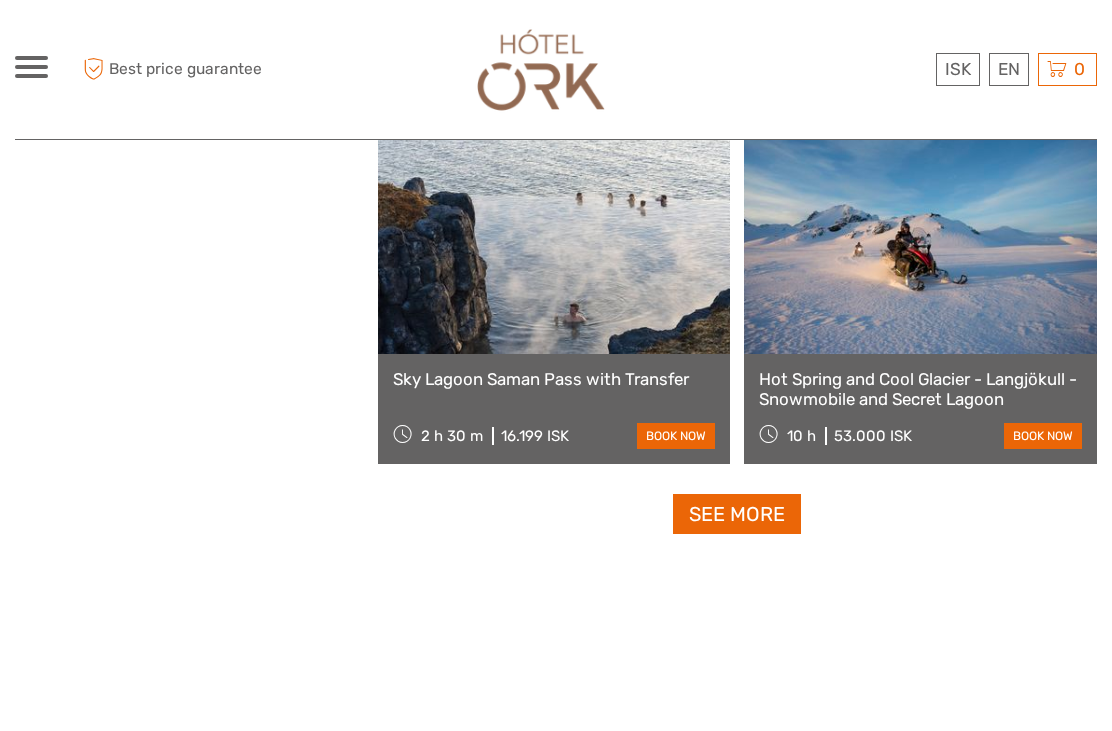 click on "See more" at bounding box center [737, 514] 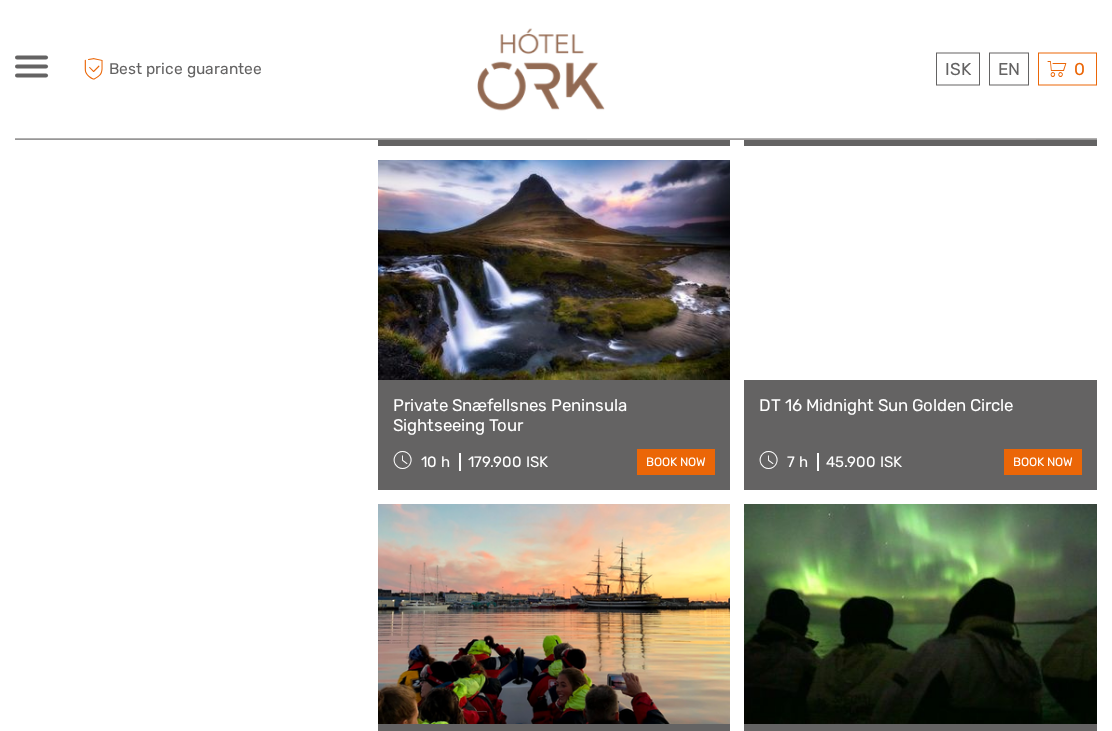 scroll, scrollTop: 12596, scrollLeft: 0, axis: vertical 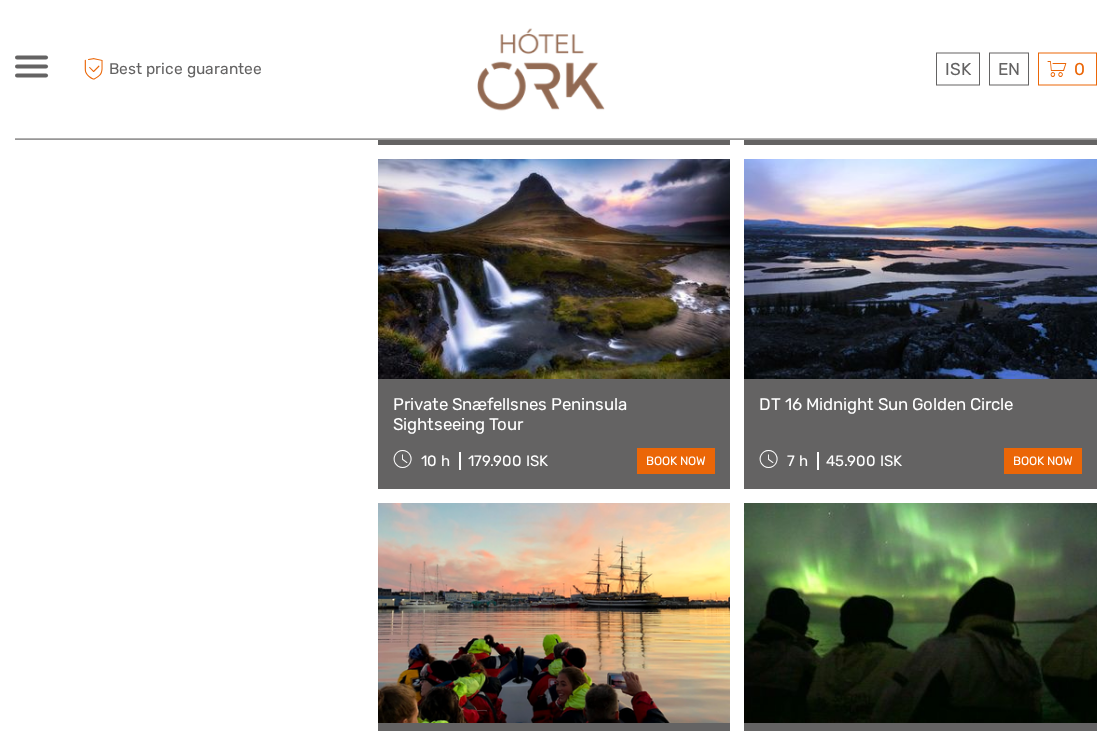 click at bounding box center [554, 270] 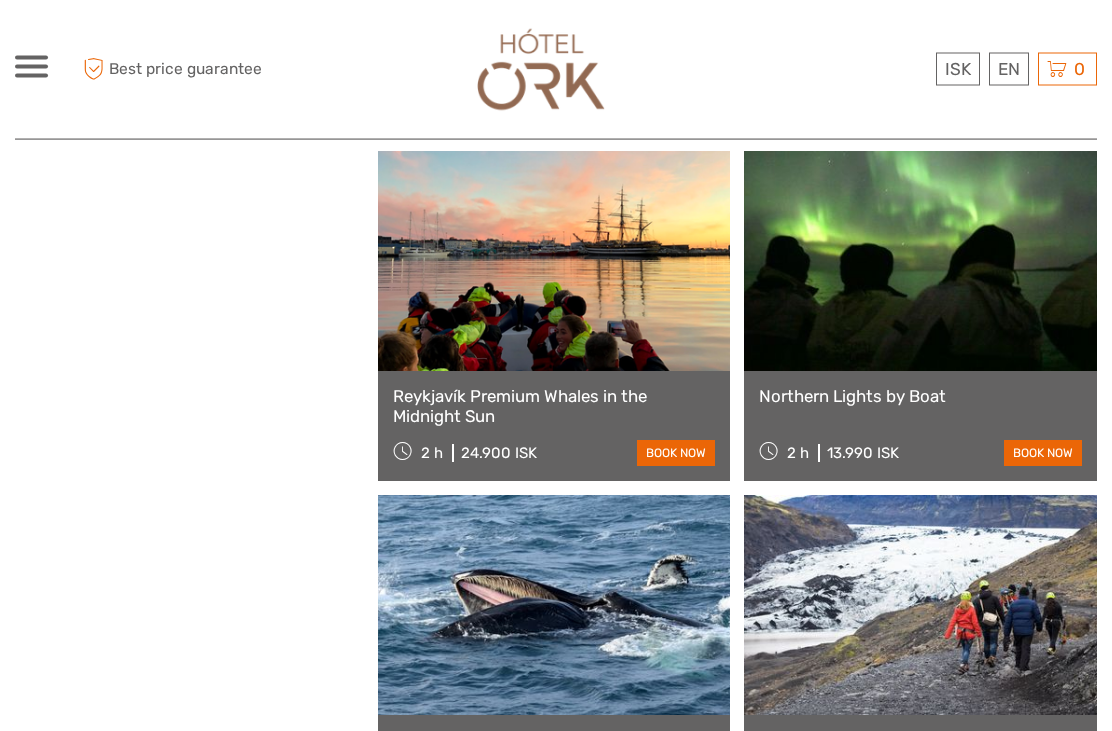 scroll, scrollTop: 12950, scrollLeft: 0, axis: vertical 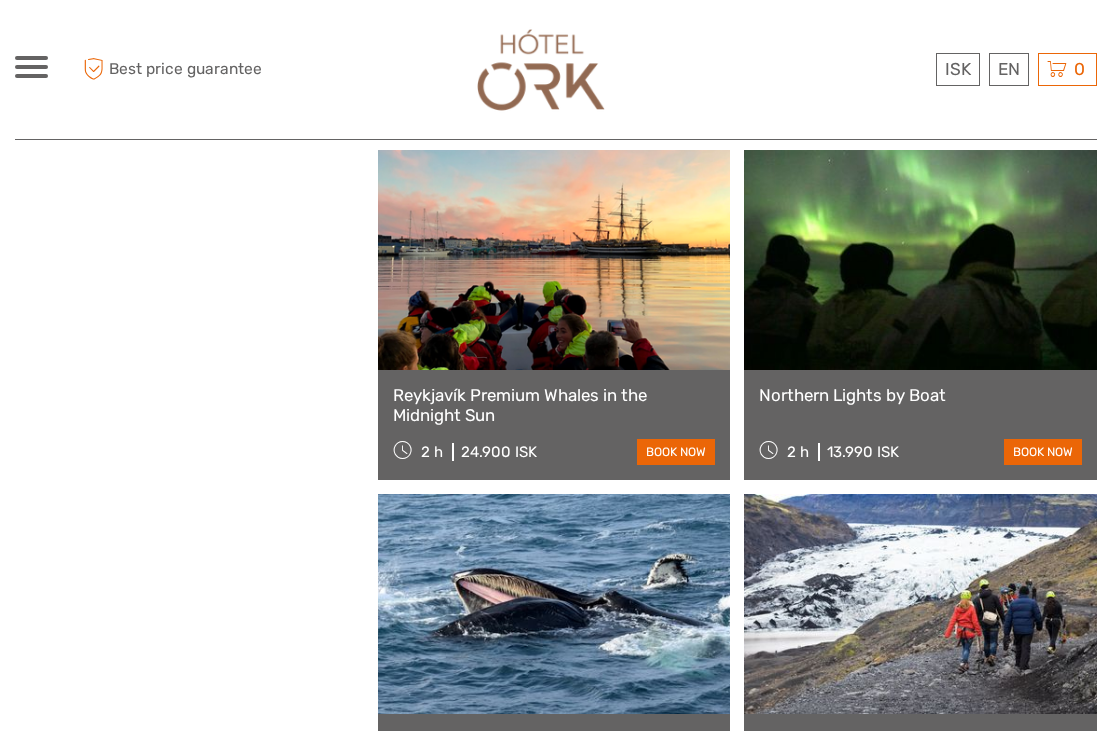 click at bounding box center (554, 260) 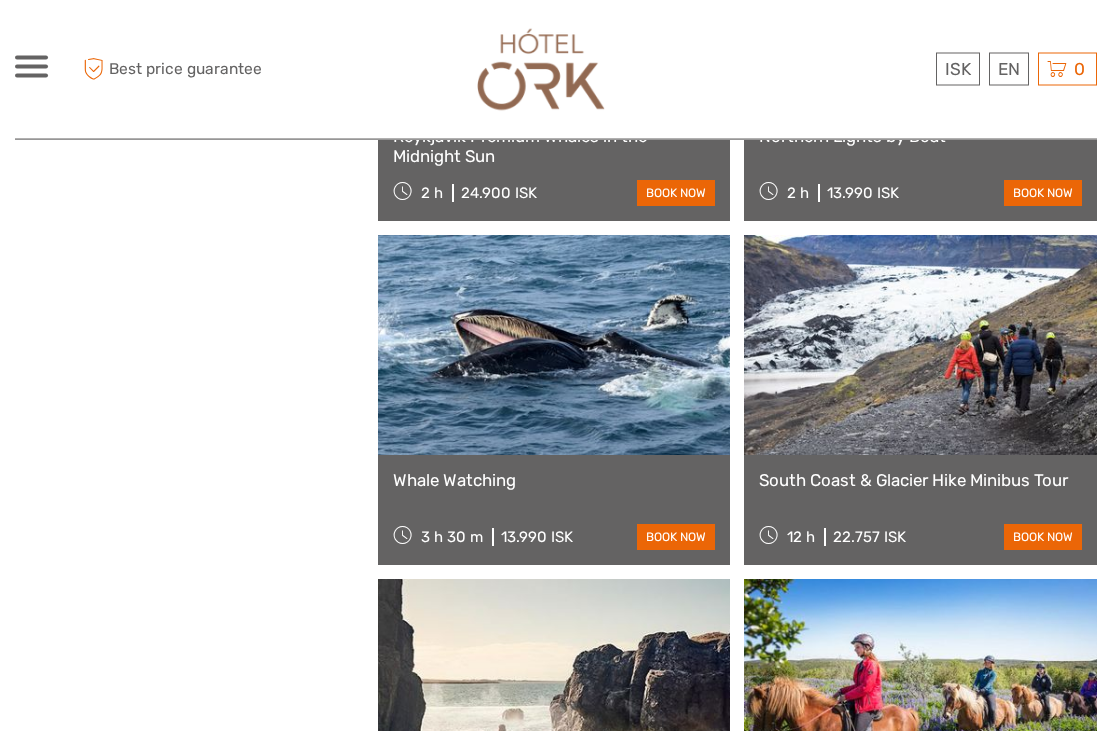 scroll, scrollTop: 13211, scrollLeft: 0, axis: vertical 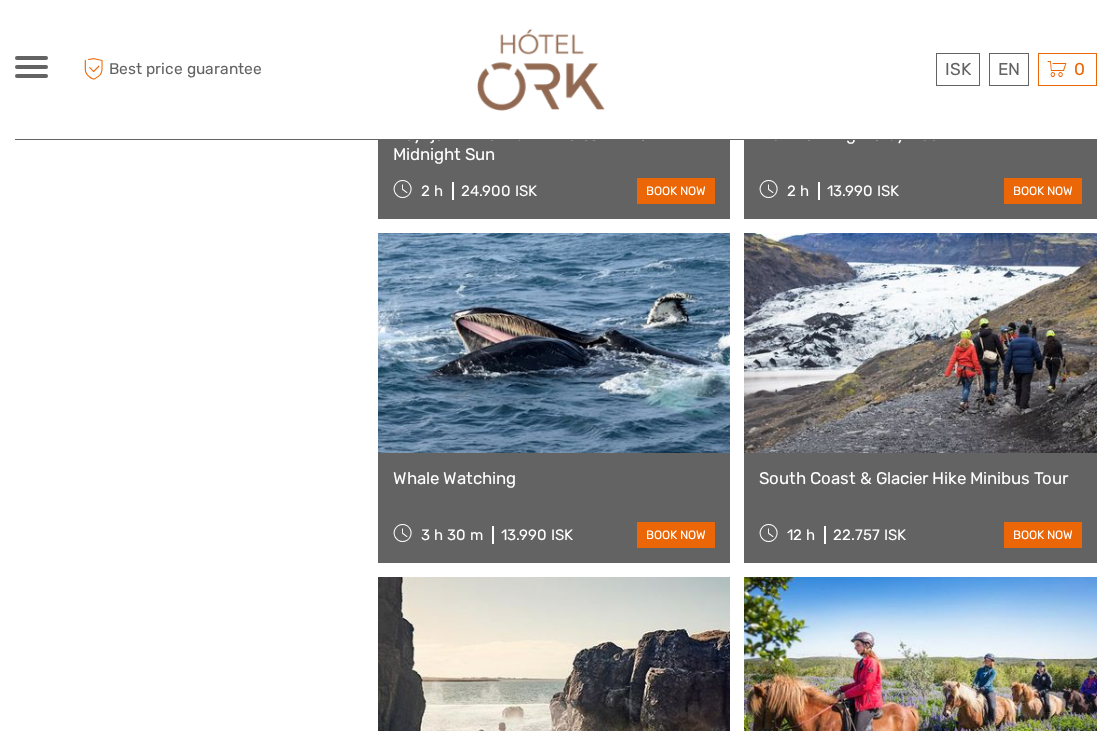 click at bounding box center [554, 343] 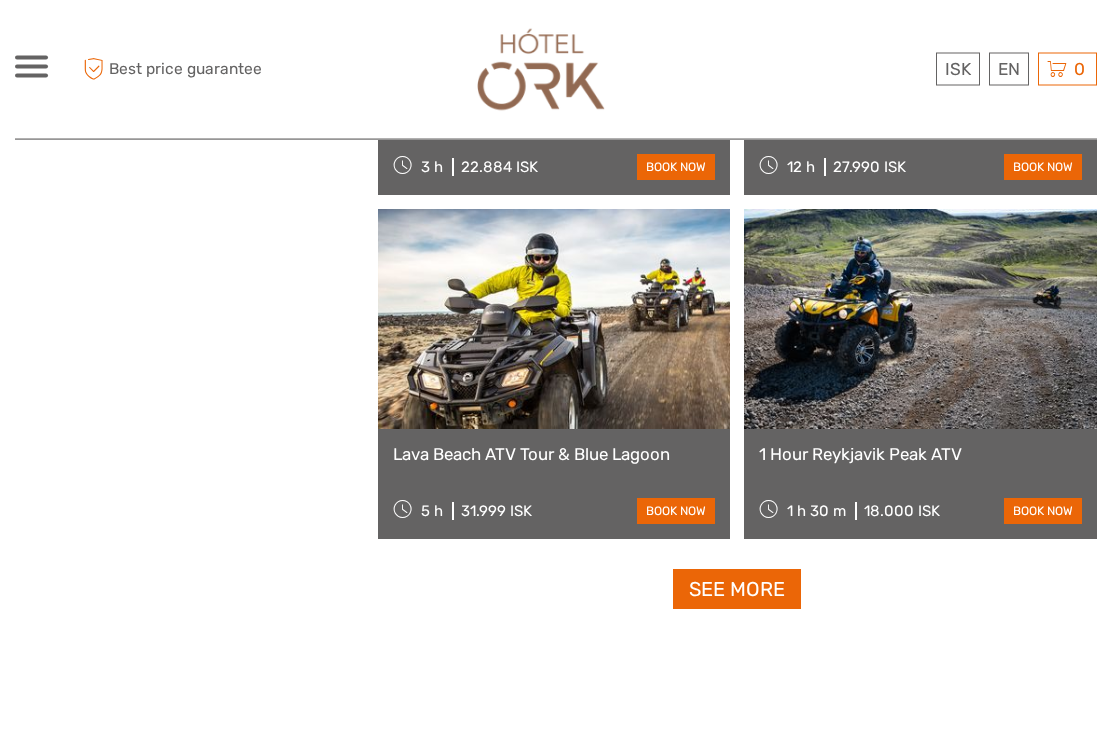 scroll, scrollTop: 15303, scrollLeft: 0, axis: vertical 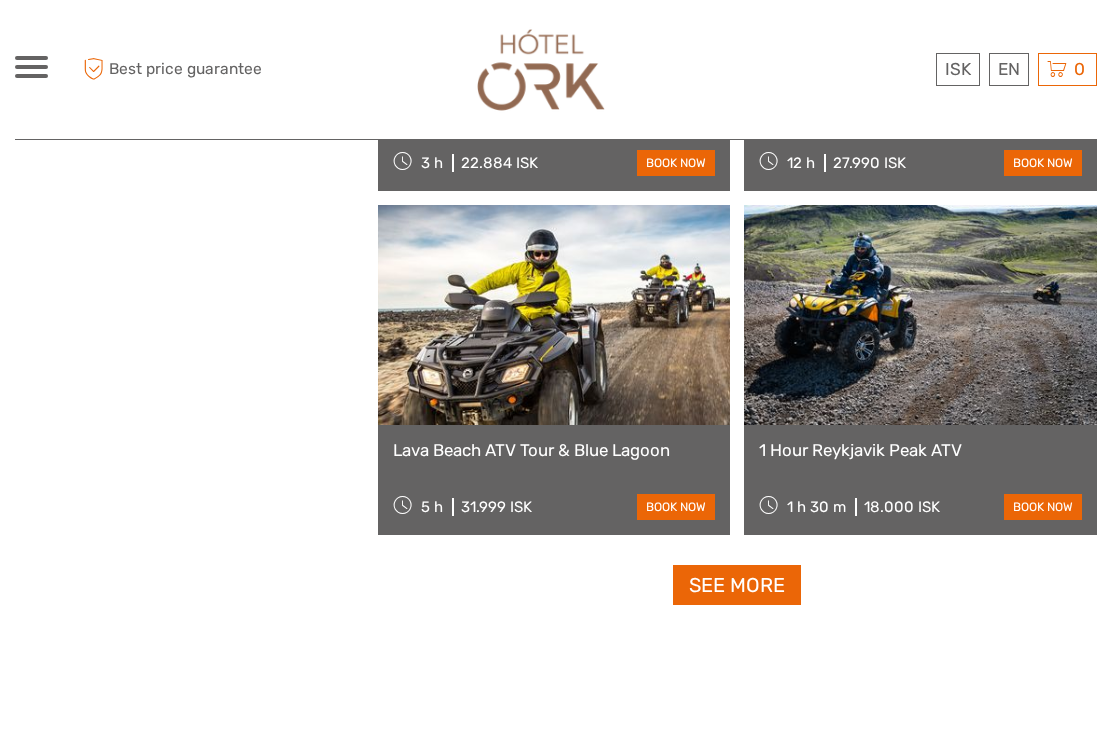click on "See more" at bounding box center (737, 585) 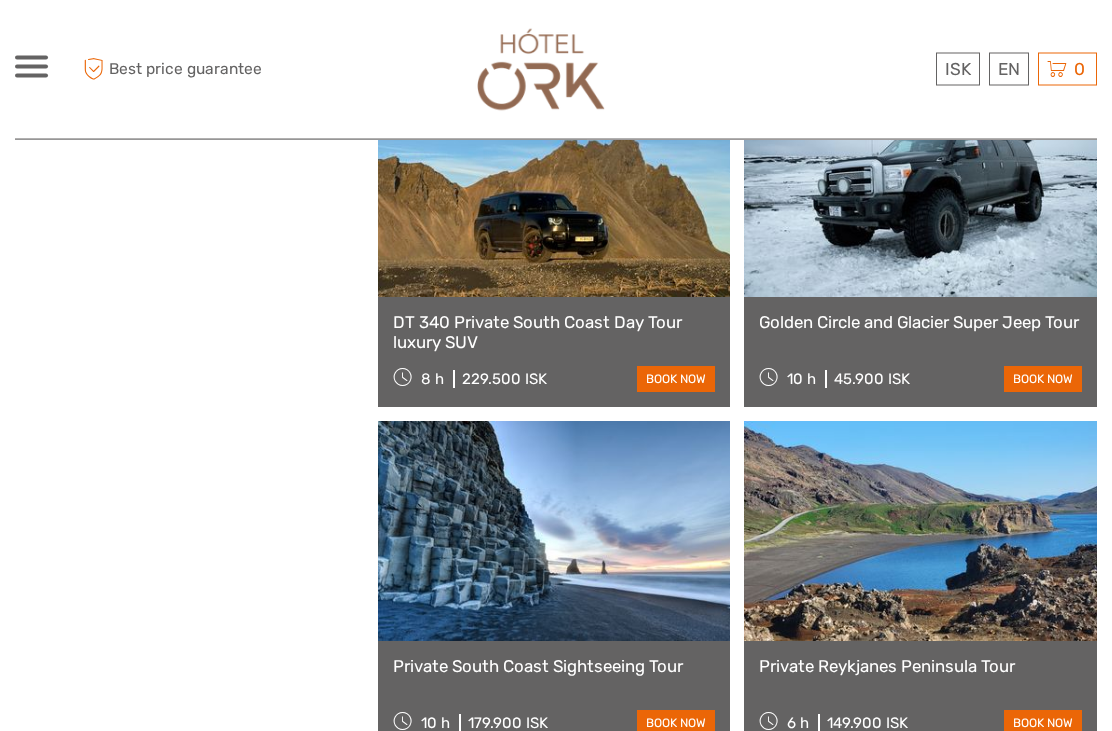 scroll, scrollTop: 17840, scrollLeft: 0, axis: vertical 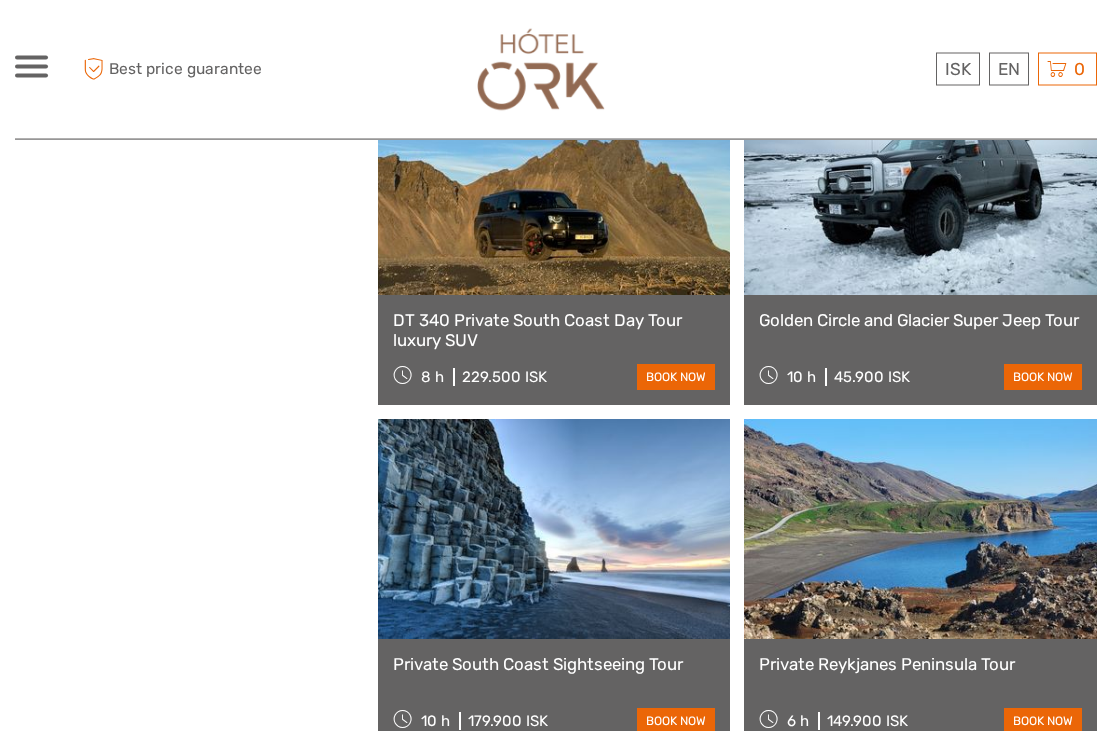click at bounding box center [554, 186] 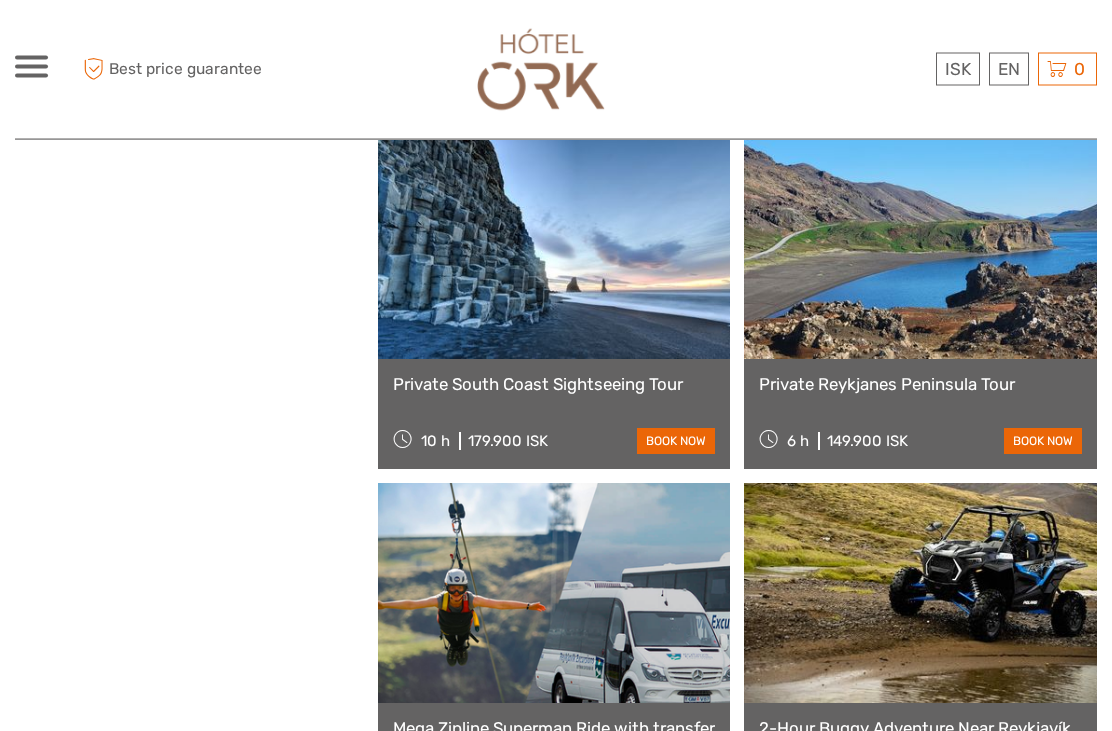 scroll, scrollTop: 18121, scrollLeft: 0, axis: vertical 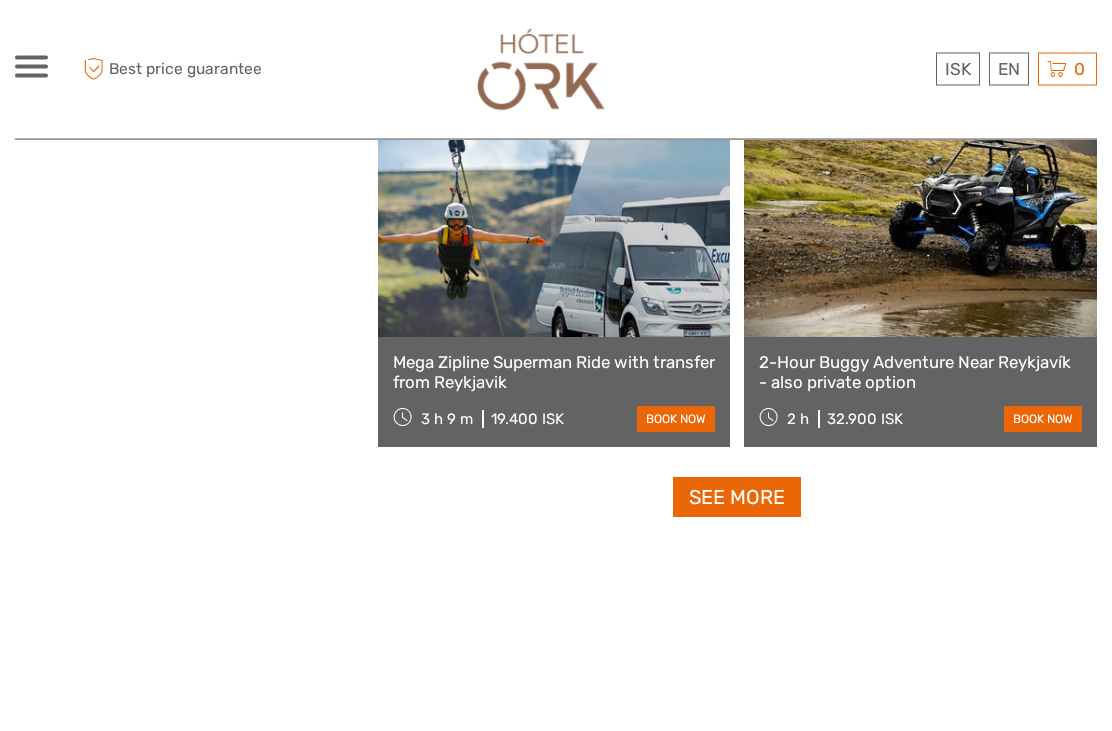 click on "See more" at bounding box center [737, 498] 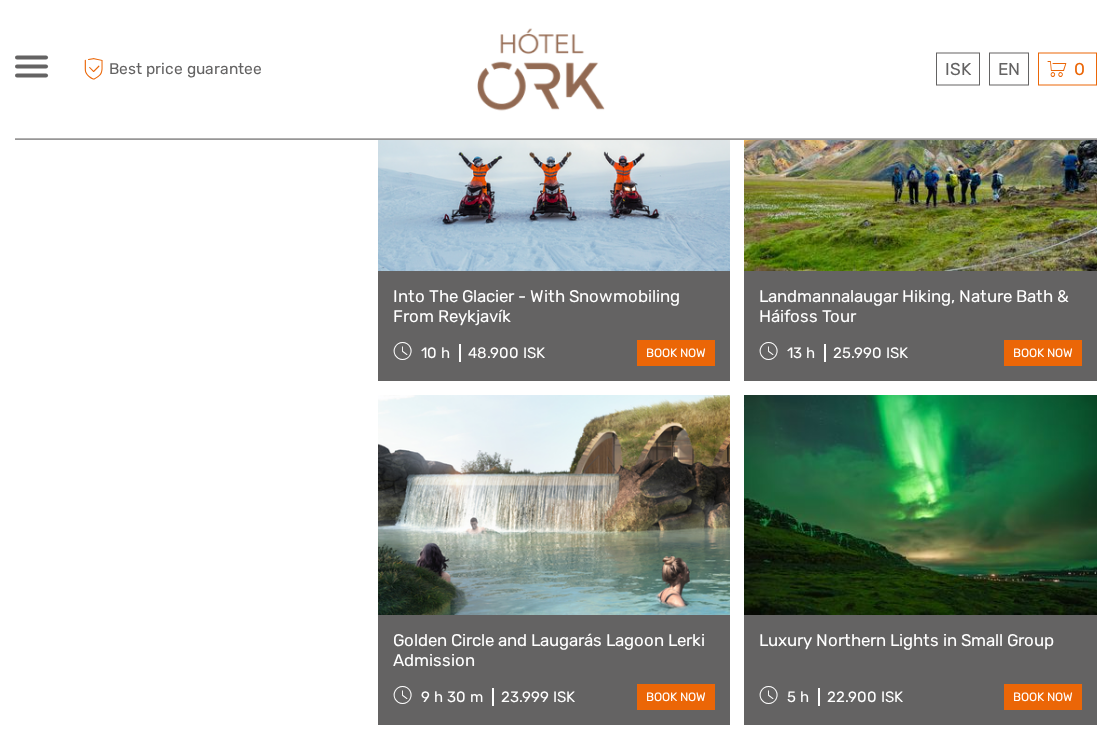 scroll, scrollTop: 19241, scrollLeft: 0, axis: vertical 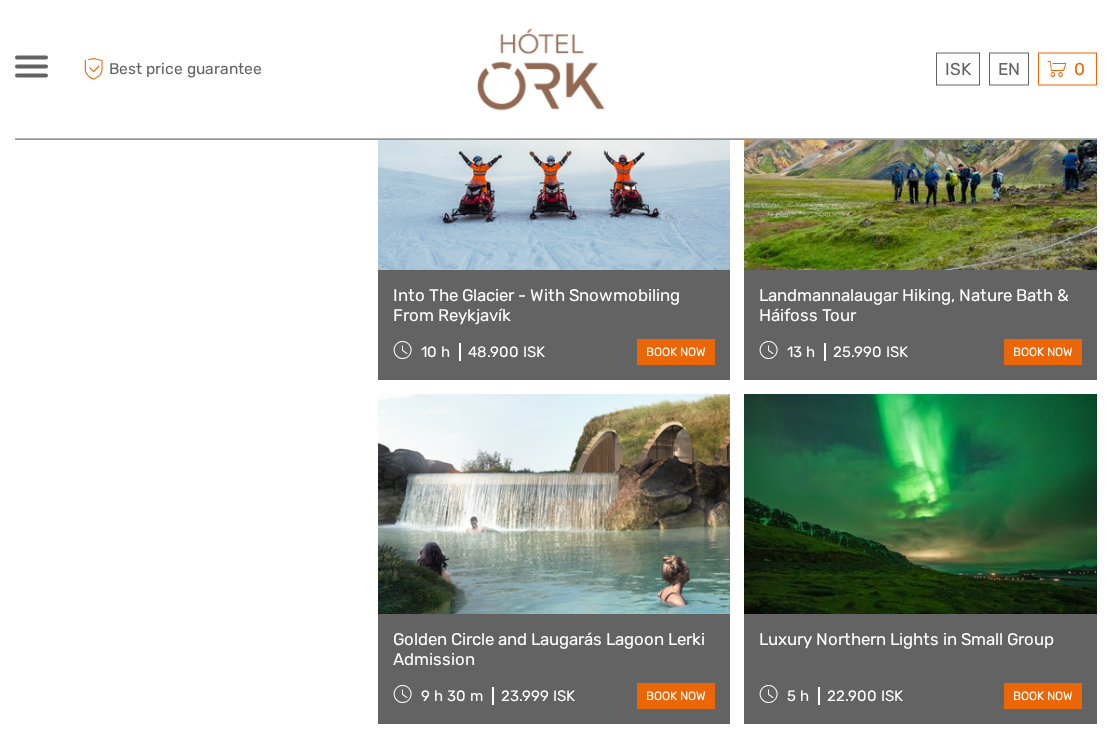 click at bounding box center [920, 161] 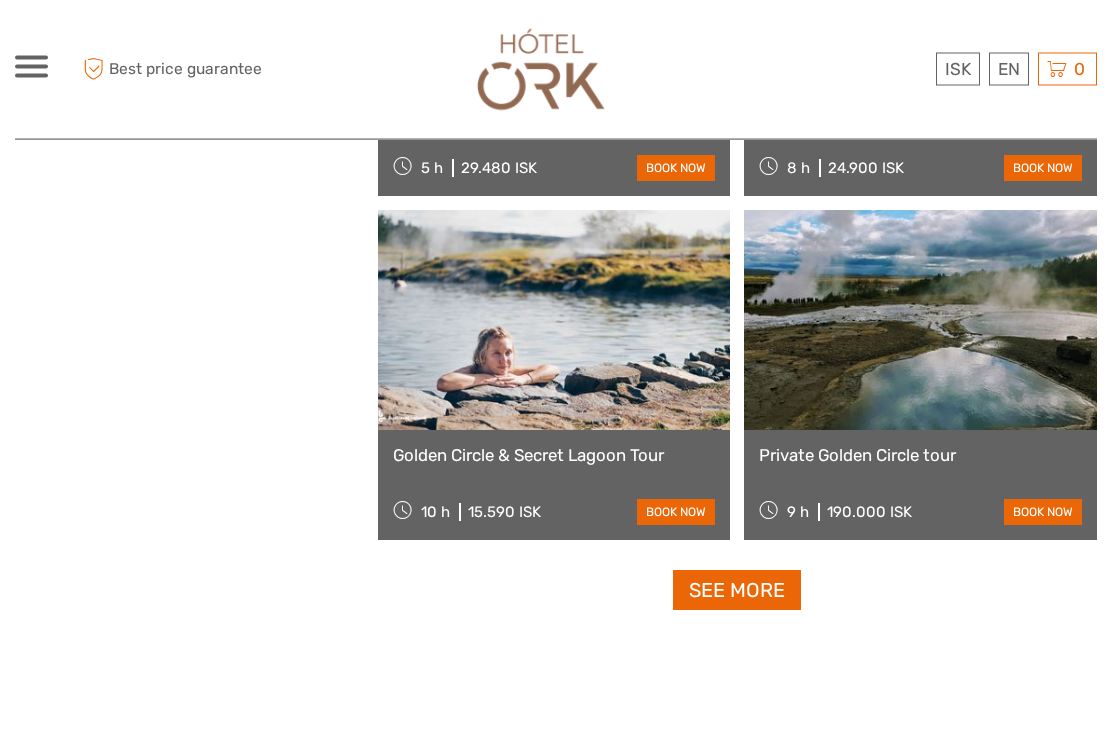 scroll, scrollTop: 21496, scrollLeft: 0, axis: vertical 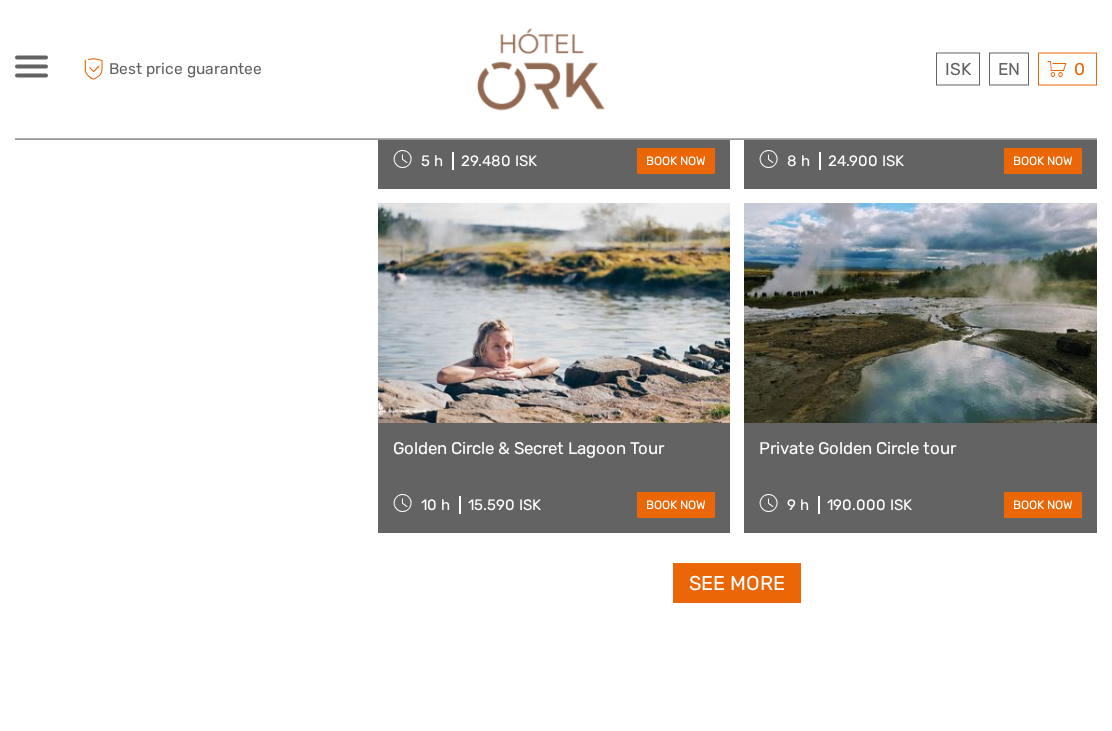 click on "See more" at bounding box center (737, 584) 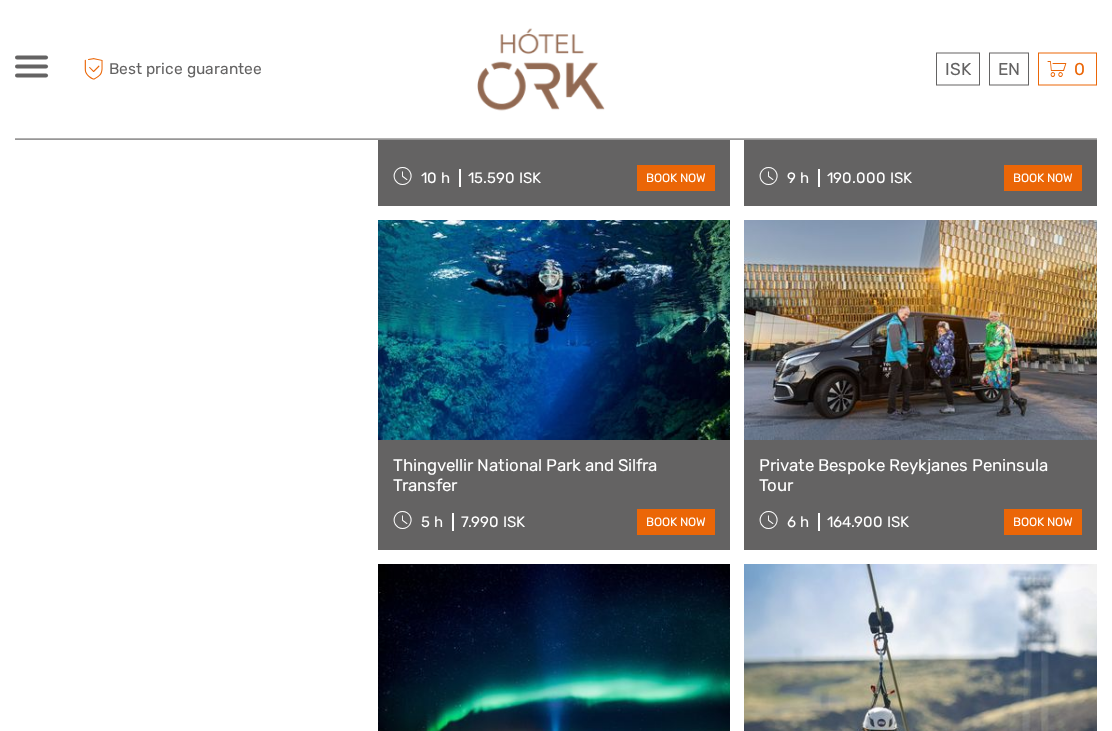 scroll, scrollTop: 21824, scrollLeft: 0, axis: vertical 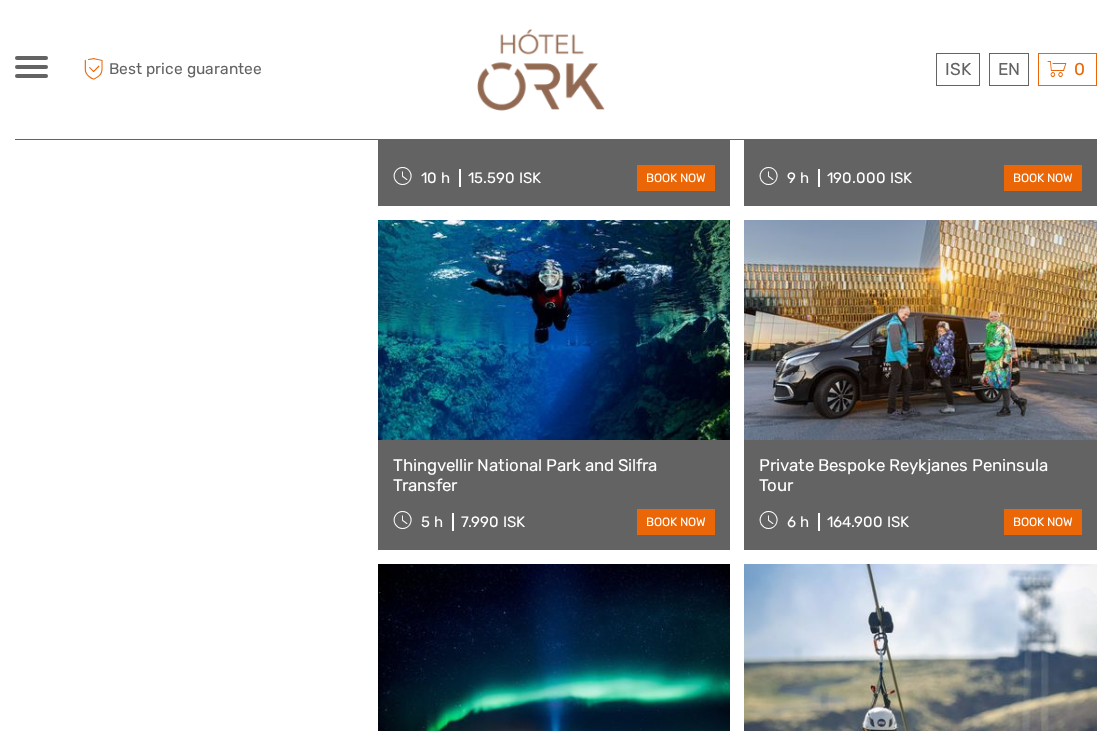 click at bounding box center (920, 330) 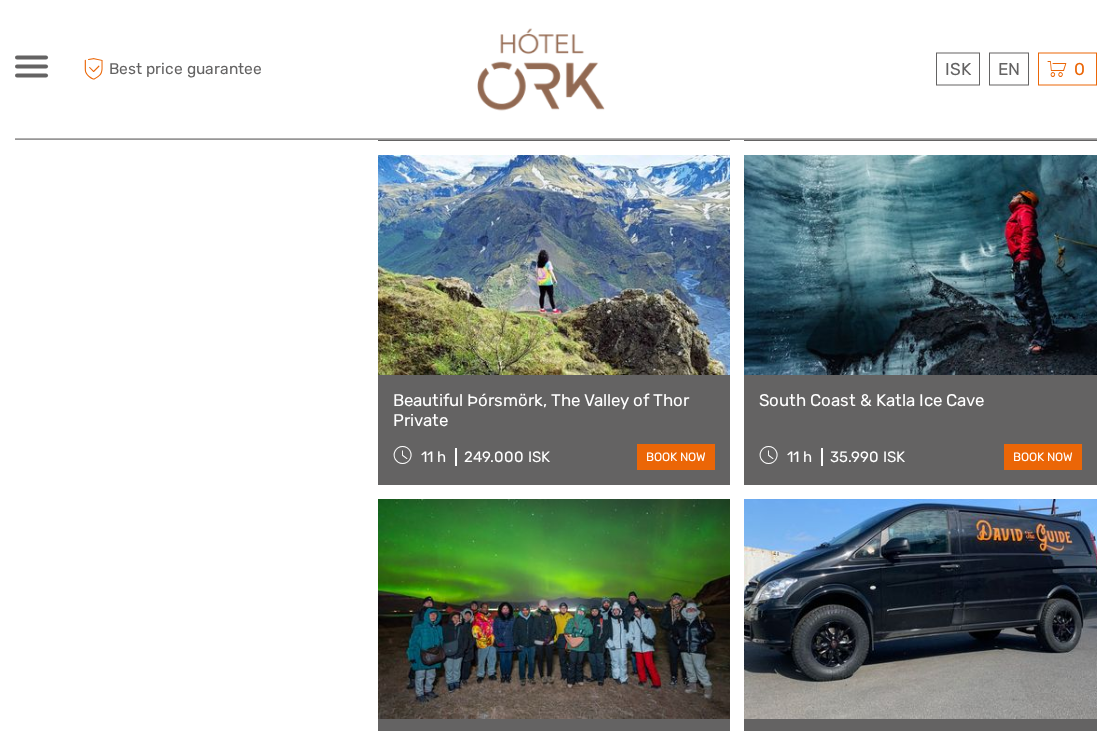 scroll, scrollTop: 23259, scrollLeft: 0, axis: vertical 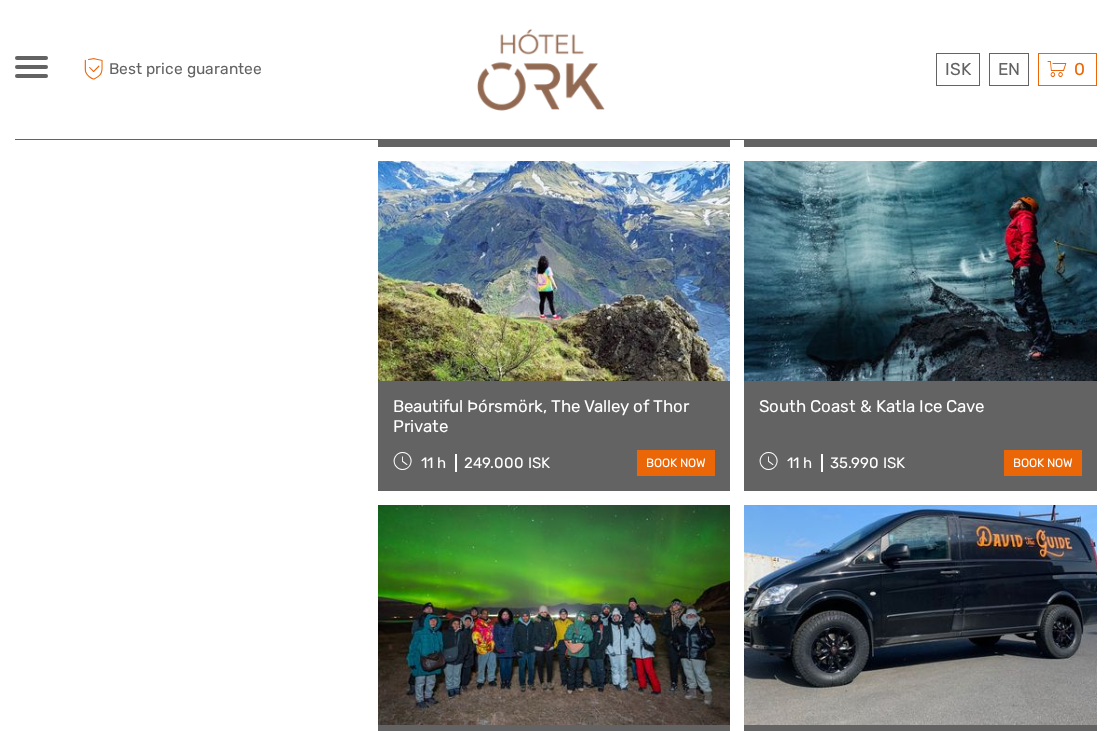 click at bounding box center [554, 271] 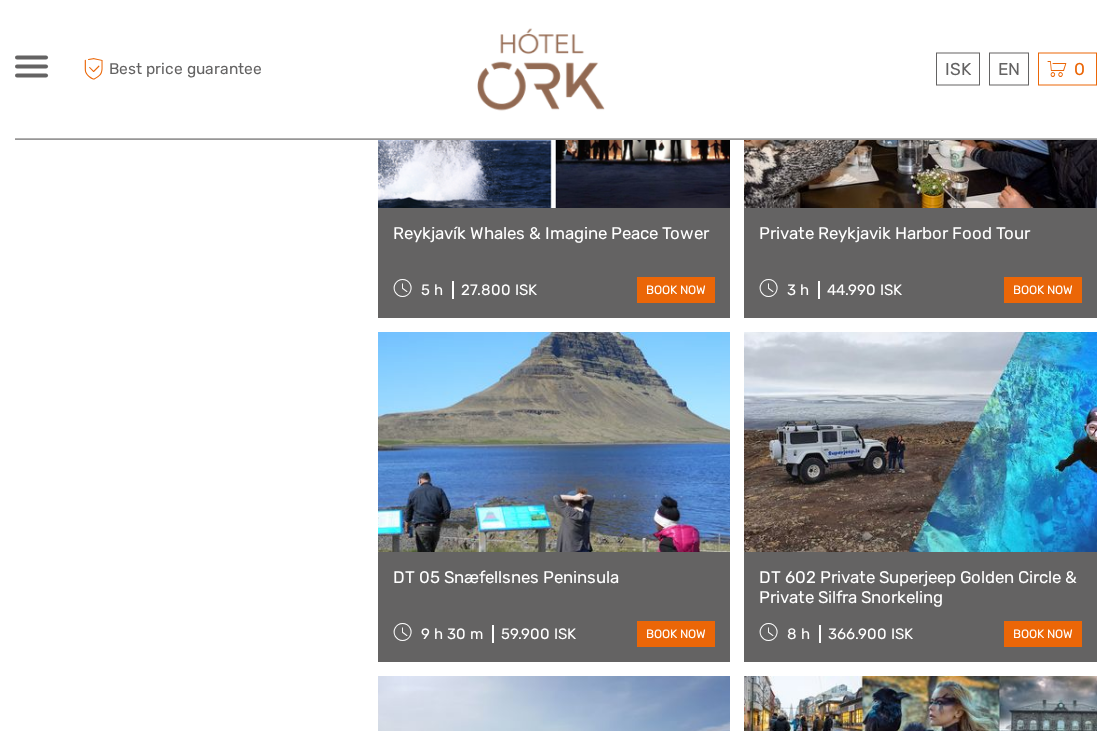 scroll, scrollTop: 24120, scrollLeft: 0, axis: vertical 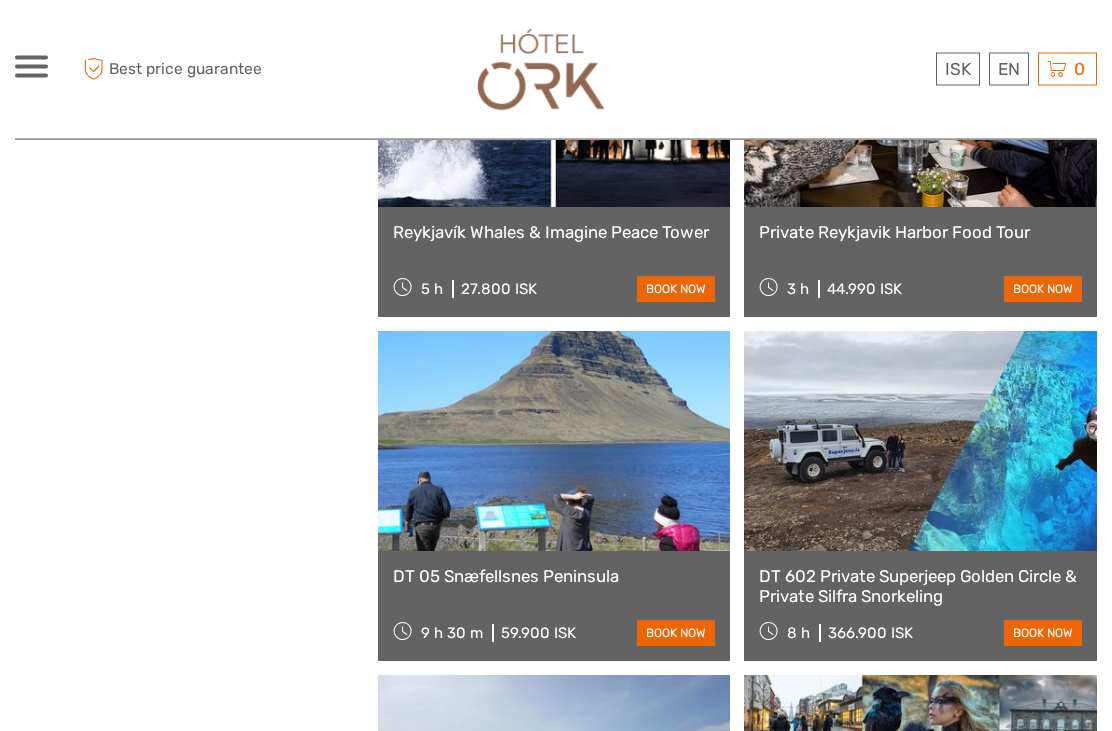 click at bounding box center [554, 442] 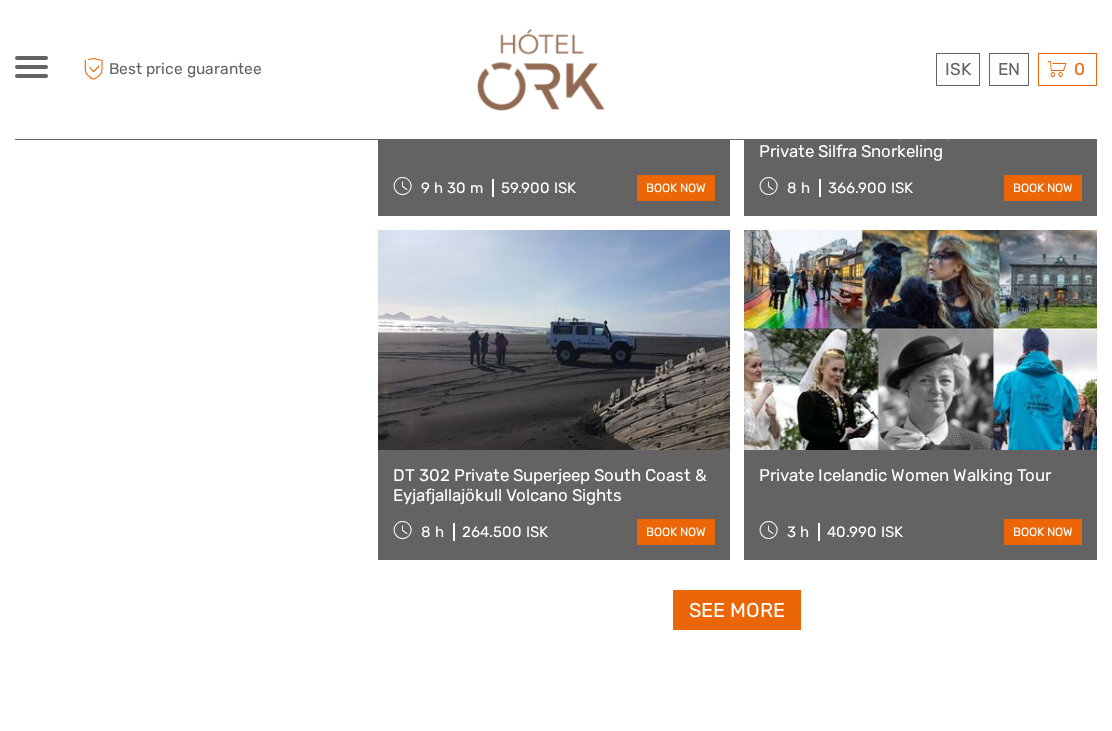 scroll, scrollTop: 24575, scrollLeft: 0, axis: vertical 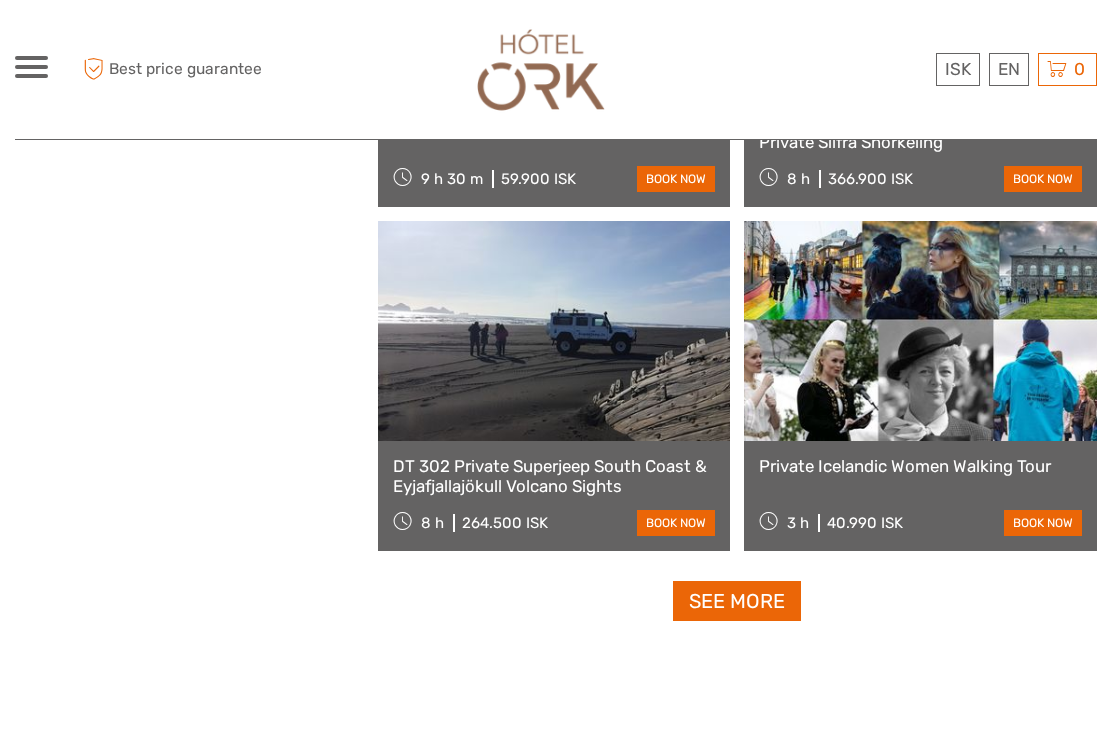 click at bounding box center (554, 331) 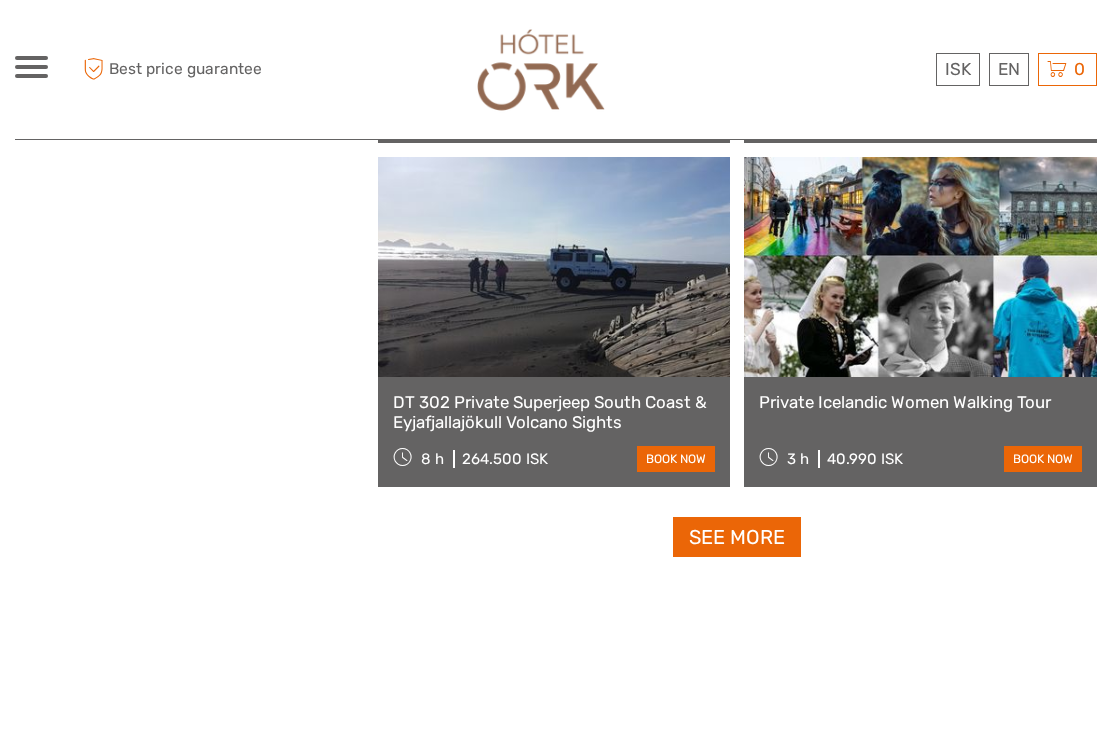 click on "See more" at bounding box center (737, 537) 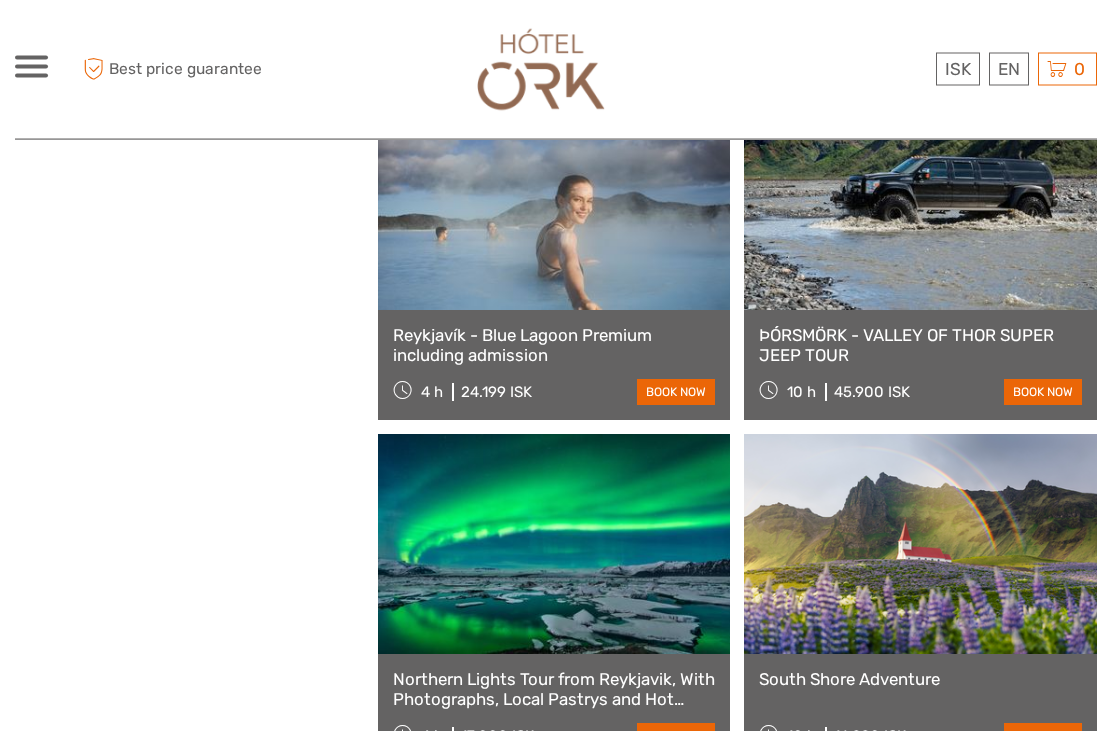 scroll, scrollTop: 26082, scrollLeft: 0, axis: vertical 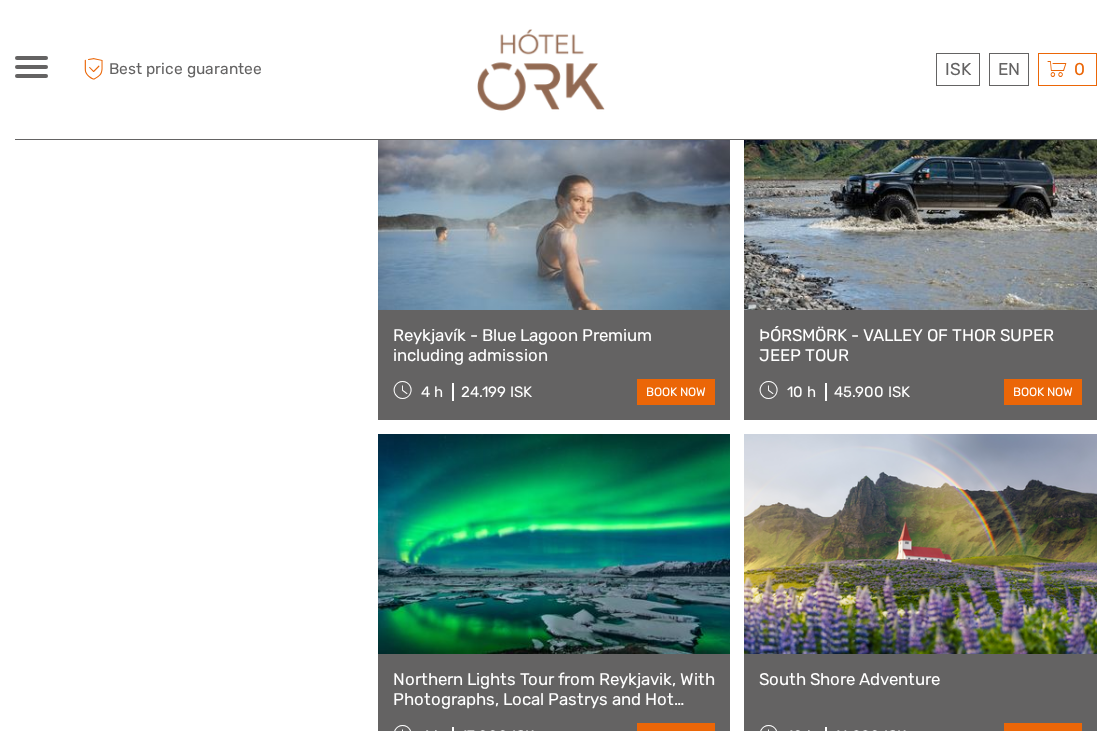 click at bounding box center [920, 200] 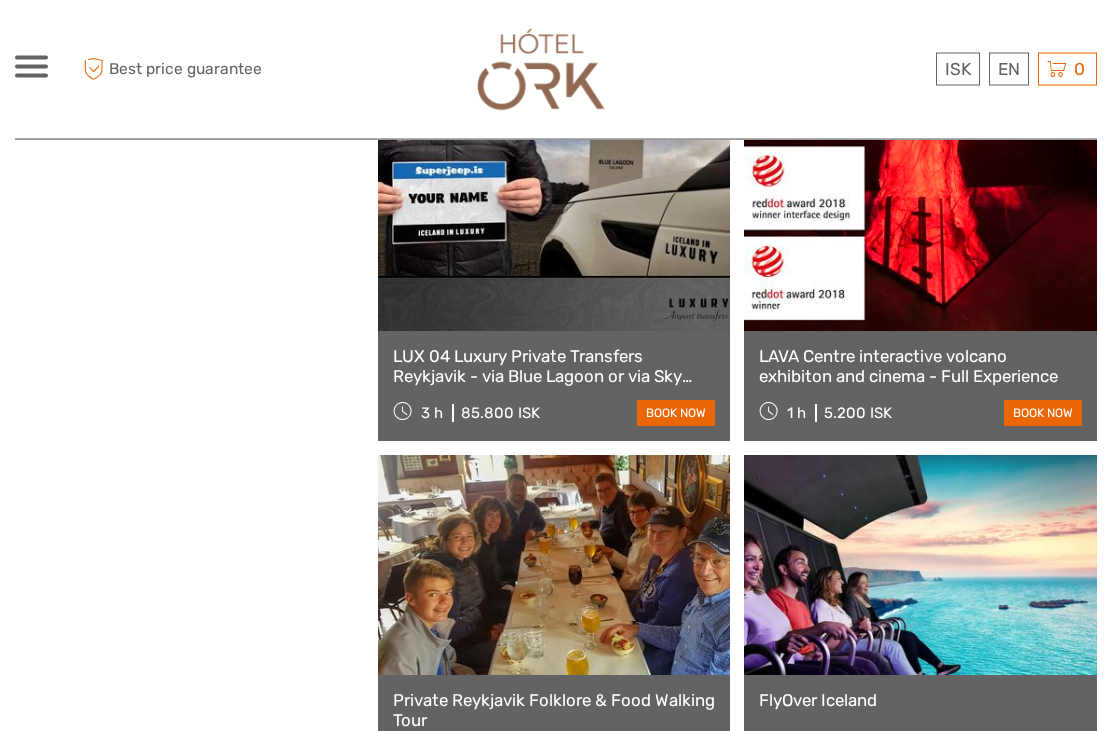 scroll, scrollTop: 27093, scrollLeft: 0, axis: vertical 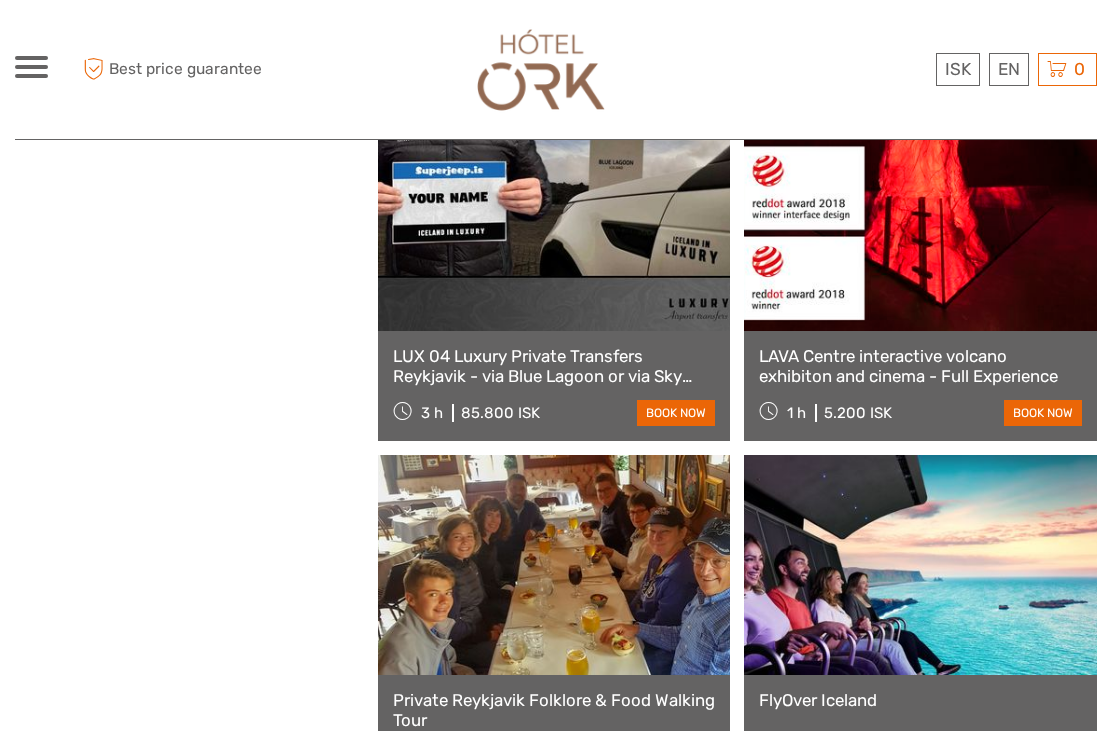 click at bounding box center [920, 221] 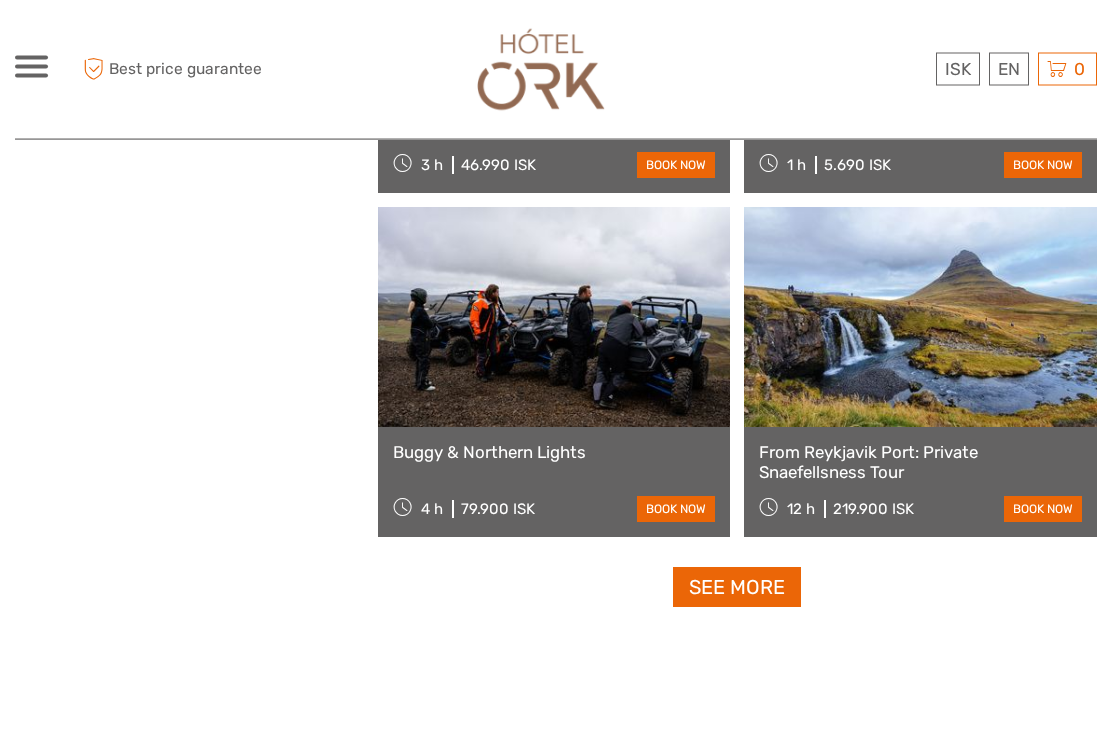 scroll, scrollTop: 27686, scrollLeft: 0, axis: vertical 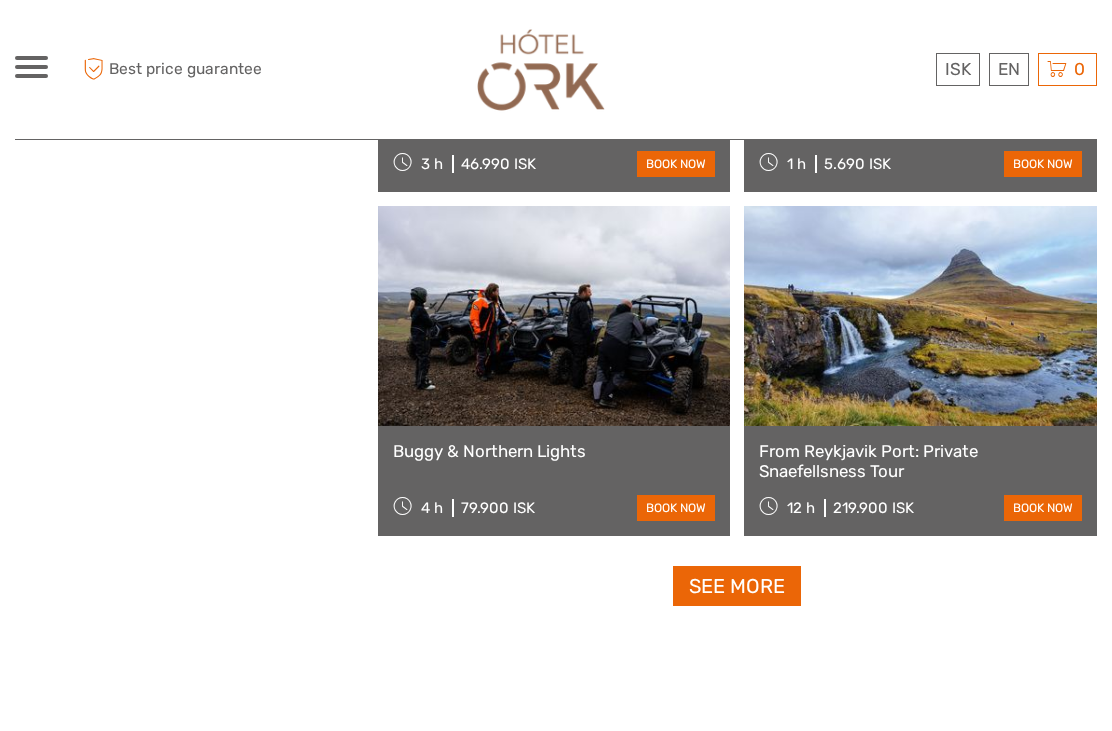 click at bounding box center (920, 316) 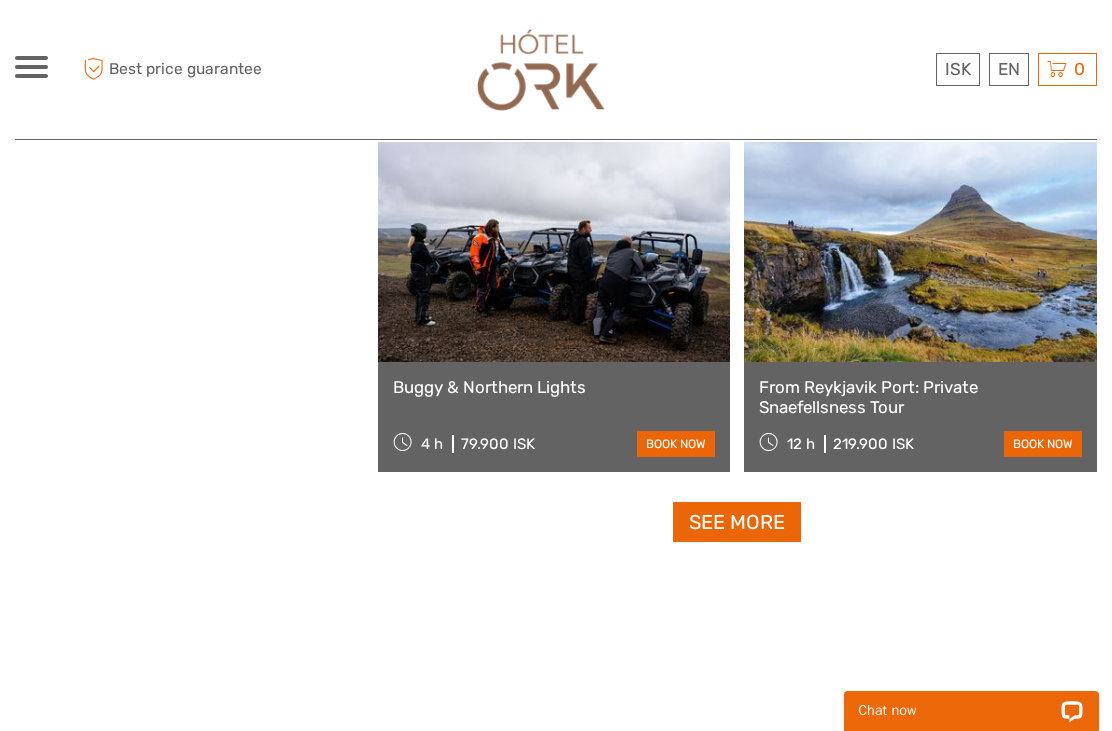 click on "See more" at bounding box center [737, 522] 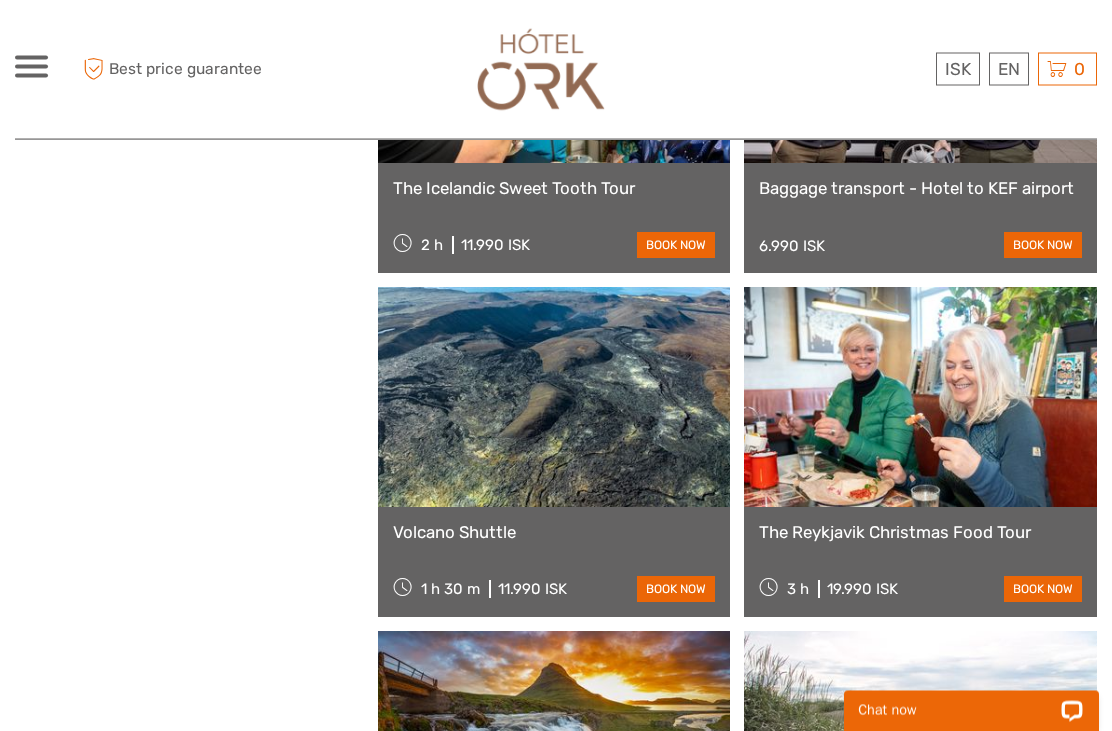 scroll, scrollTop: 28294, scrollLeft: 0, axis: vertical 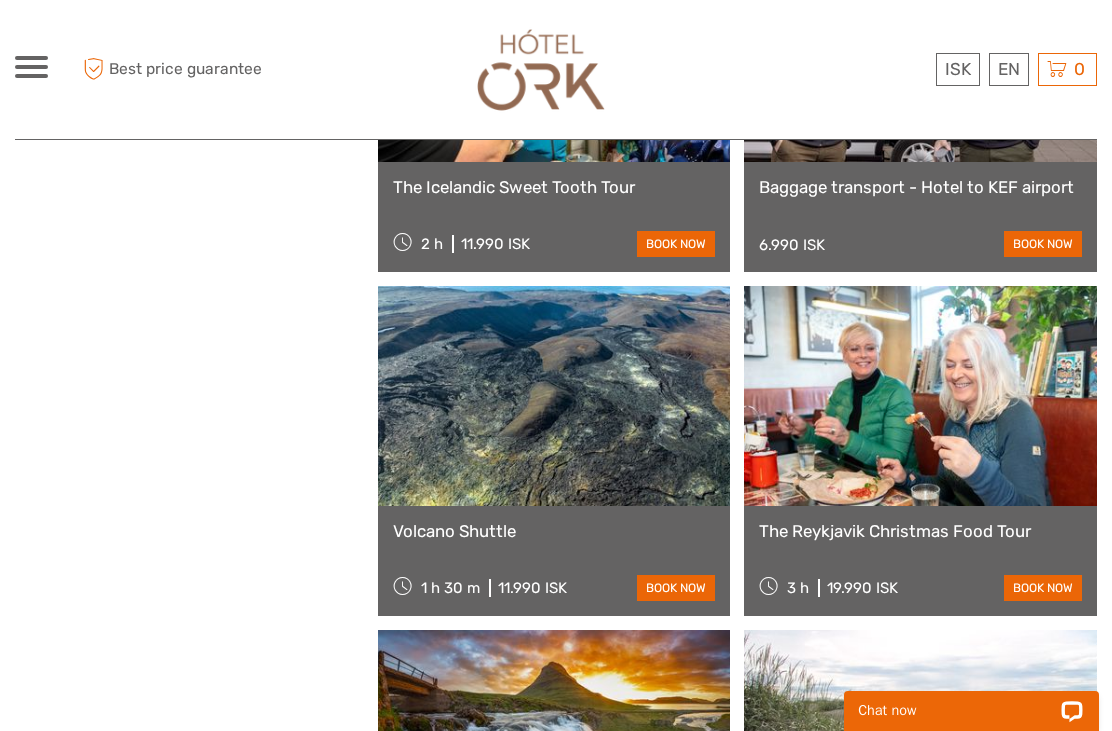 click at bounding box center (554, 396) 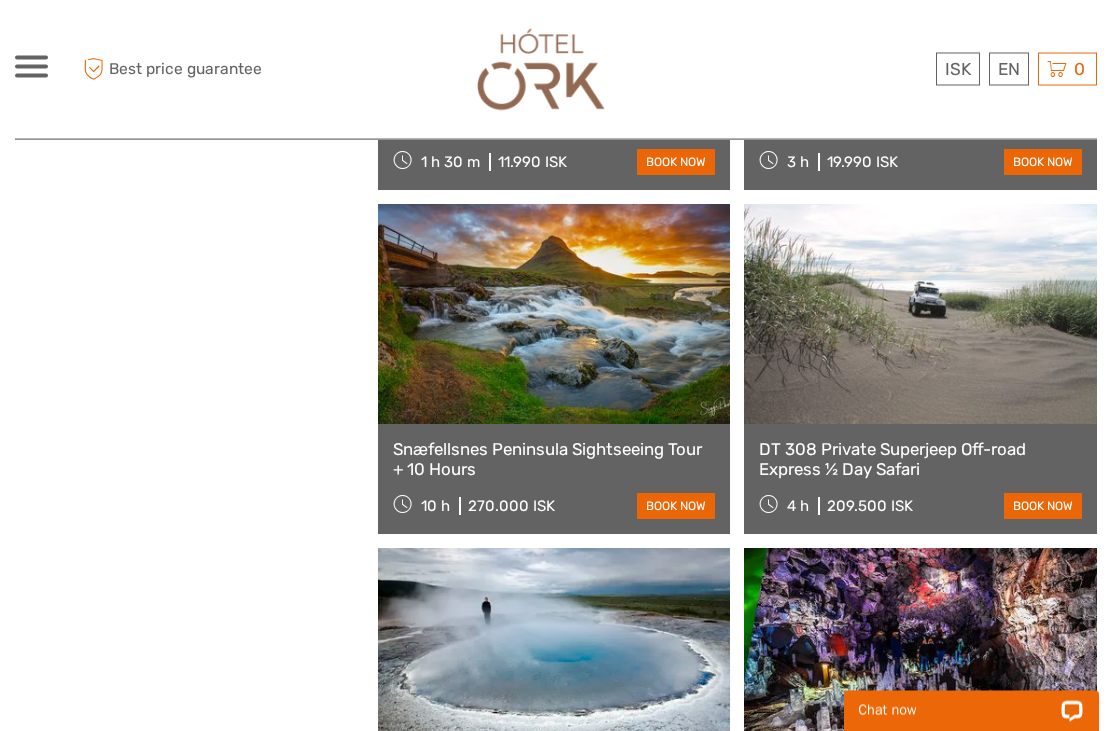 scroll, scrollTop: 28721, scrollLeft: 0, axis: vertical 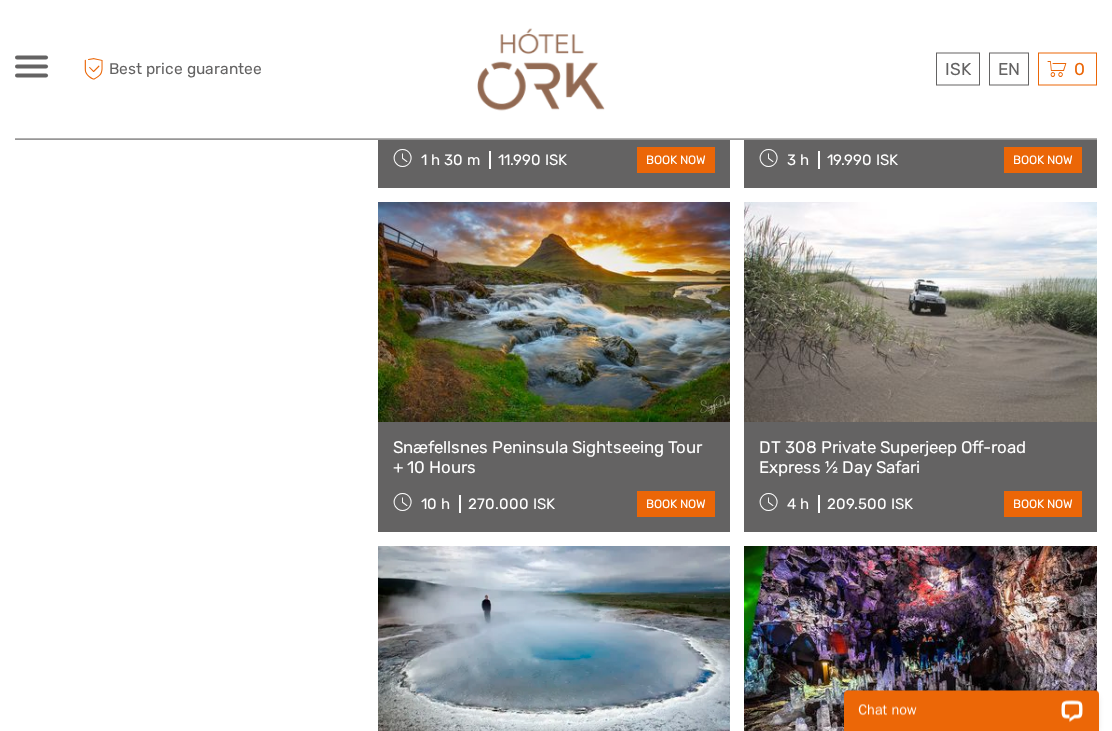 click at bounding box center (554, 313) 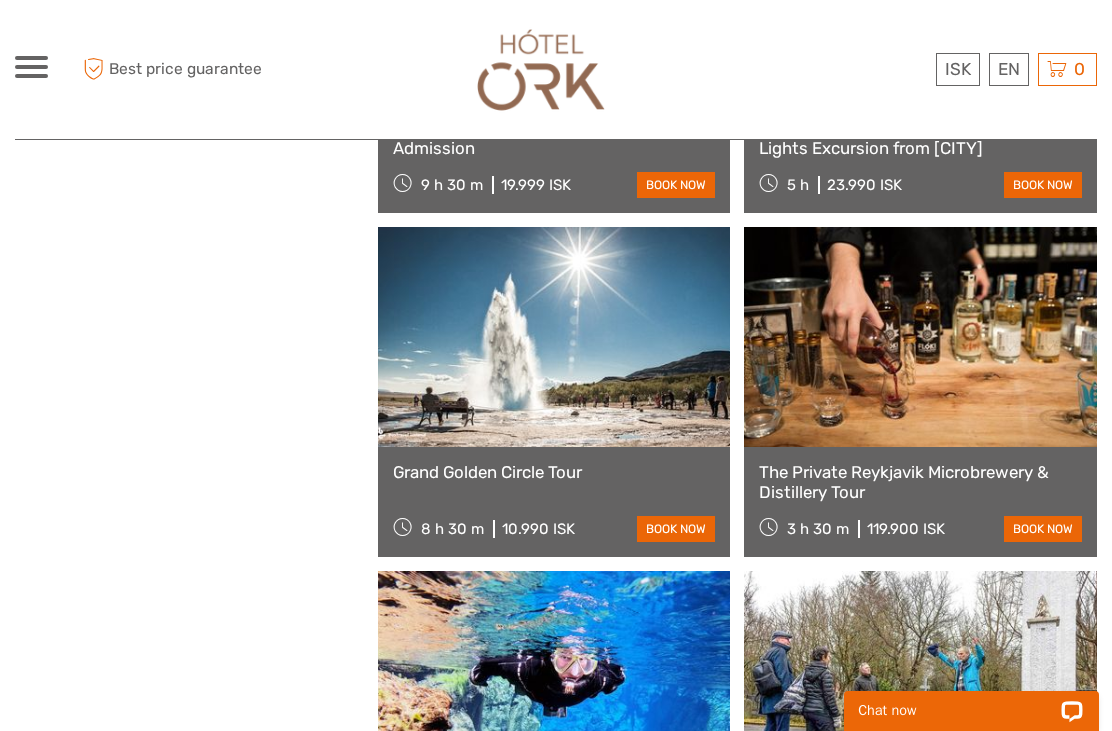 scroll, scrollTop: 29384, scrollLeft: 0, axis: vertical 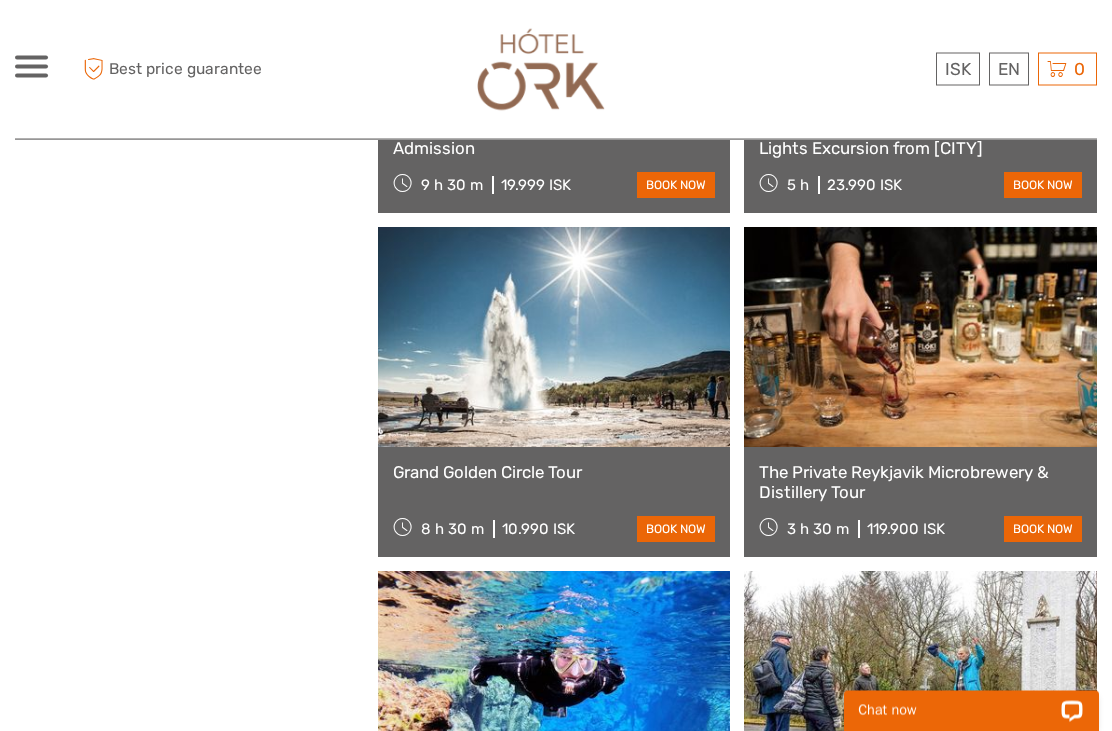 click at bounding box center (554, 338) 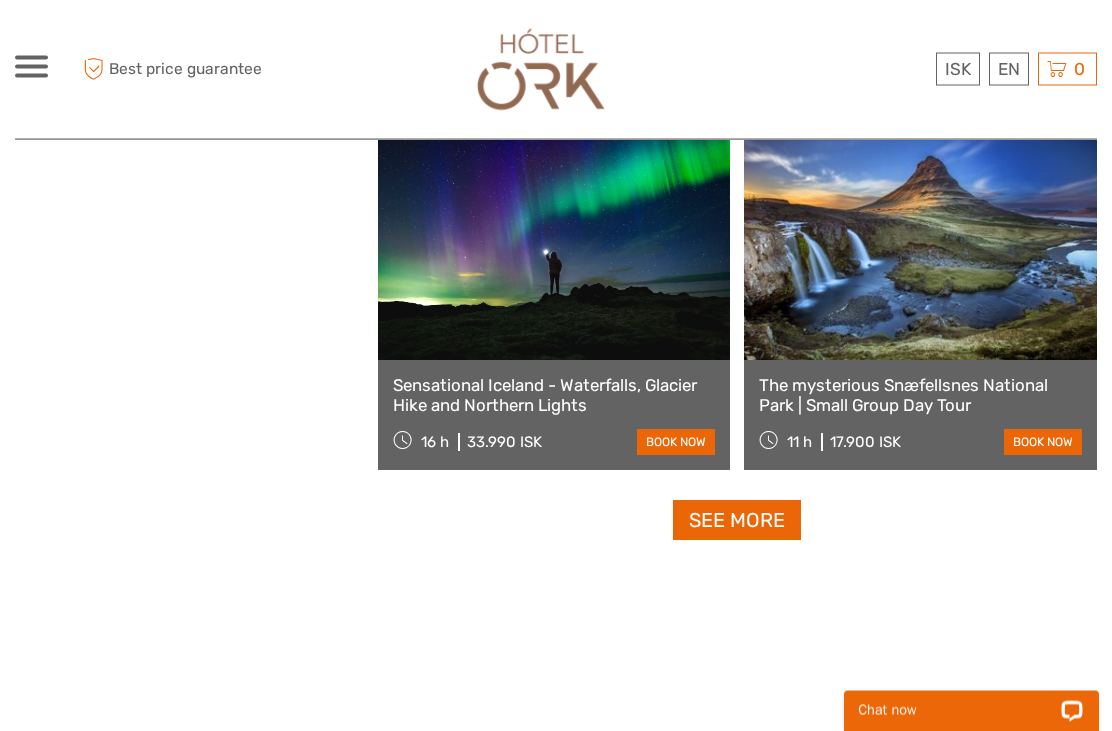 scroll, scrollTop: 30849, scrollLeft: 0, axis: vertical 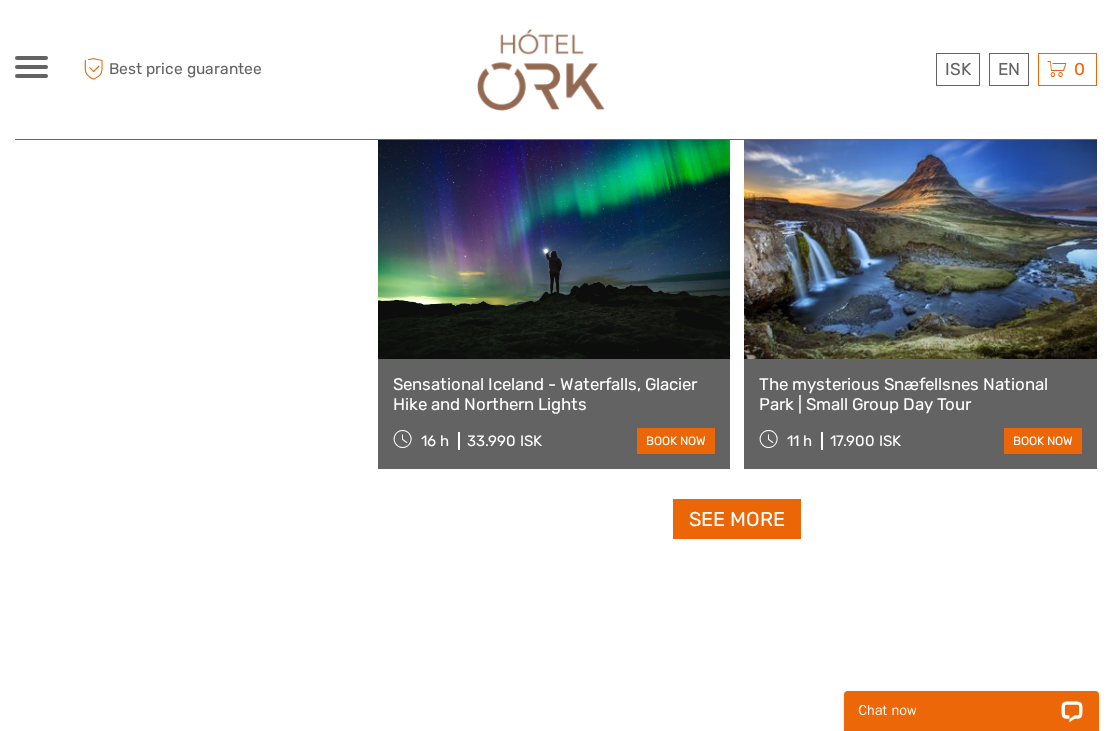 click on "See more" at bounding box center [737, 519] 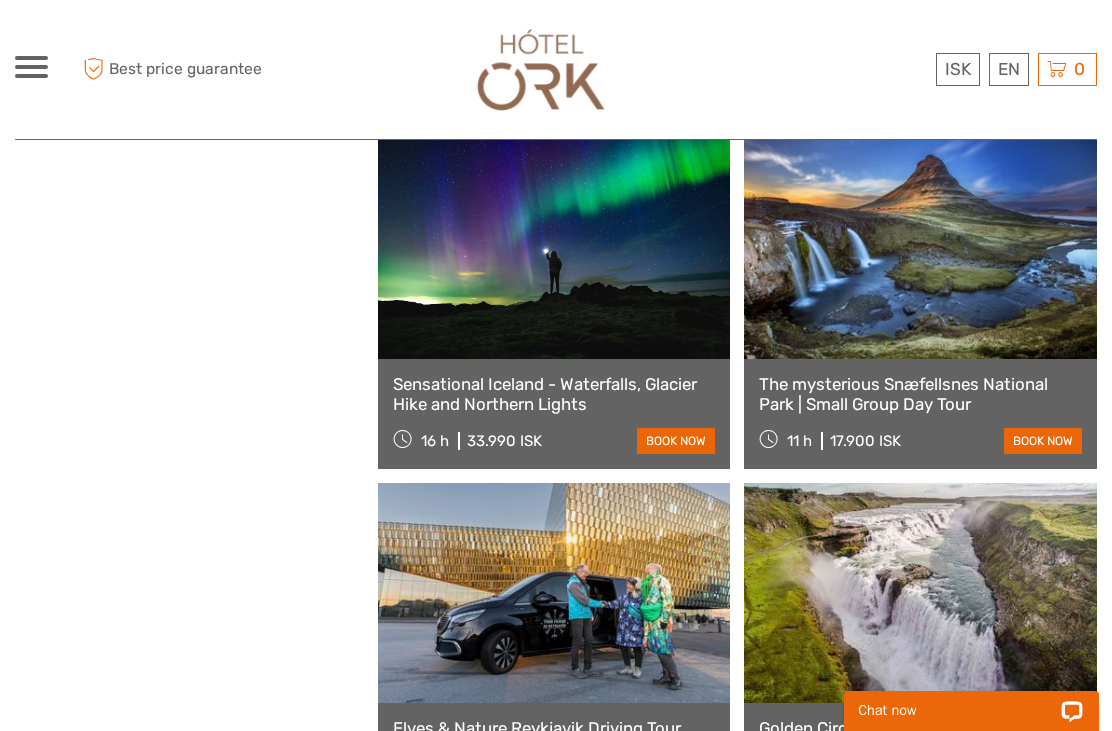 click at bounding box center [920, 249] 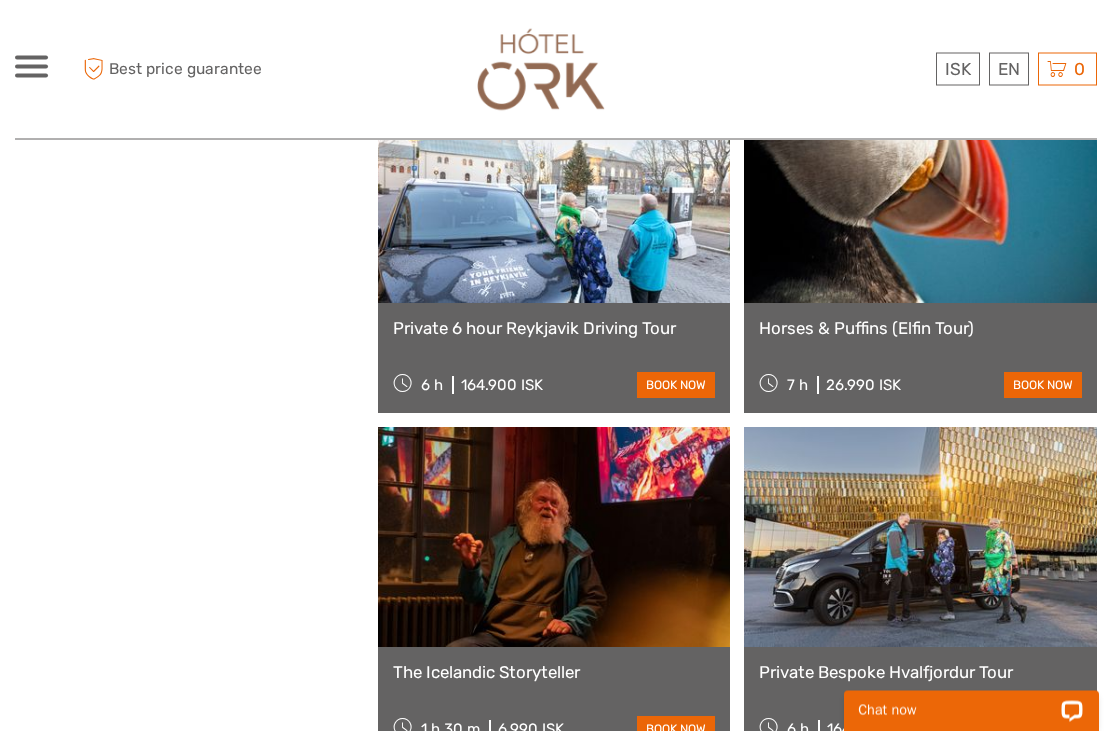 scroll, scrollTop: 31594, scrollLeft: 0, axis: vertical 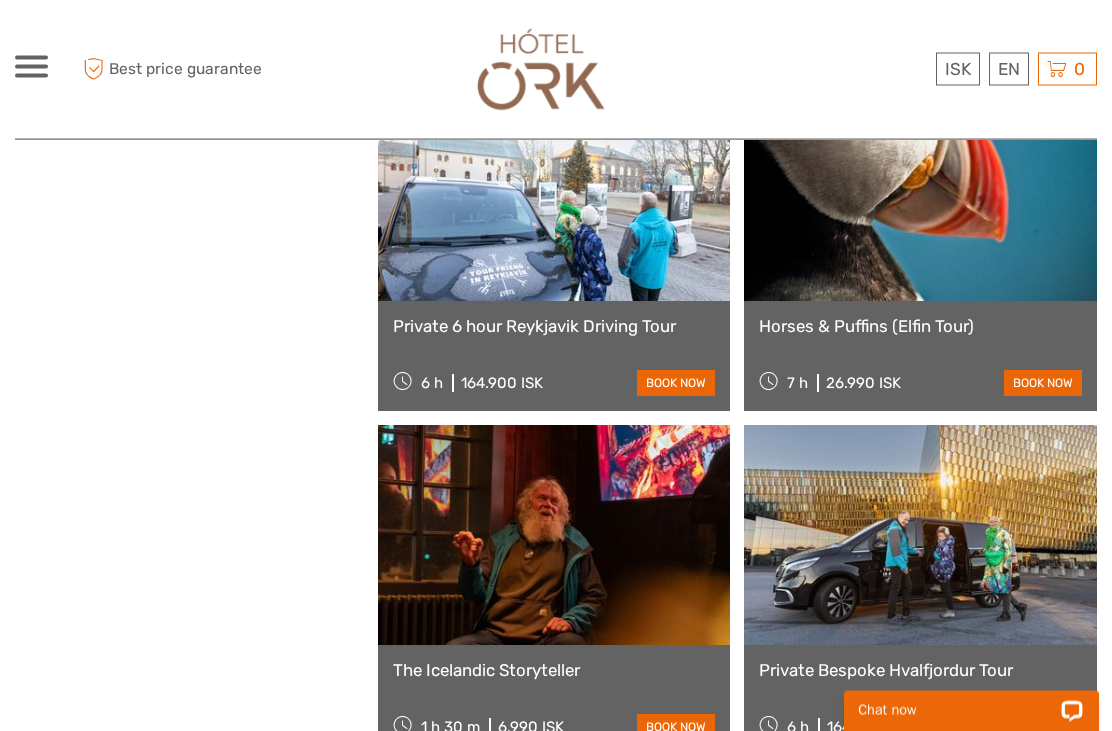 click at bounding box center [920, 192] 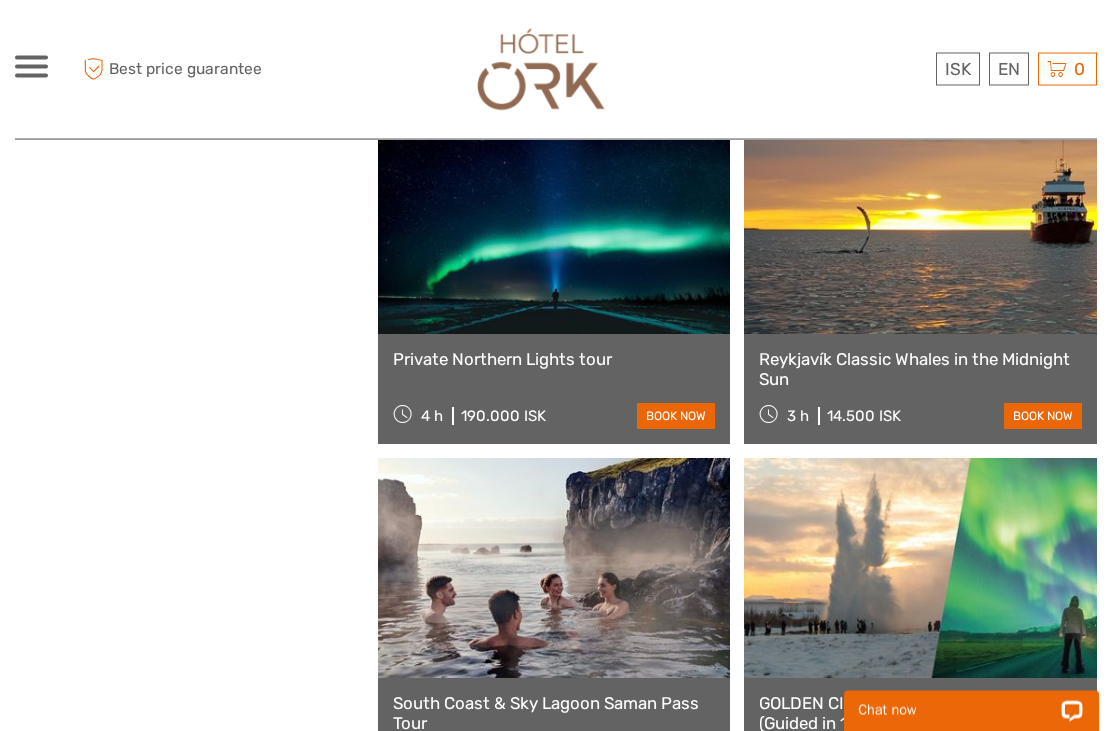 scroll, scrollTop: 33626, scrollLeft: 0, axis: vertical 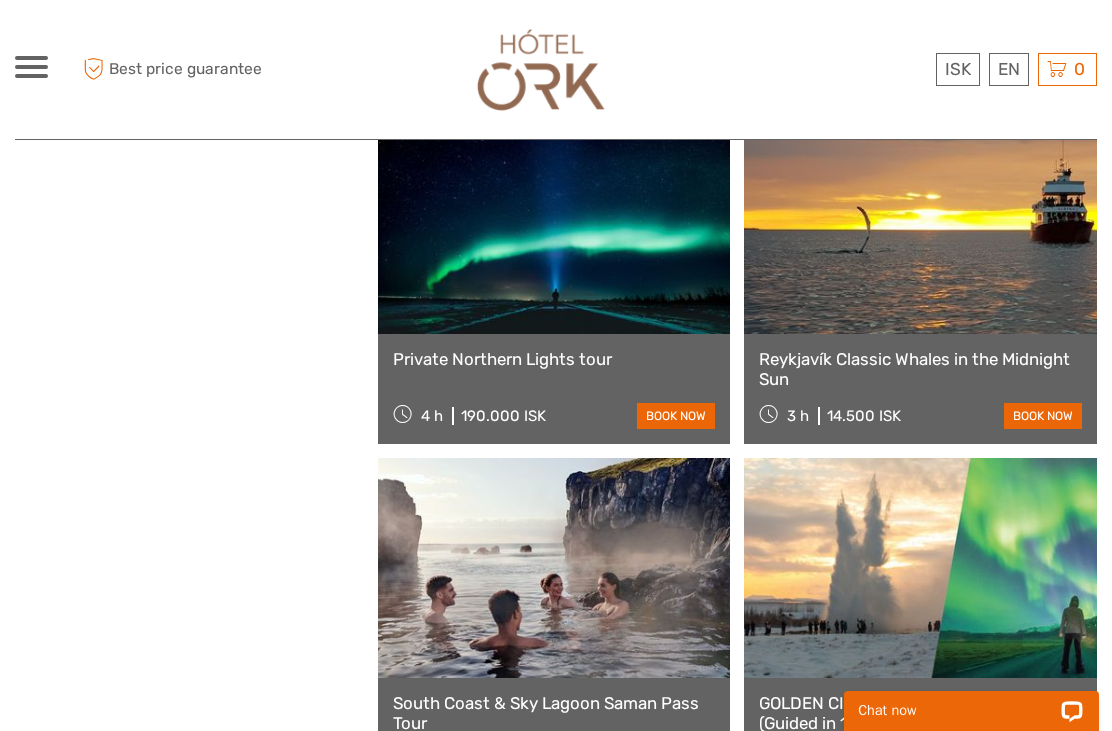 click at bounding box center [920, 224] 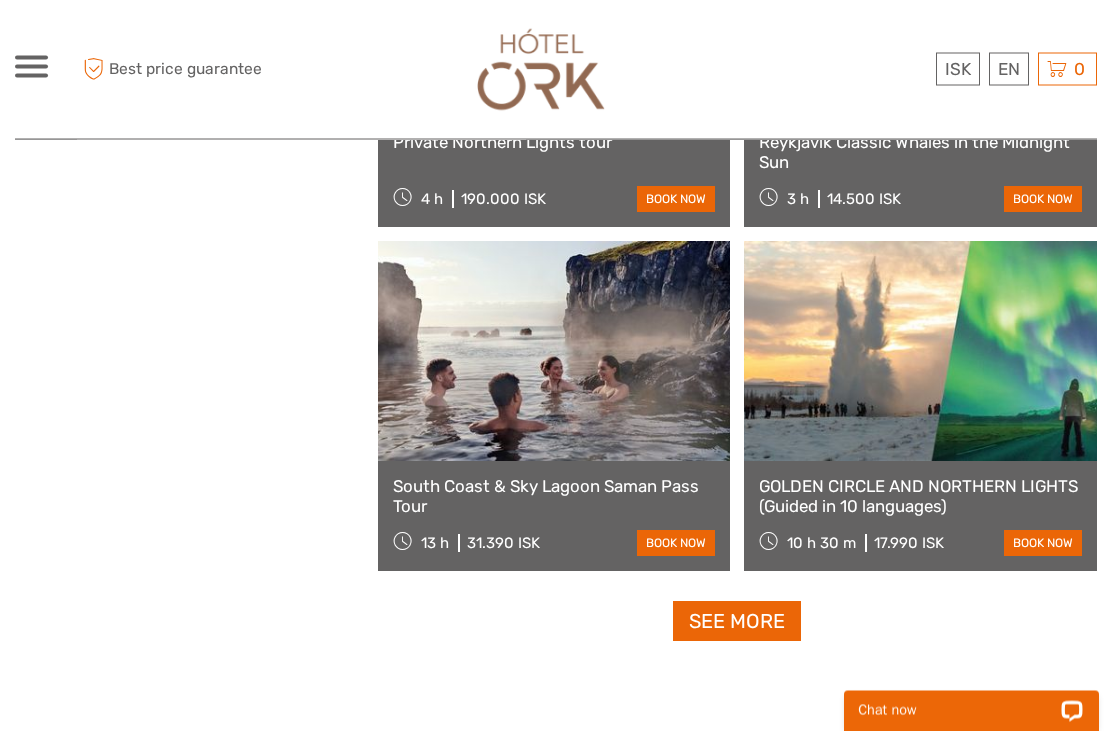scroll, scrollTop: 33843, scrollLeft: 0, axis: vertical 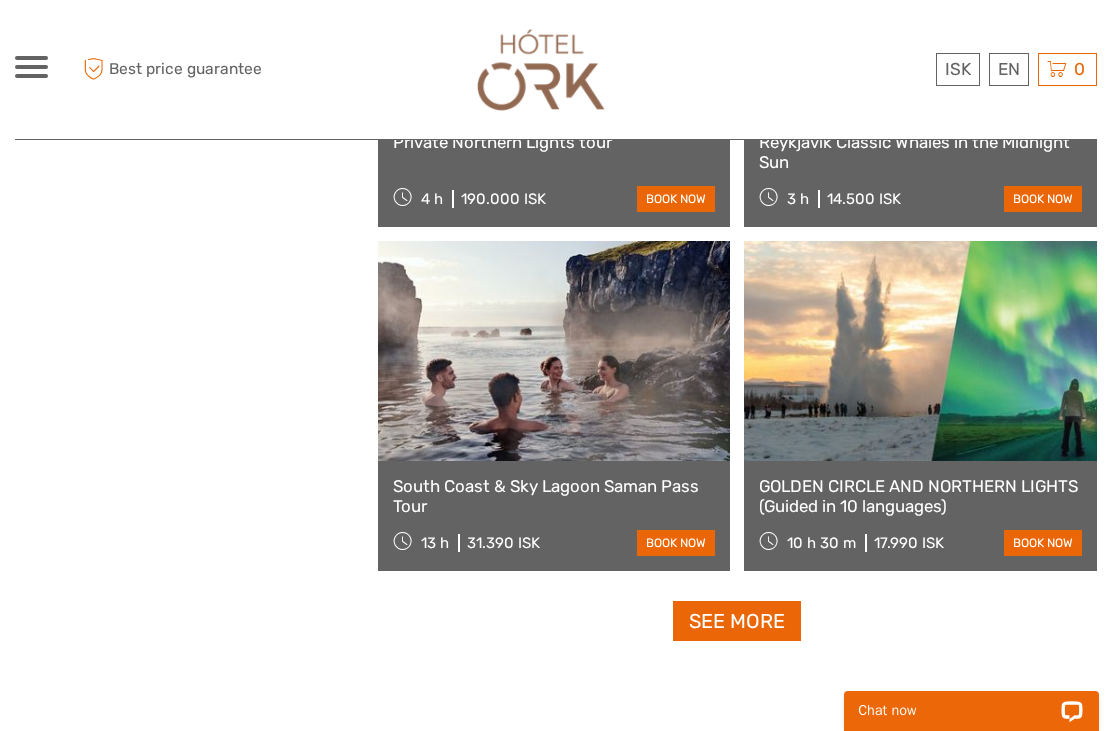 click on "See more" at bounding box center (737, 621) 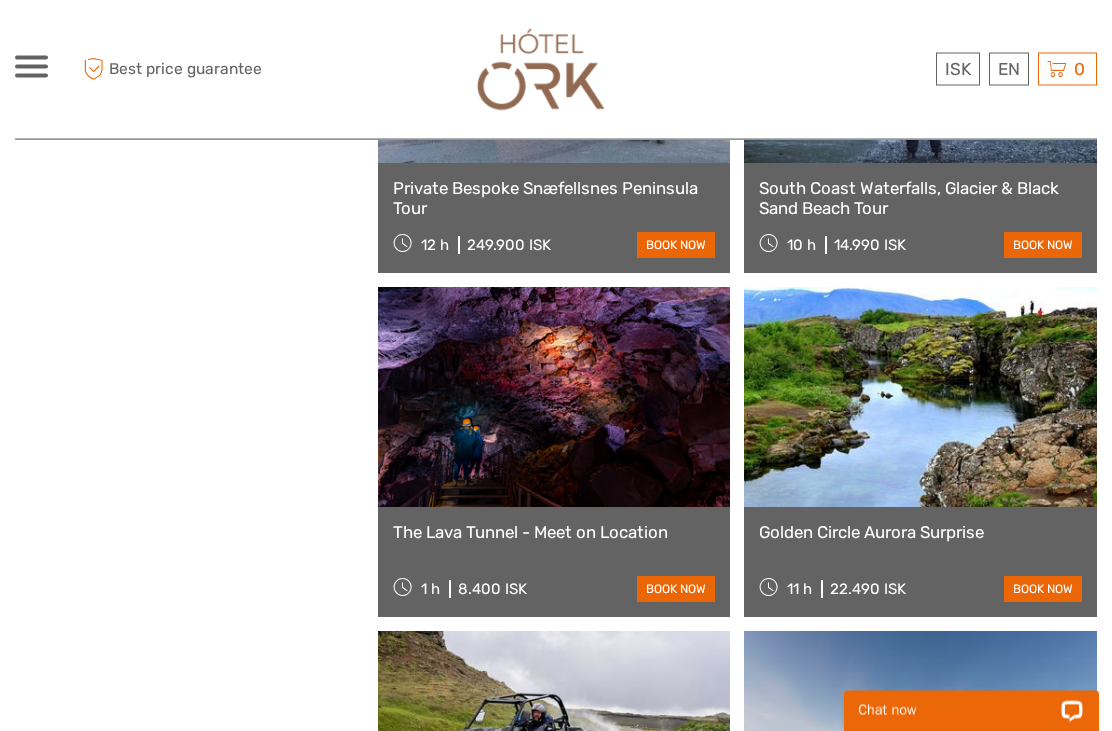 scroll, scrollTop: 34485, scrollLeft: 0, axis: vertical 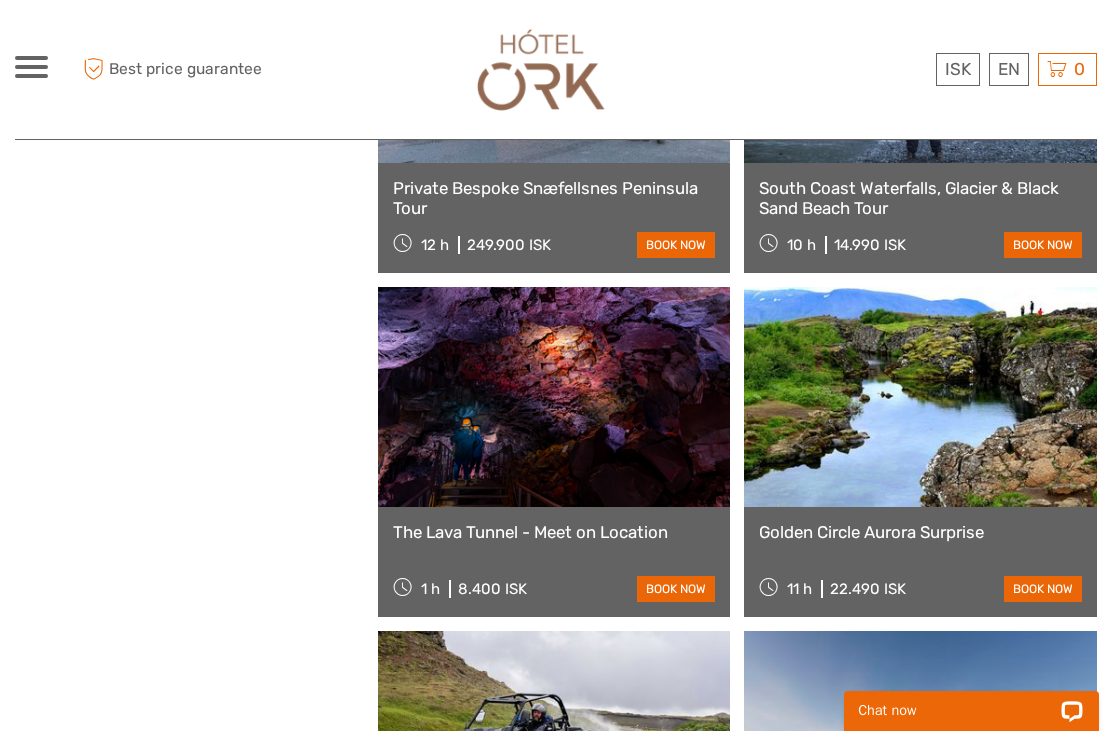 click at bounding box center [554, 397] 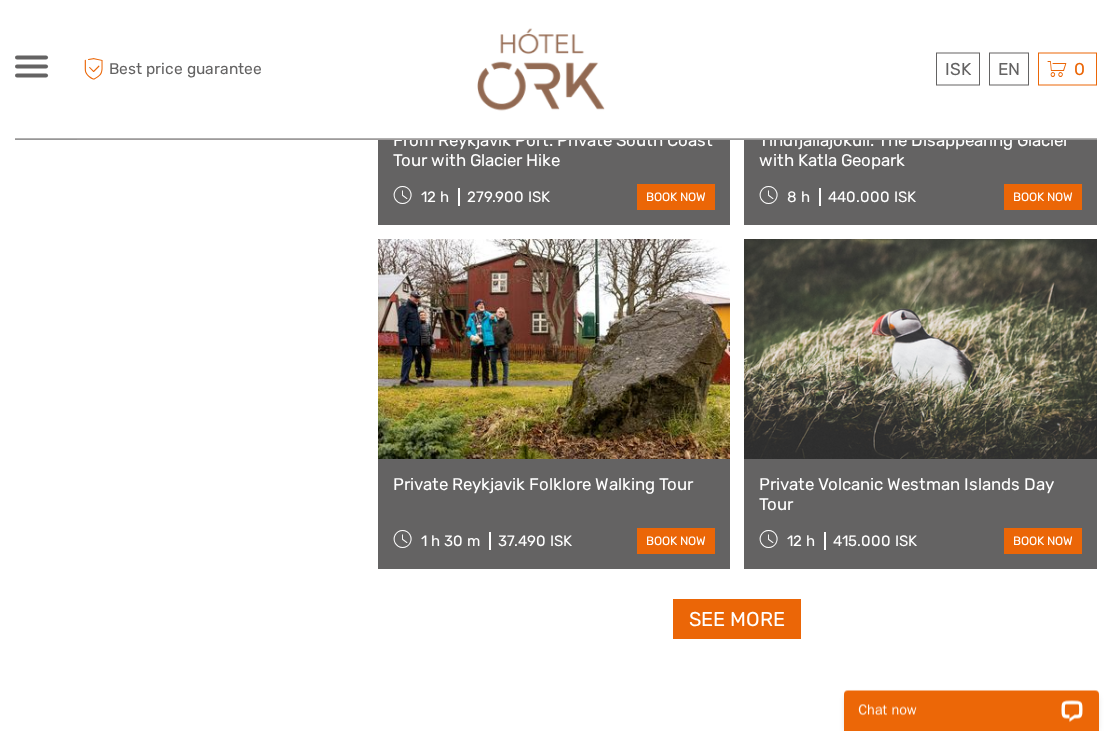 scroll, scrollTop: 36941, scrollLeft: 0, axis: vertical 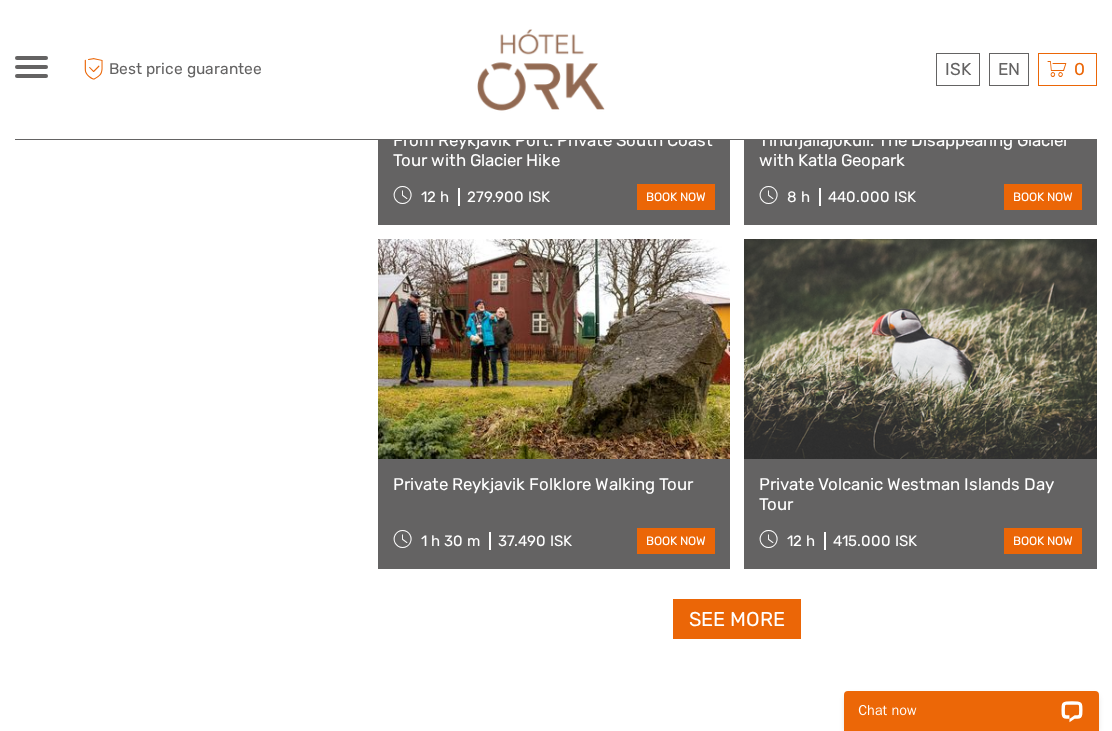 click on "See more" at bounding box center [737, 619] 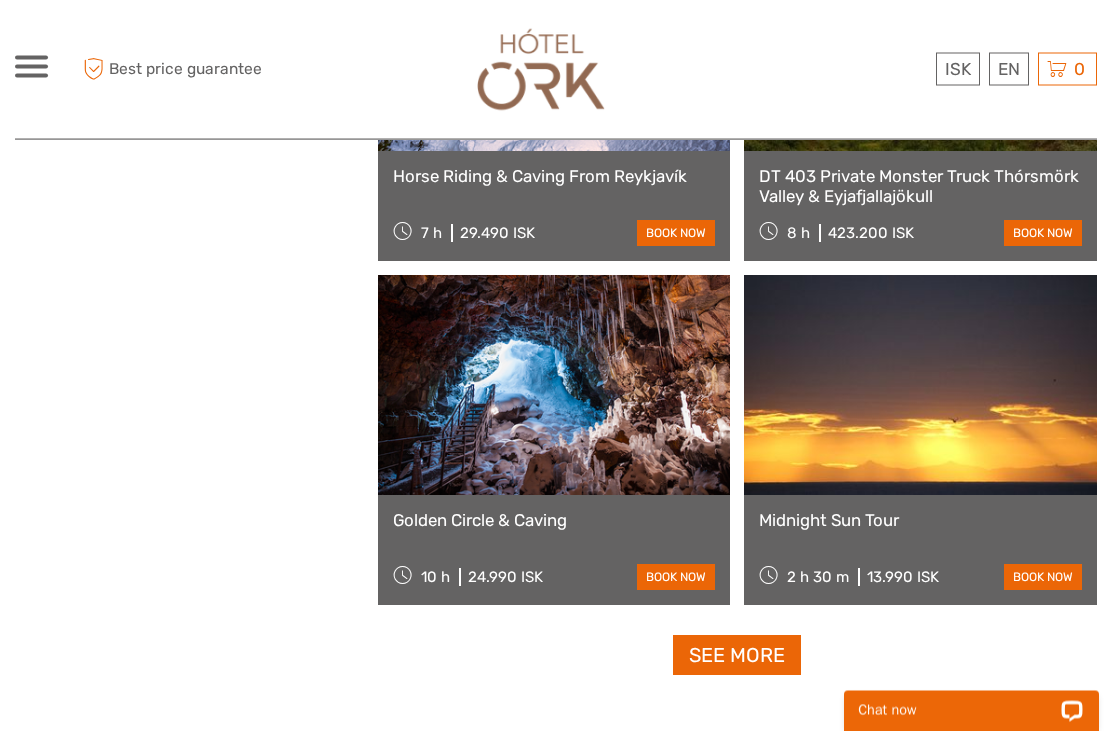 scroll, scrollTop: 40002, scrollLeft: 0, axis: vertical 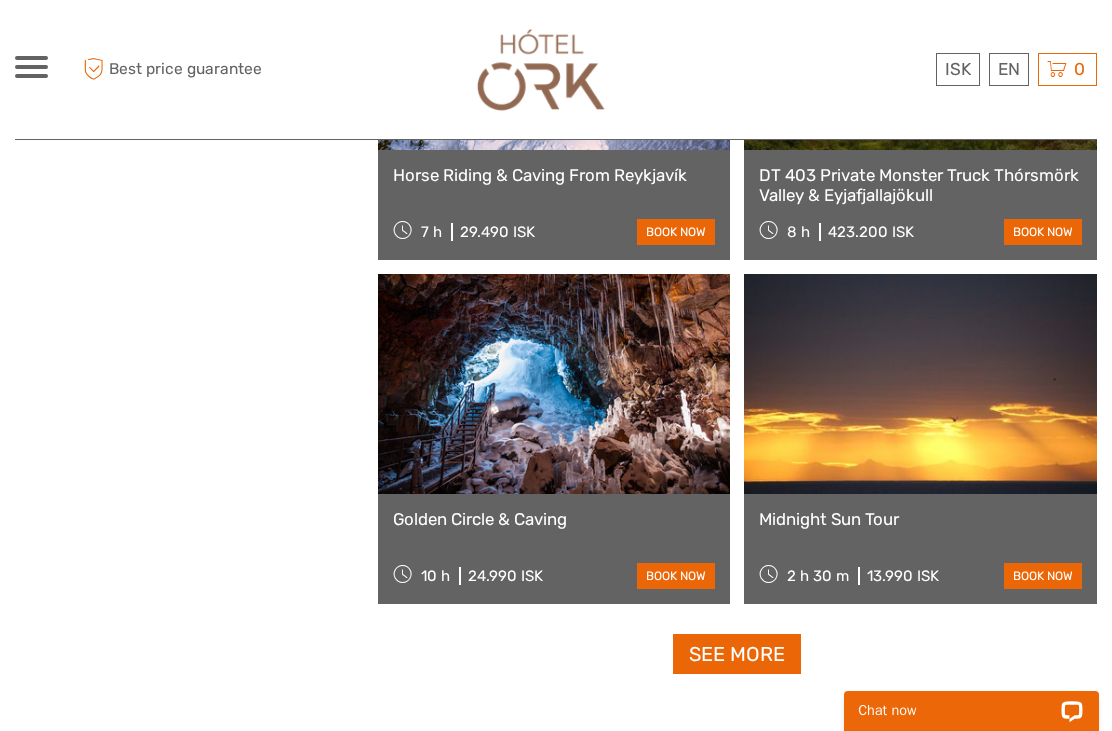 click at bounding box center (920, 384) 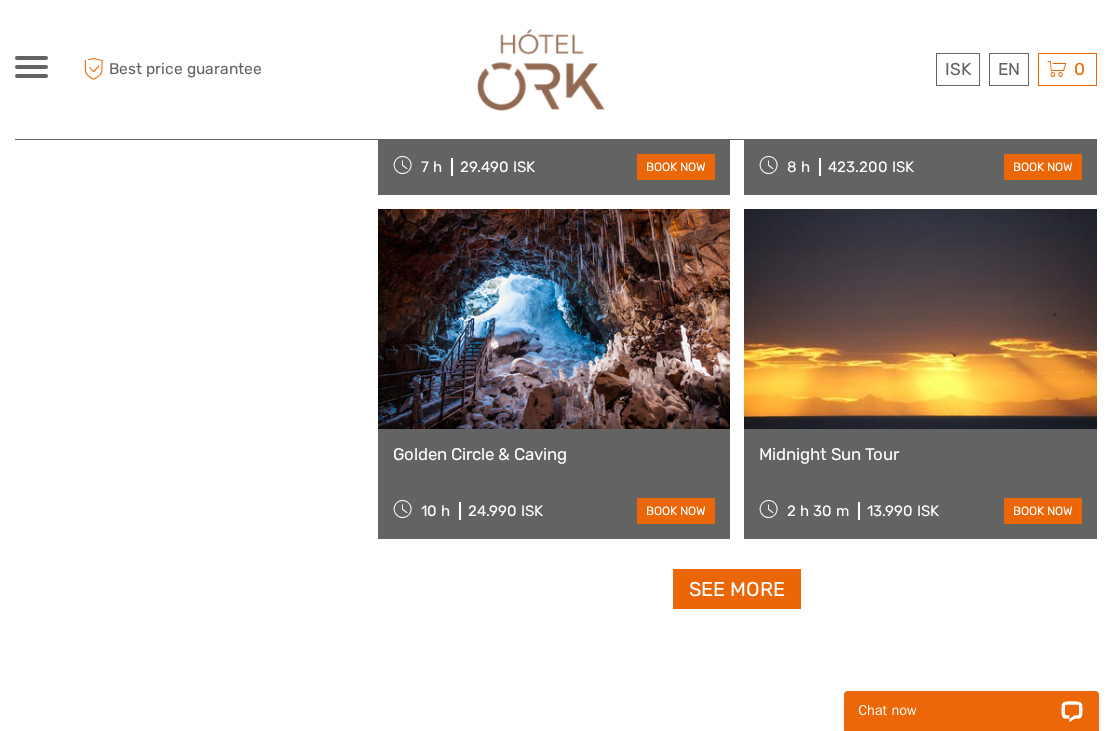 click on "See more" at bounding box center (737, 589) 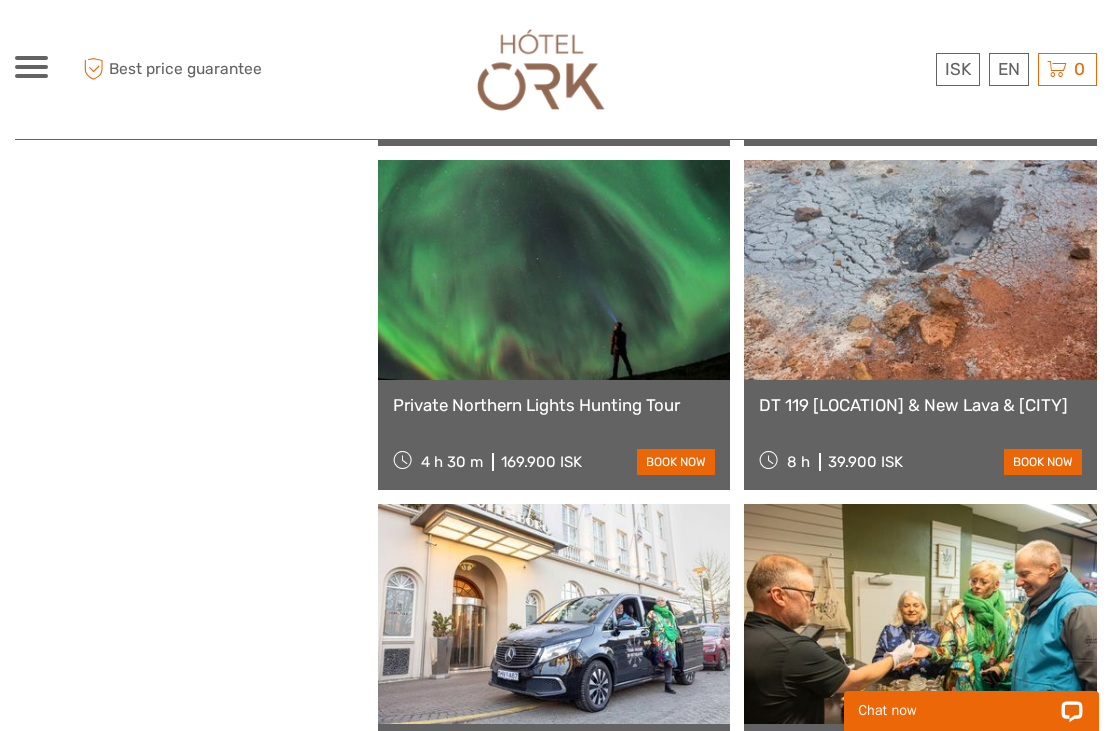 scroll, scrollTop: 42168, scrollLeft: 0, axis: vertical 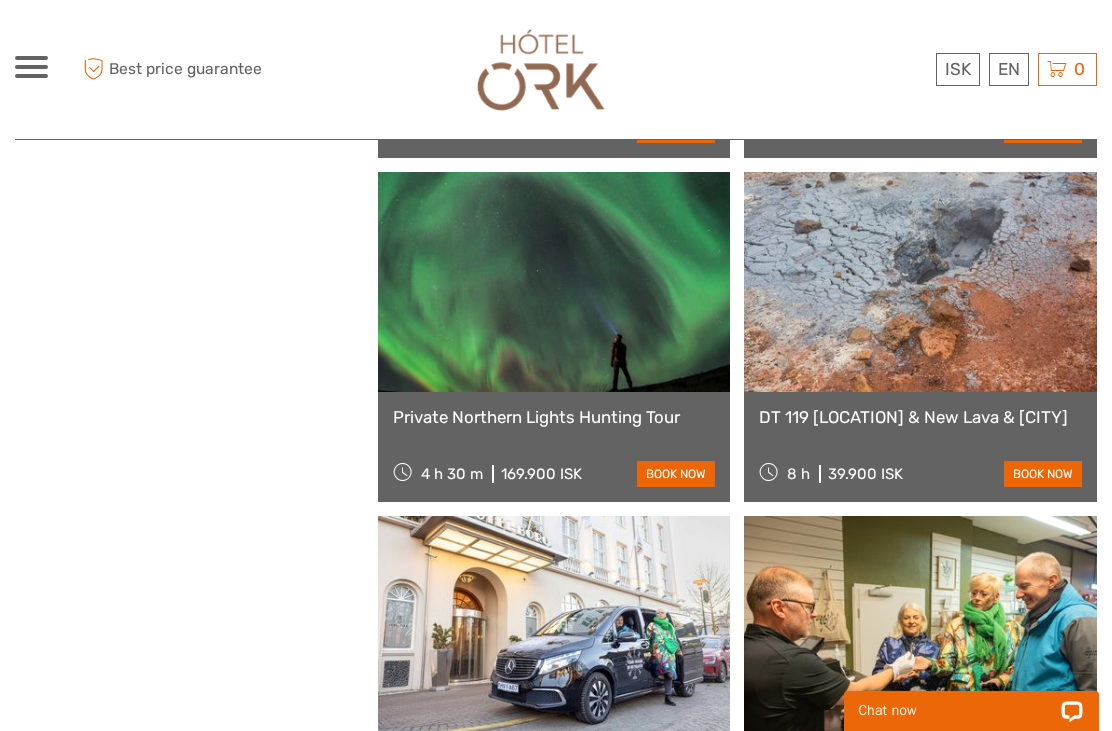 click at bounding box center (920, 282) 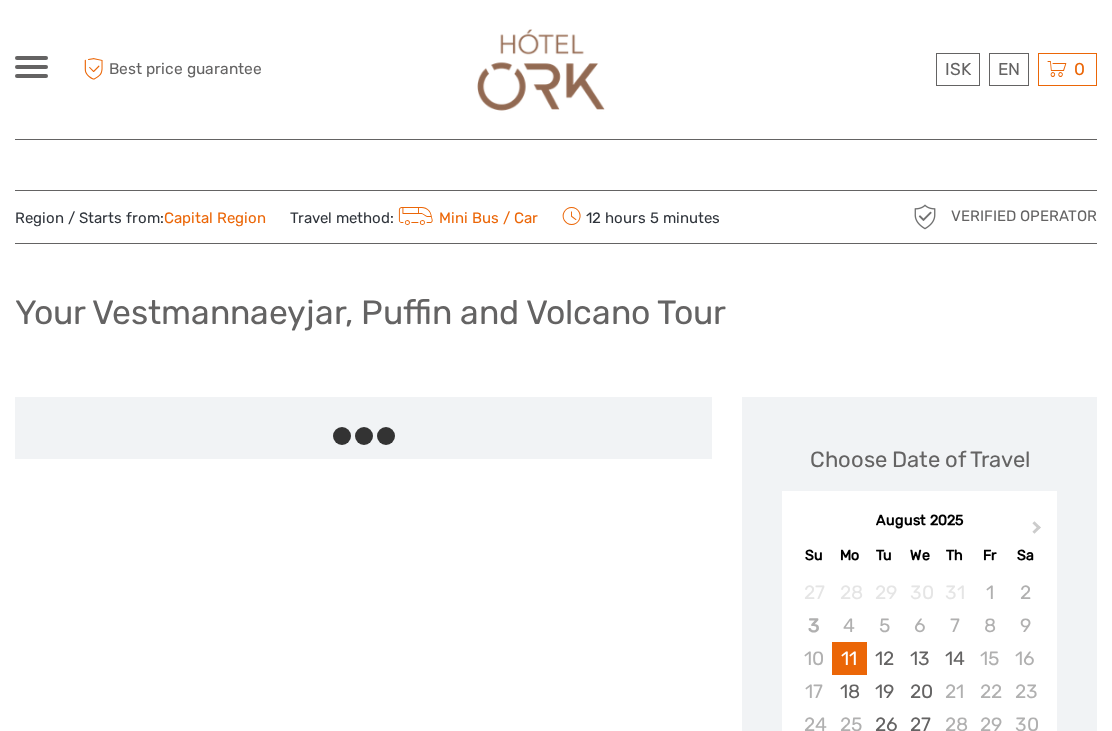 scroll, scrollTop: 0, scrollLeft: 0, axis: both 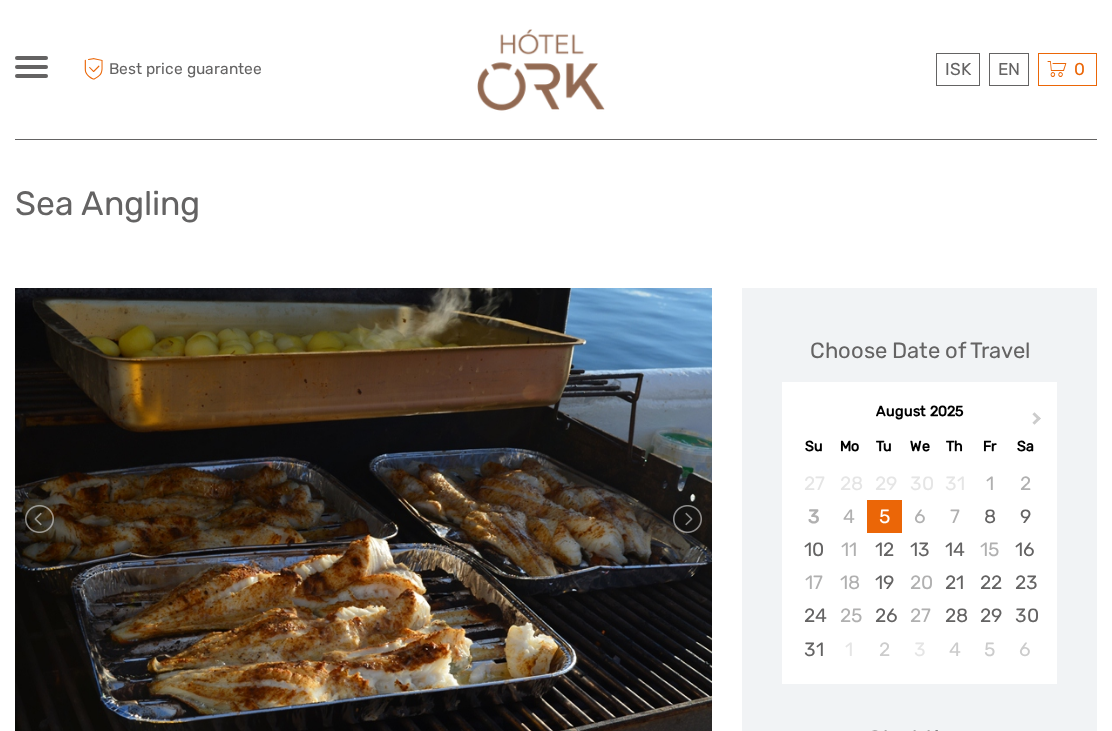 click at bounding box center (686, 519) 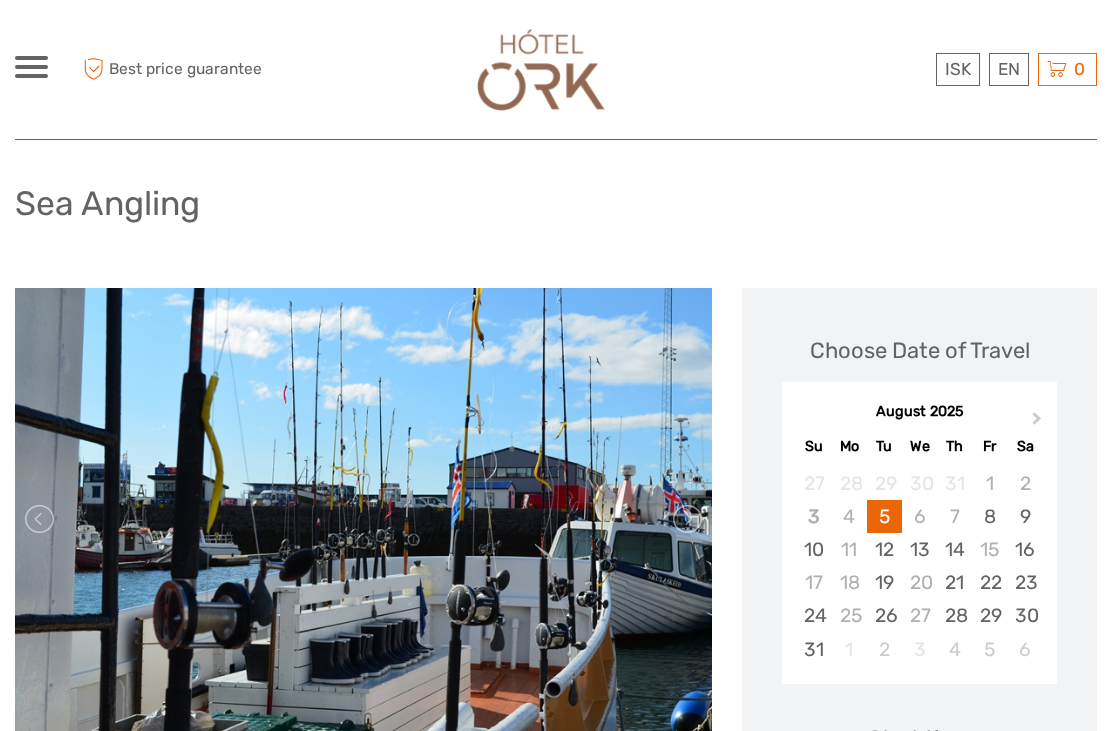 click at bounding box center [686, 519] 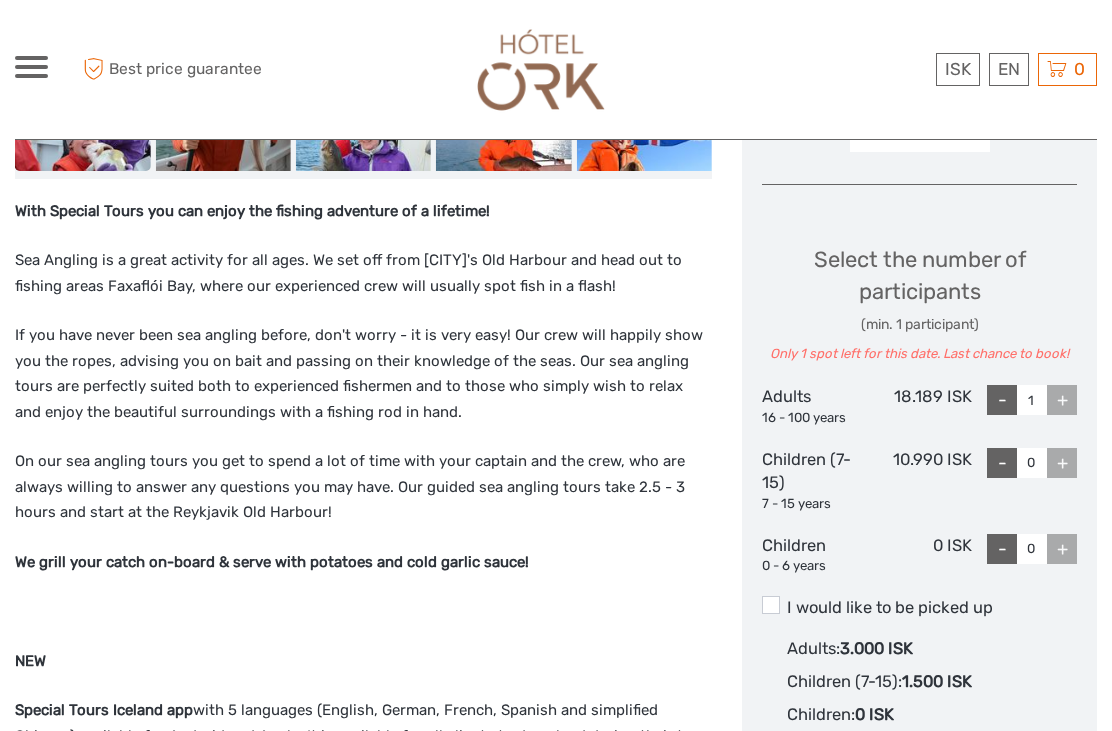 scroll, scrollTop: 768, scrollLeft: 0, axis: vertical 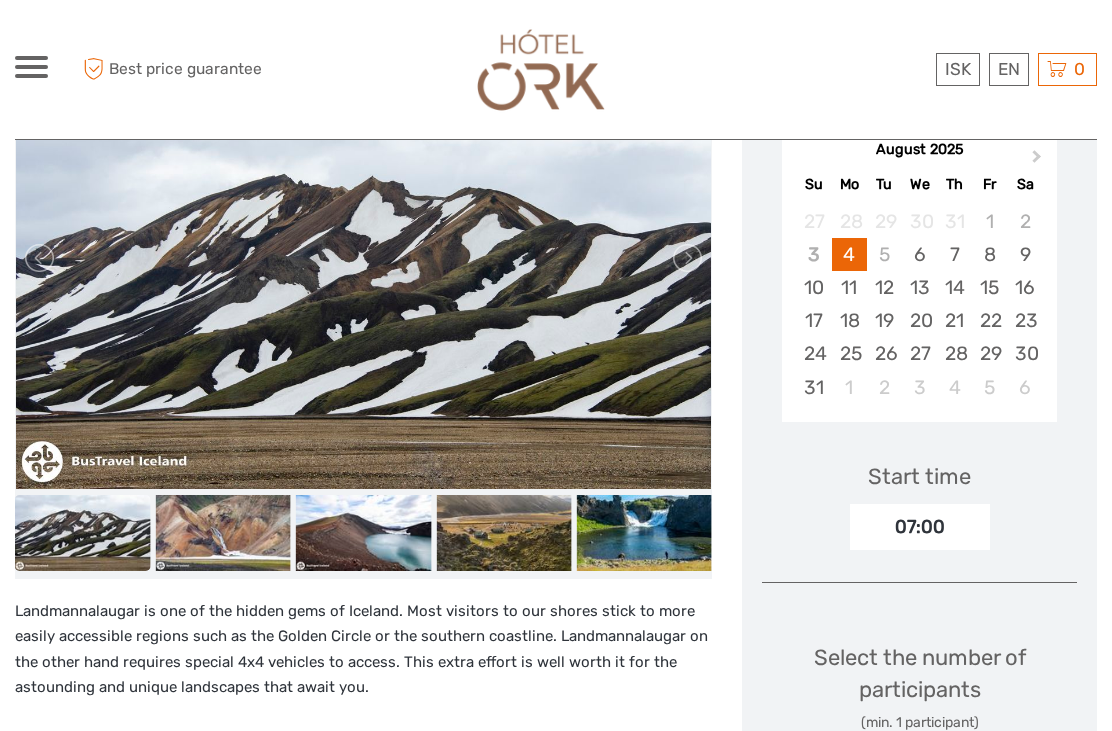 click on "14" at bounding box center [954, 287] 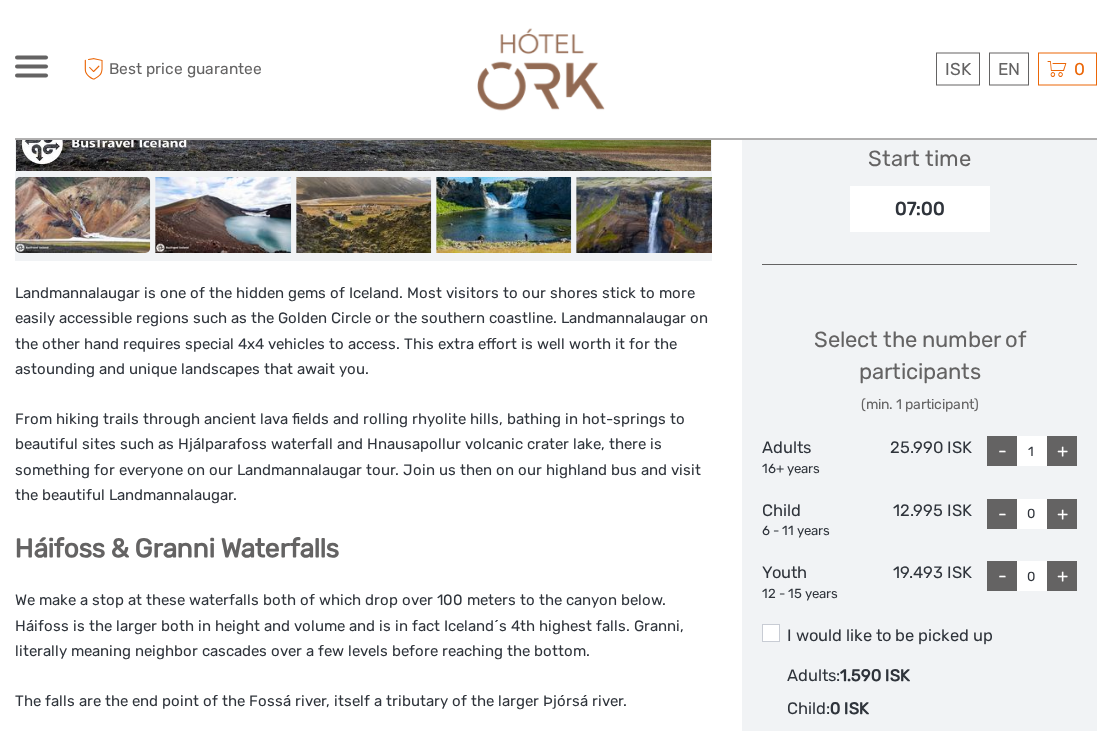 scroll, scrollTop: 689, scrollLeft: 0, axis: vertical 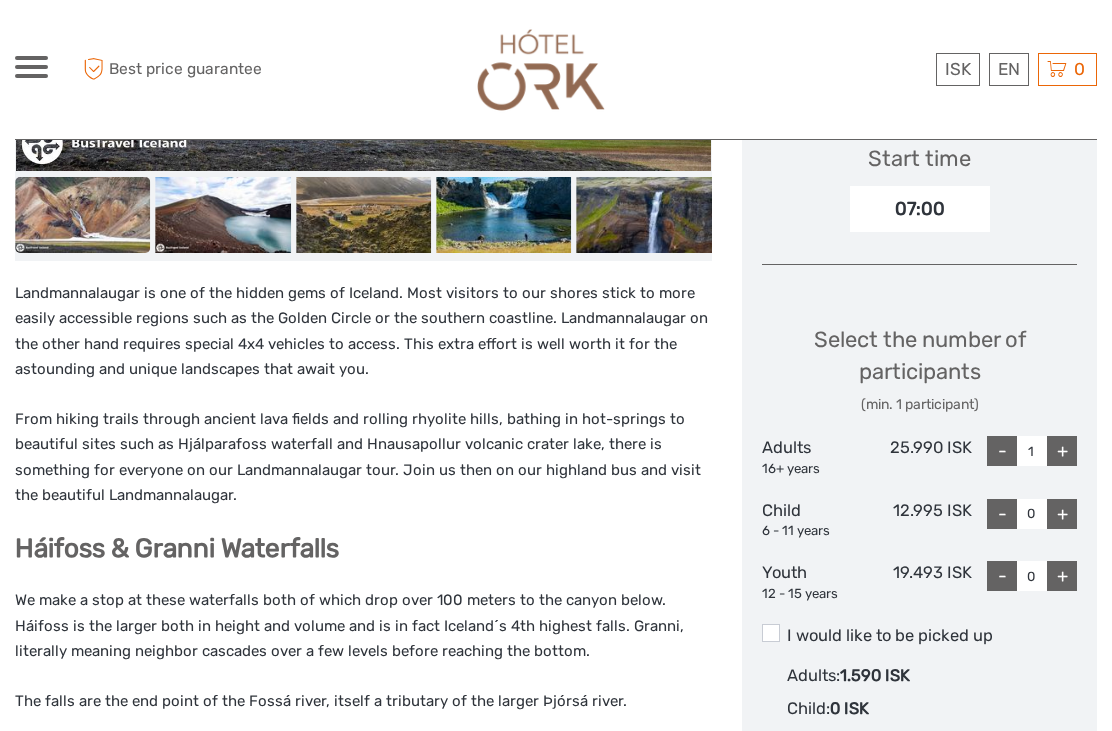 click on "+" at bounding box center (1062, 451) 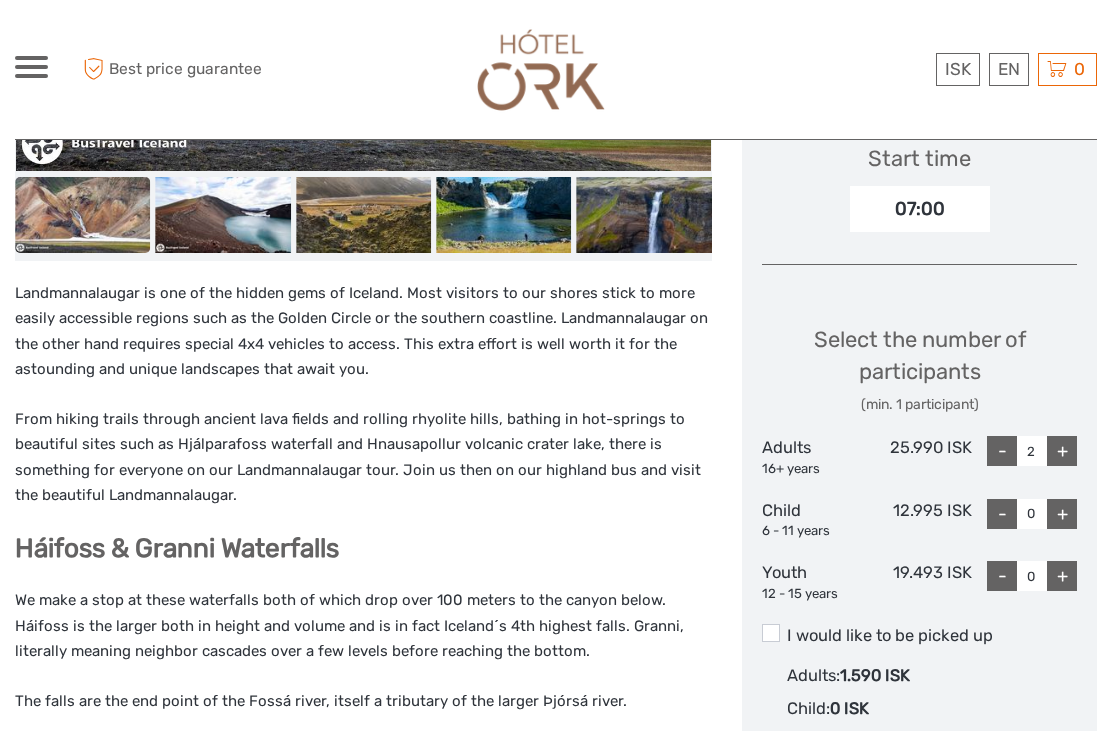 click on "+" at bounding box center [1062, 451] 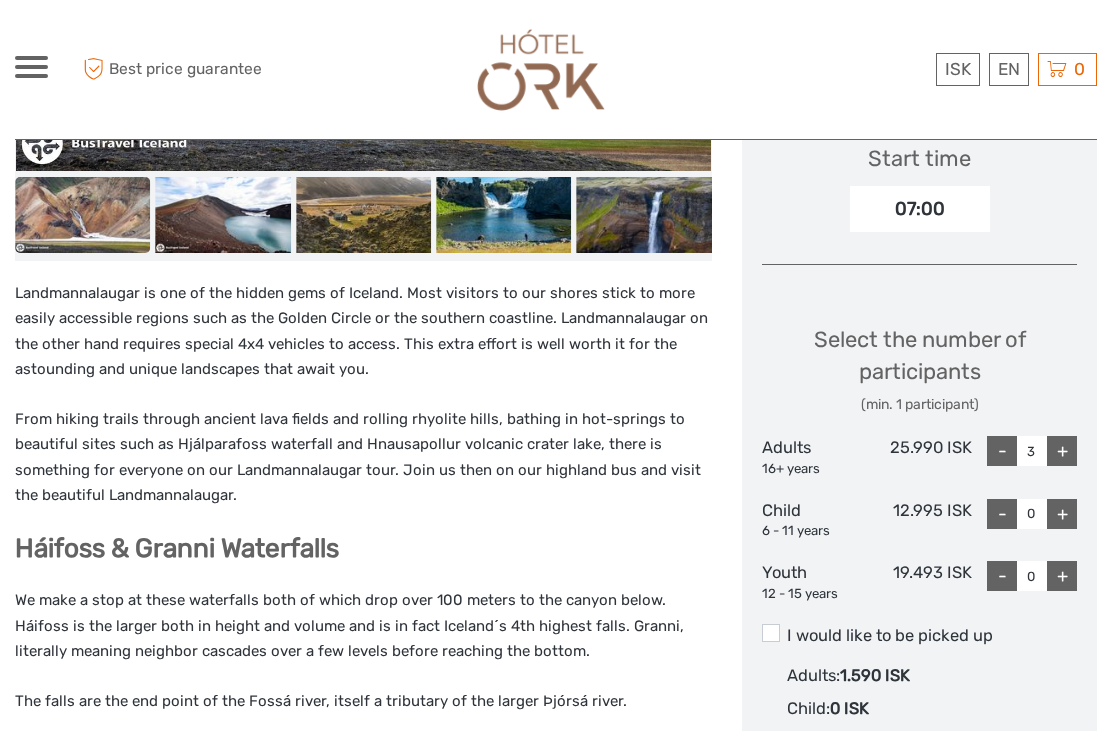 click on "+" at bounding box center (1062, 576) 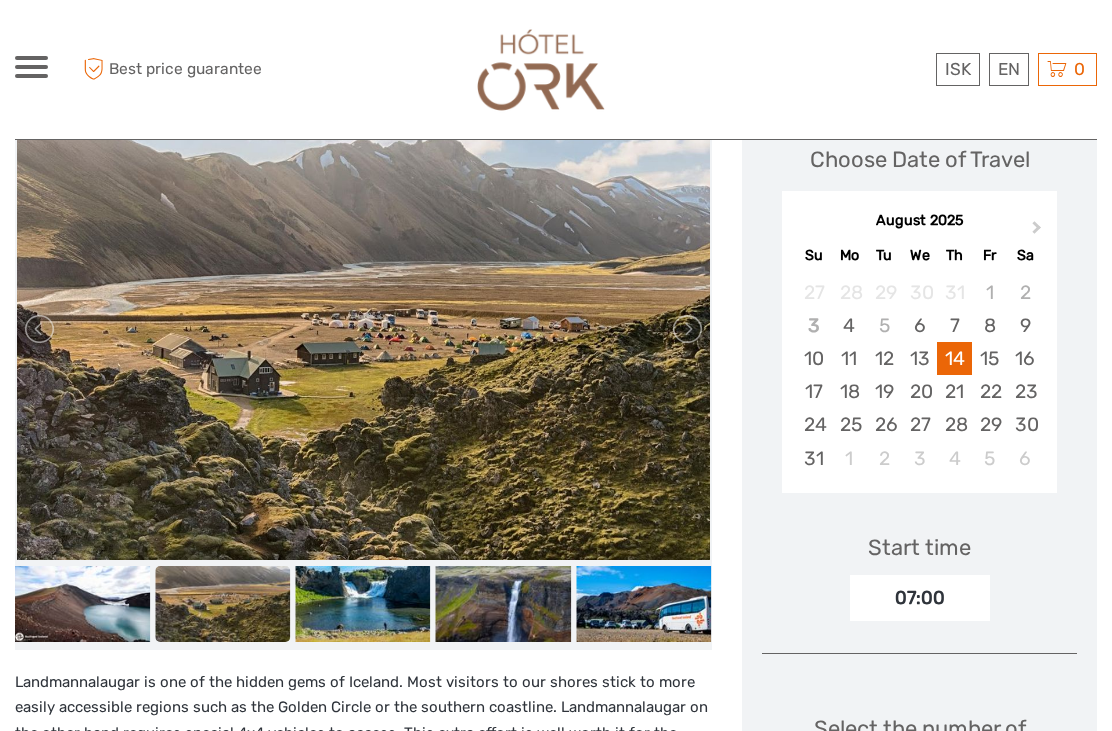 scroll, scrollTop: 299, scrollLeft: 0, axis: vertical 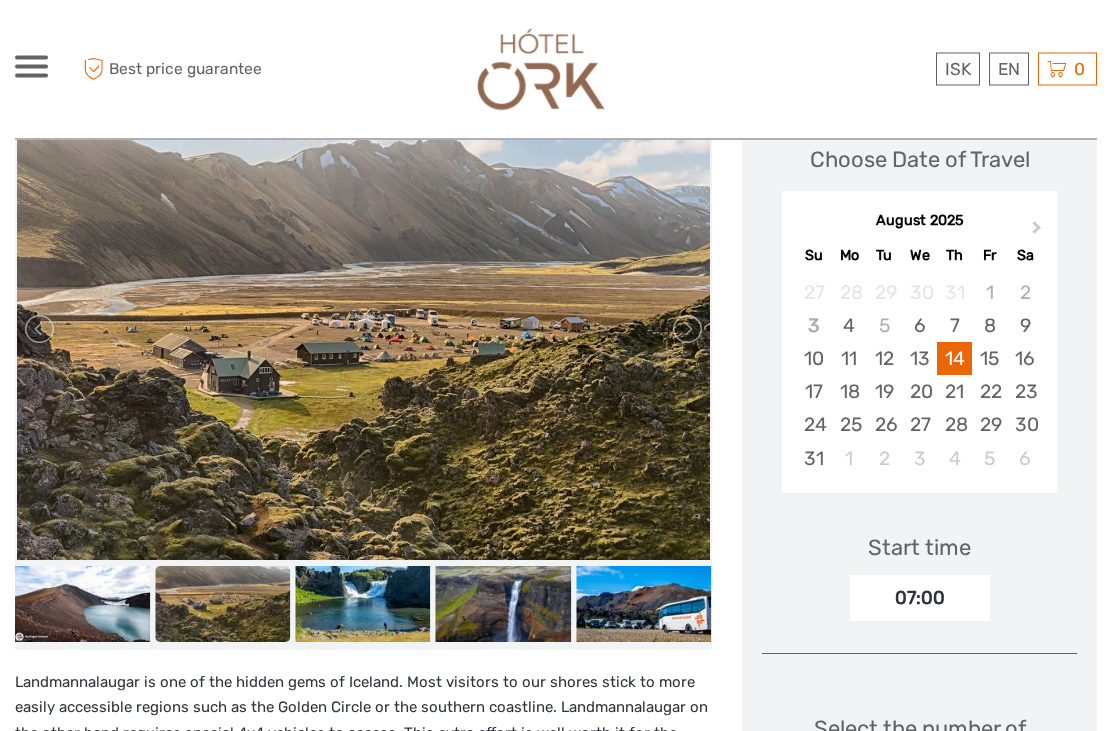click at bounding box center [686, 330] 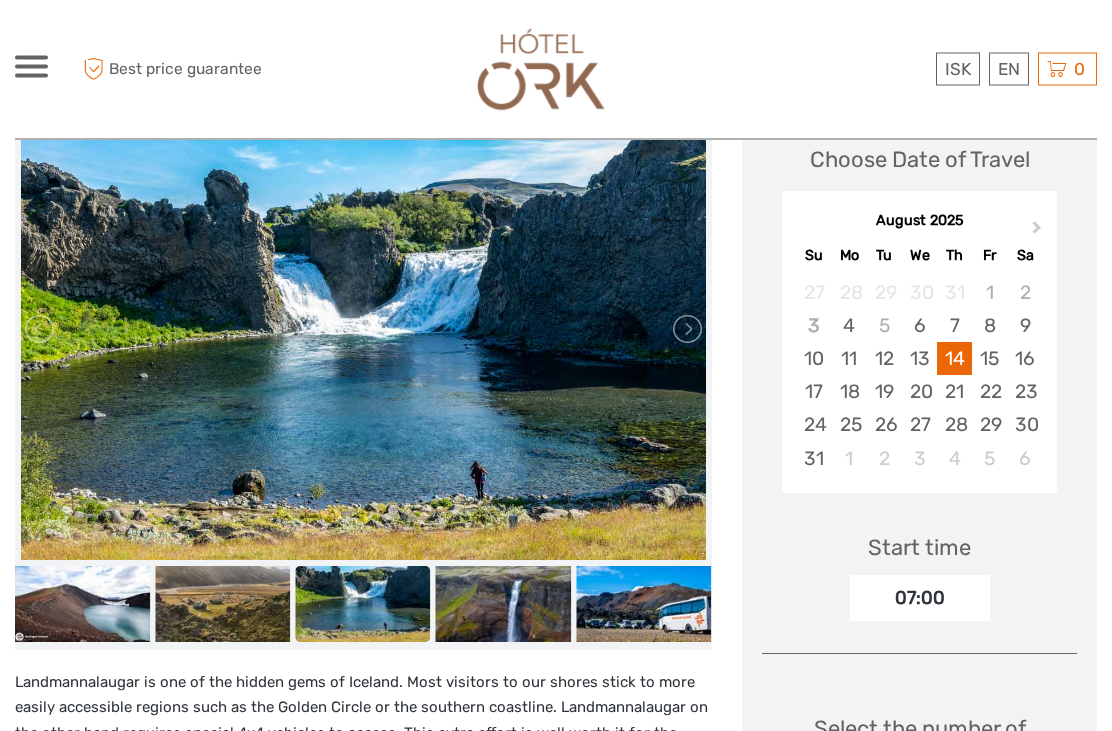 scroll, scrollTop: 300, scrollLeft: 0, axis: vertical 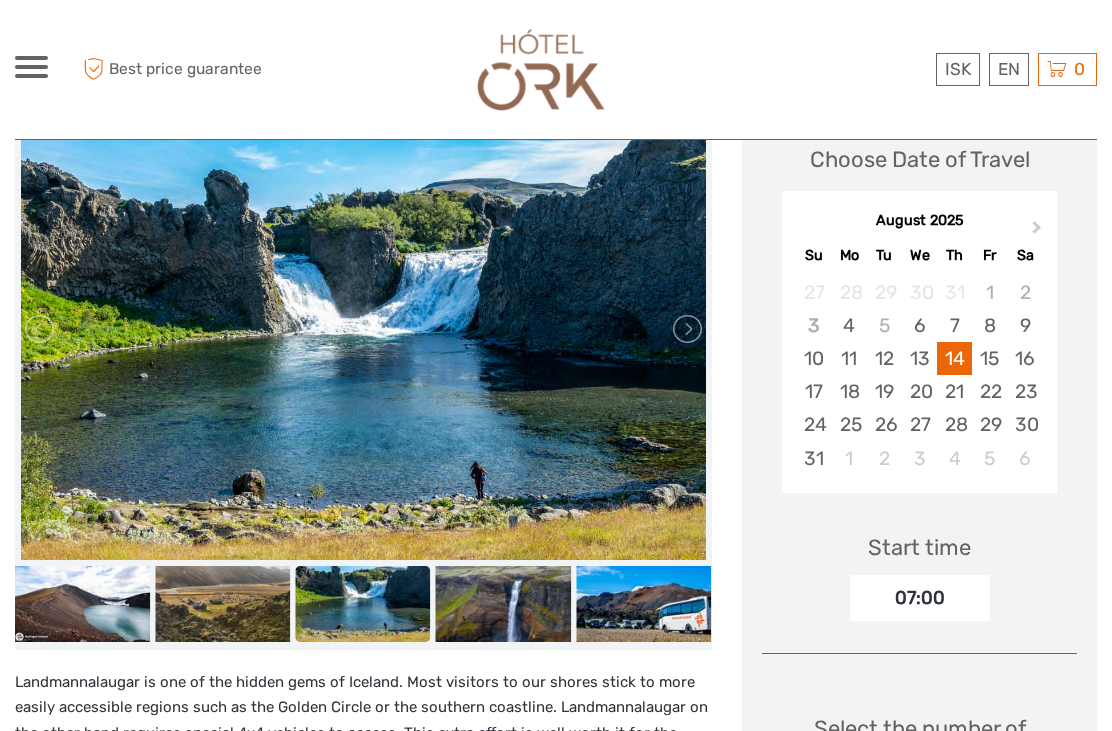 click at bounding box center [686, 329] 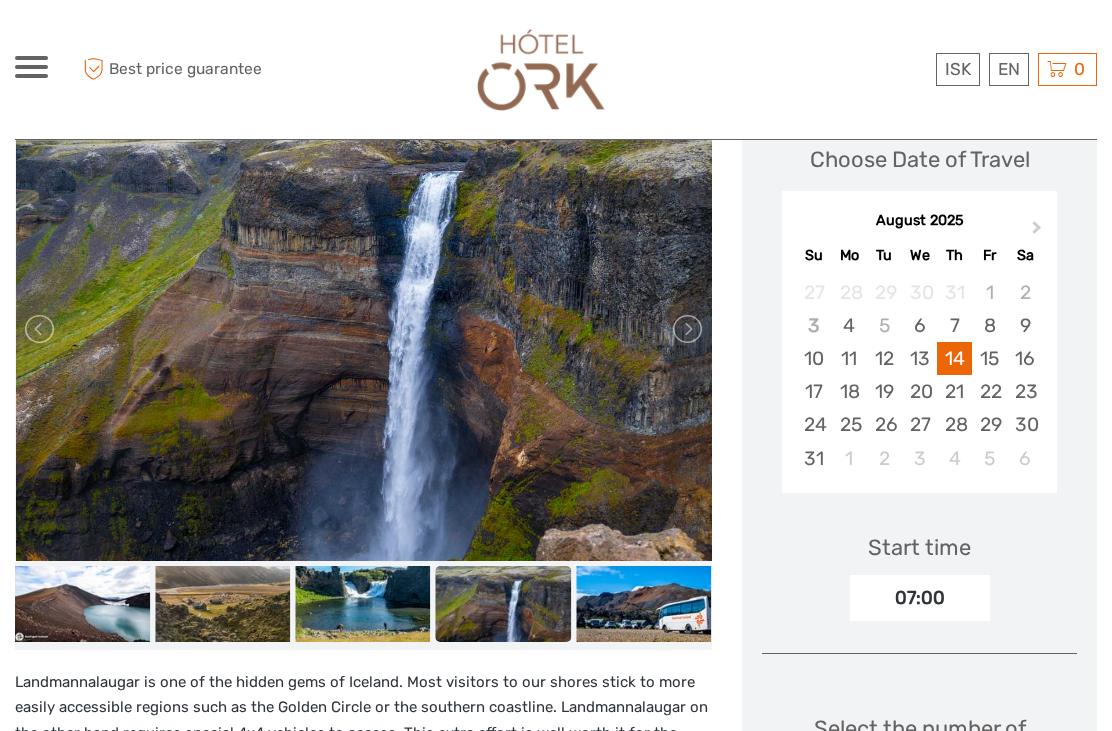 click on "Háifoss & Granni Waterfalls We make a stop at these waterfalls both of which drop over 100 meters to the canyon below. Háifoss is the larger both in height and volume and is in fact Iceland´s 4th highest falls. Granni, literally meaning neighbor cascades over a few levels before reaching the bottom.
6" at bounding box center [378, 1650] 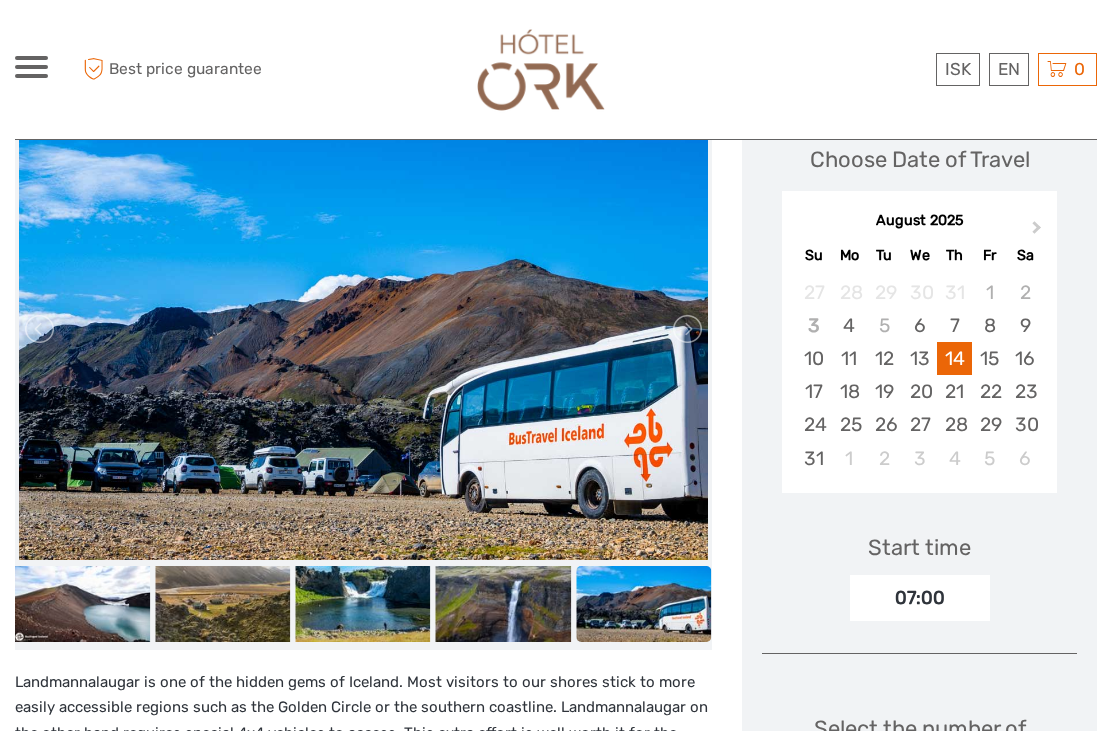 click at bounding box center (686, 329) 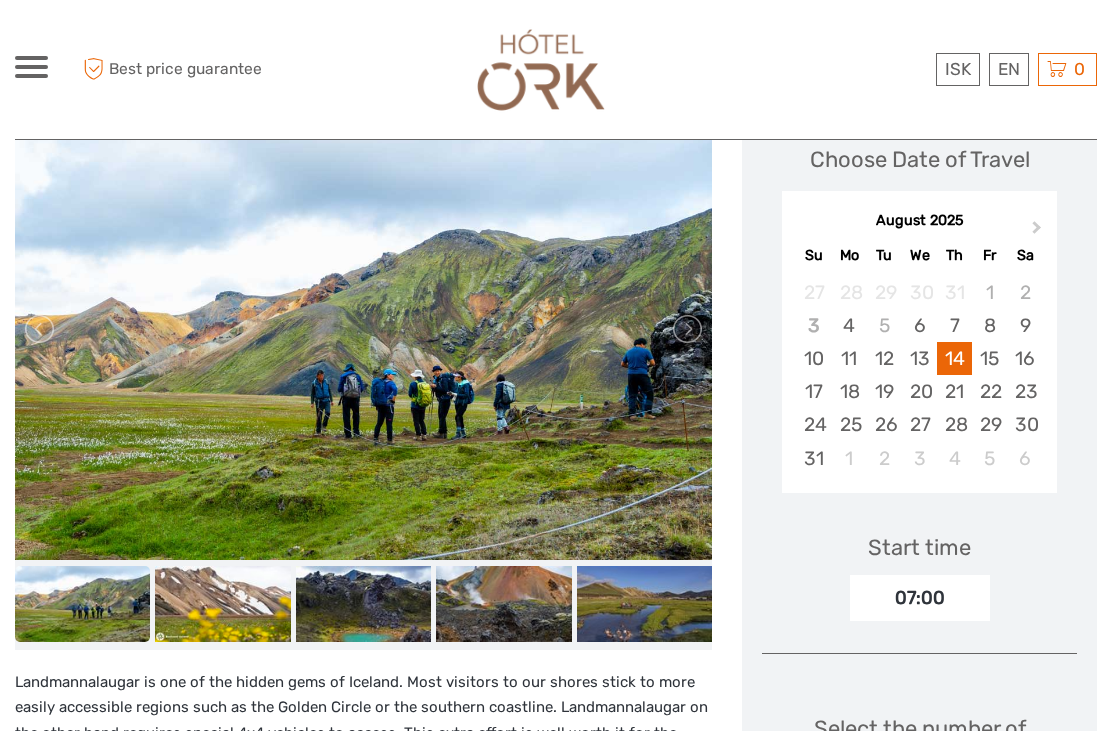 click at bounding box center [686, 329] 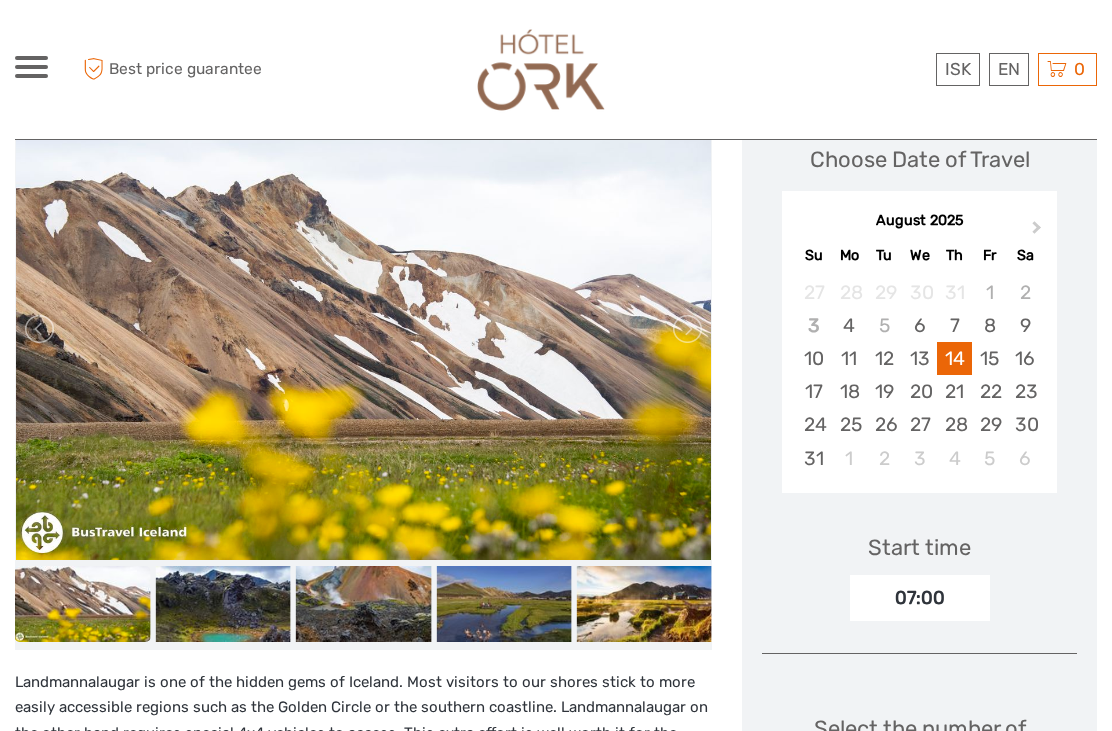 click at bounding box center (686, 329) 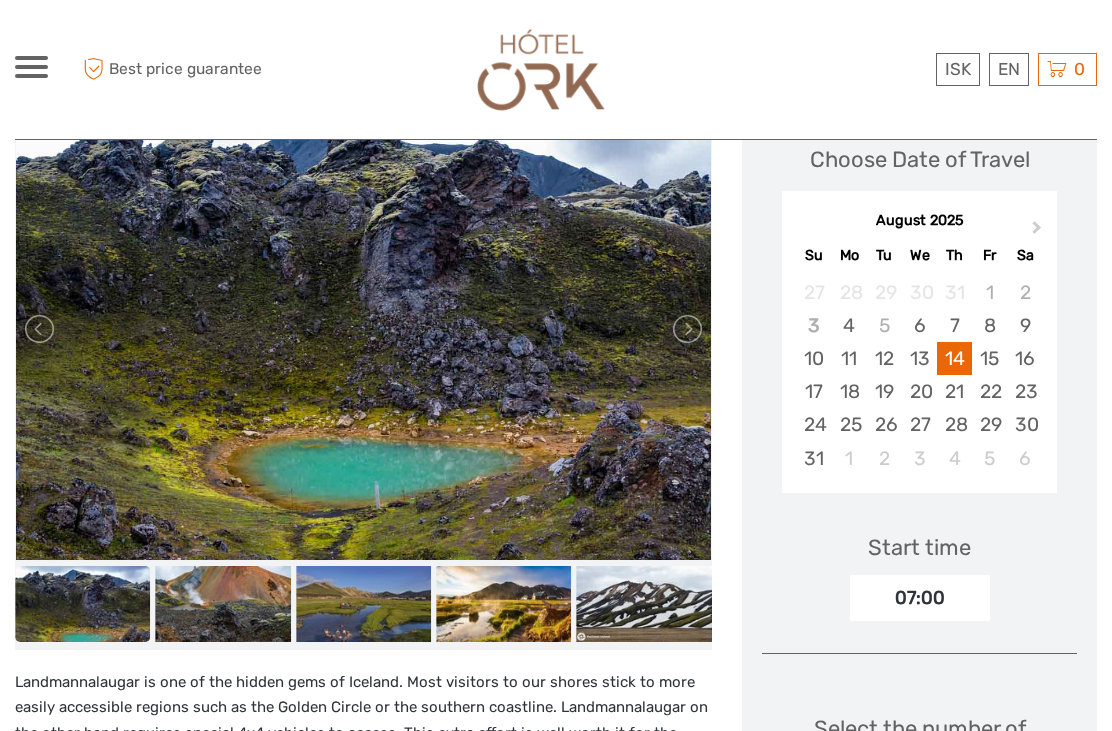 click at bounding box center [686, 329] 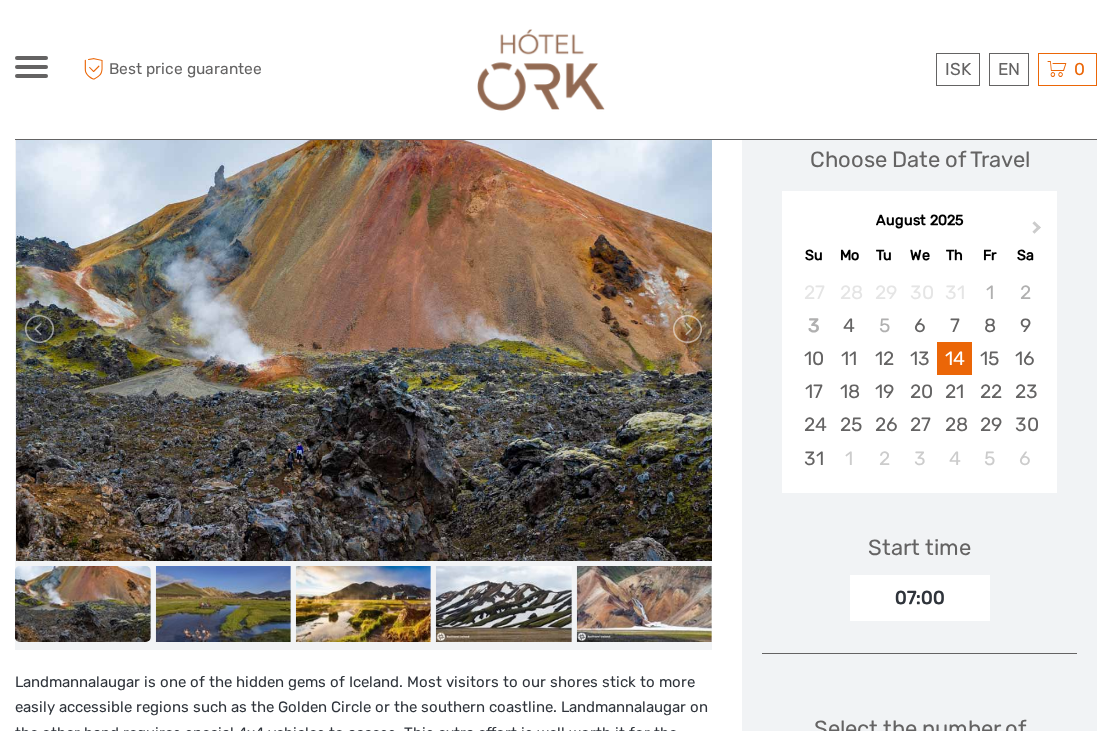 click at bounding box center (686, 329) 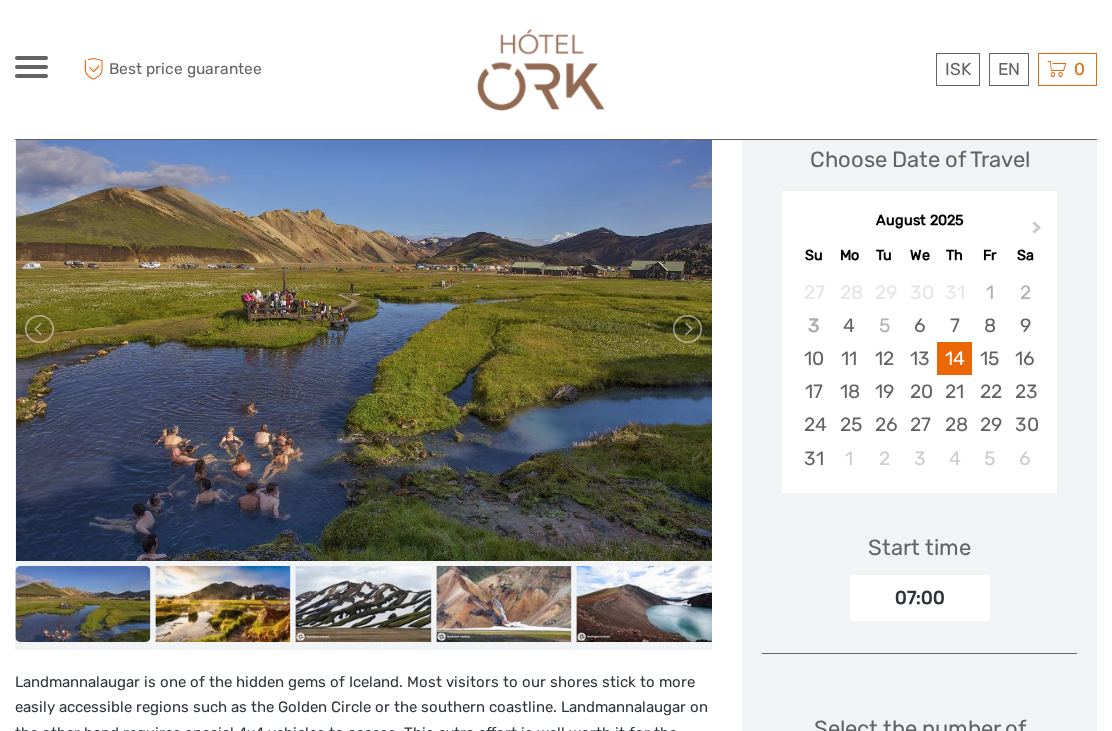 click at bounding box center (686, 329) 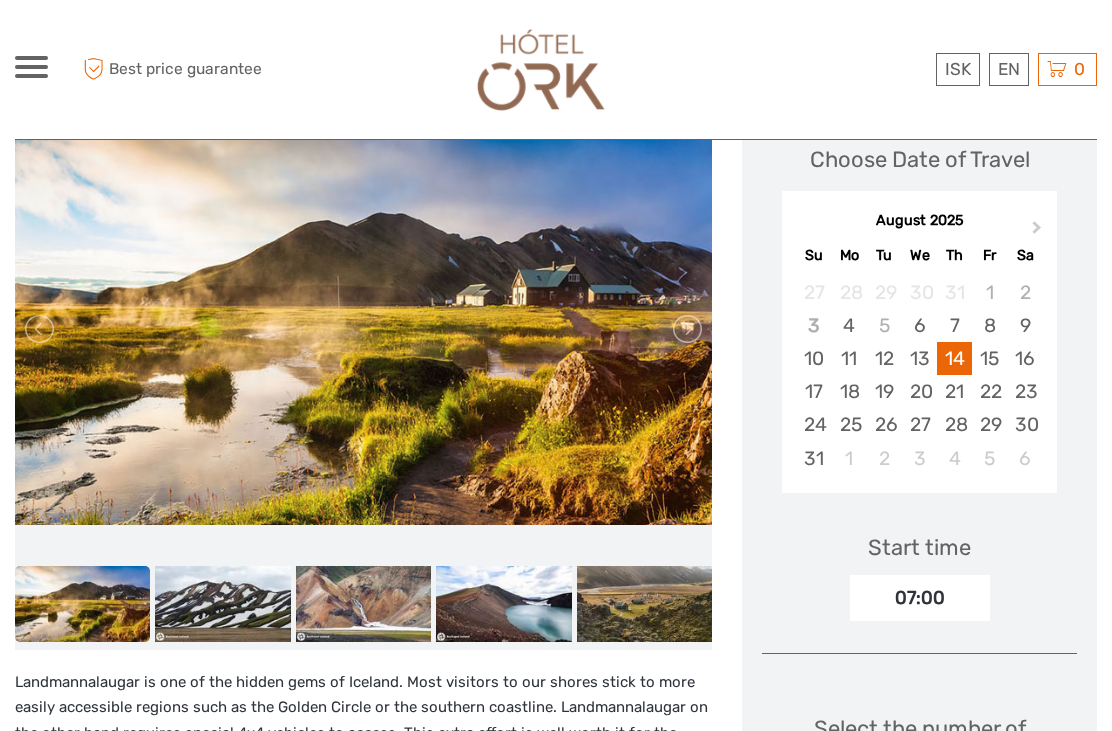 click at bounding box center (686, 329) 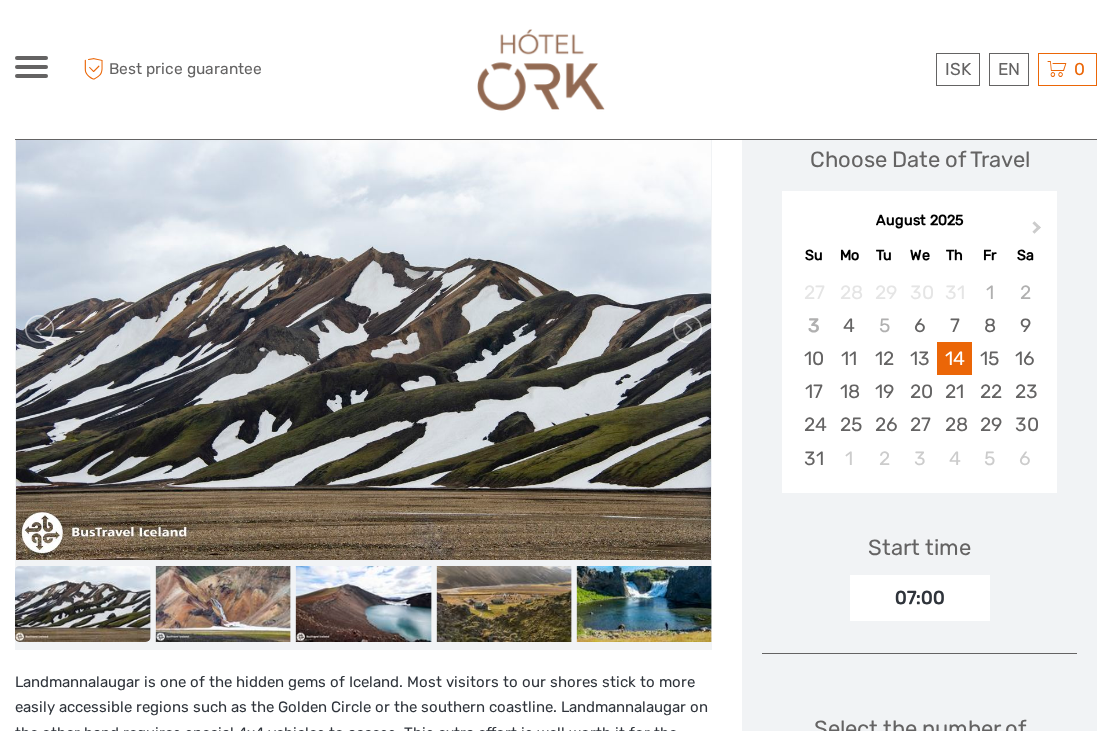 click at bounding box center [686, 329] 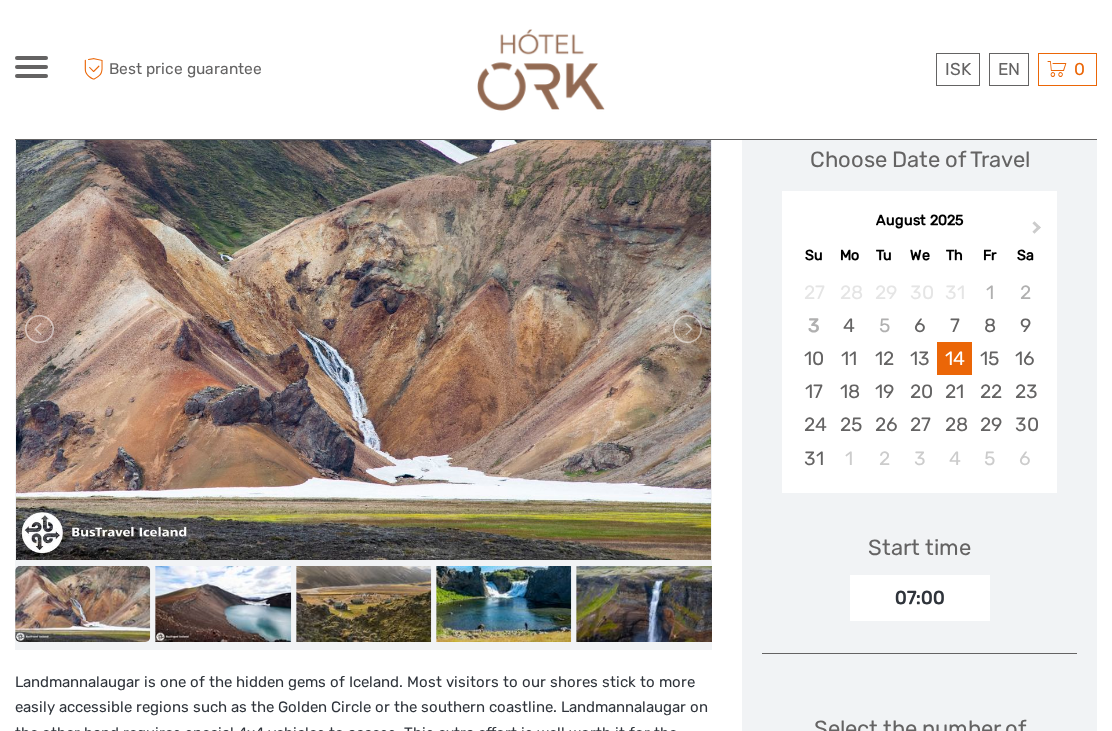 click at bounding box center (686, 329) 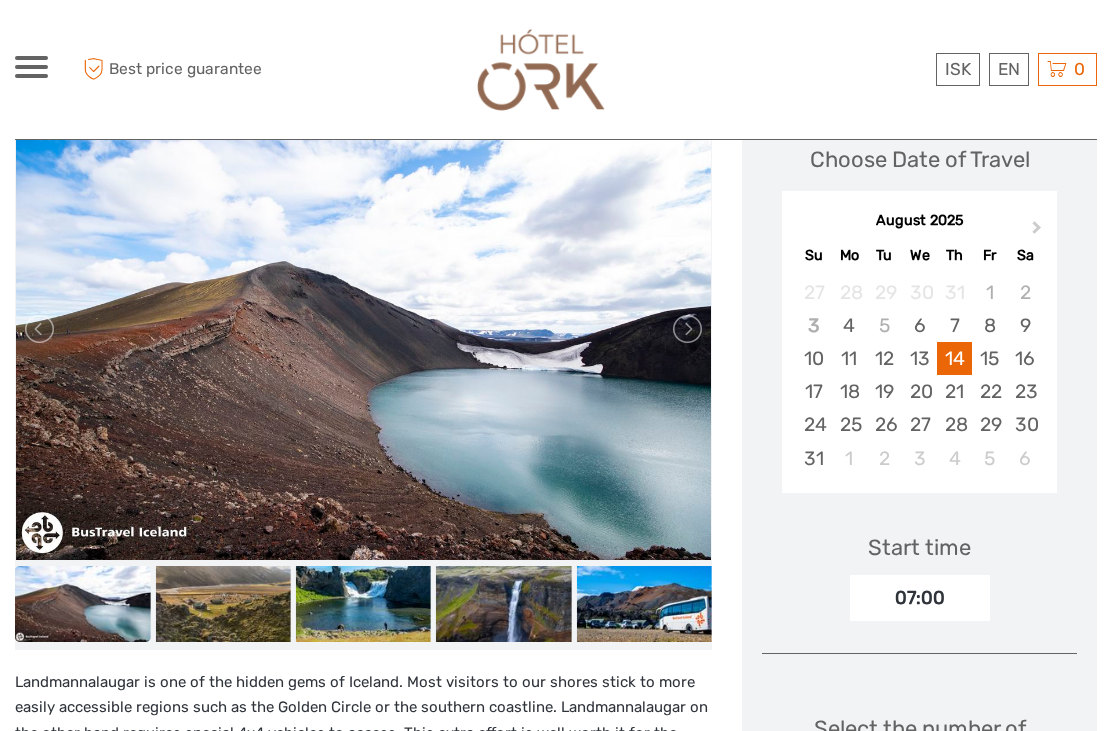 click at bounding box center (686, 329) 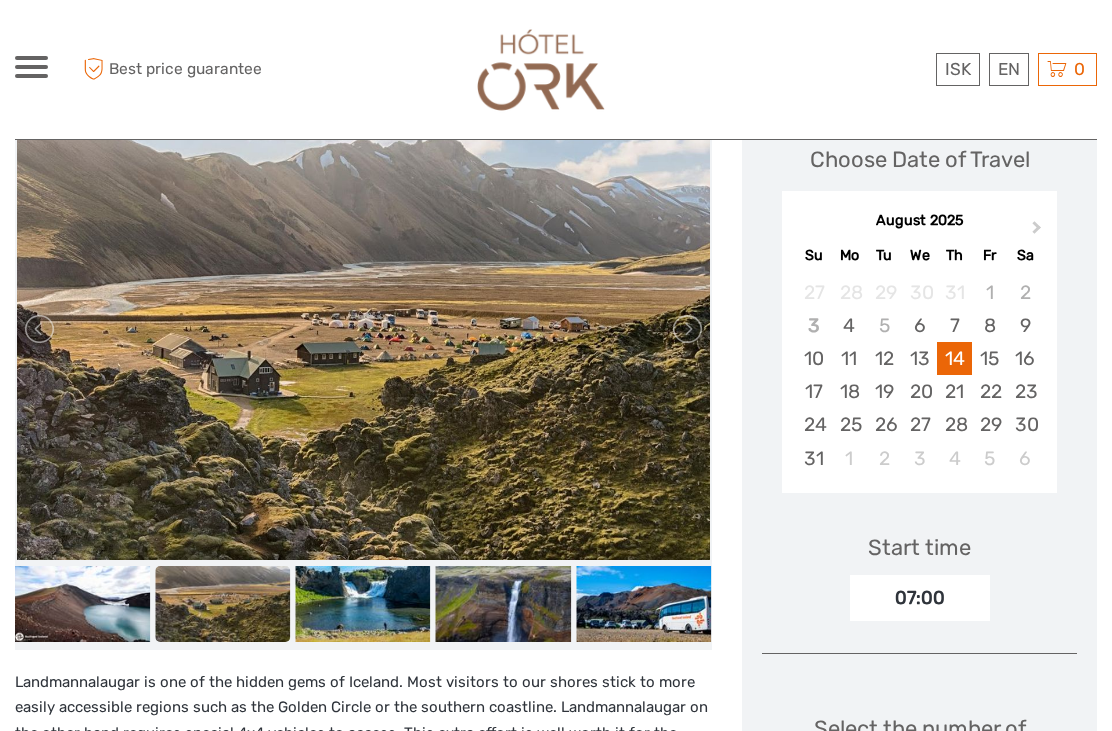 click at bounding box center [686, 329] 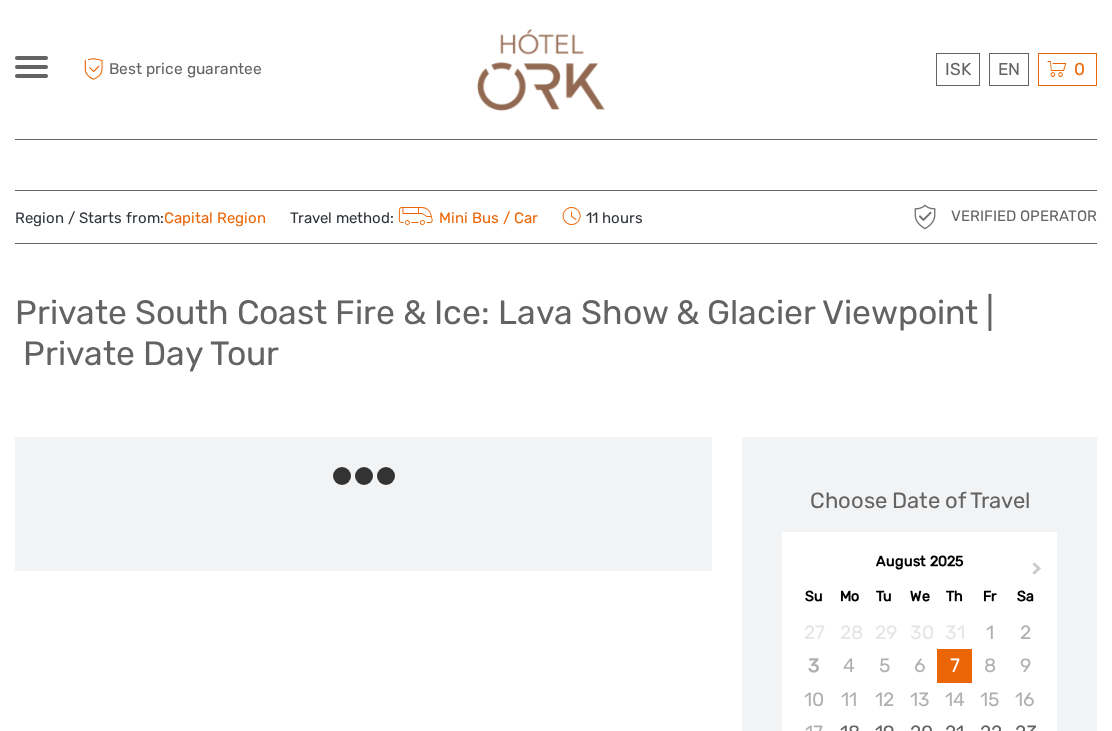 scroll, scrollTop: 0, scrollLeft: 0, axis: both 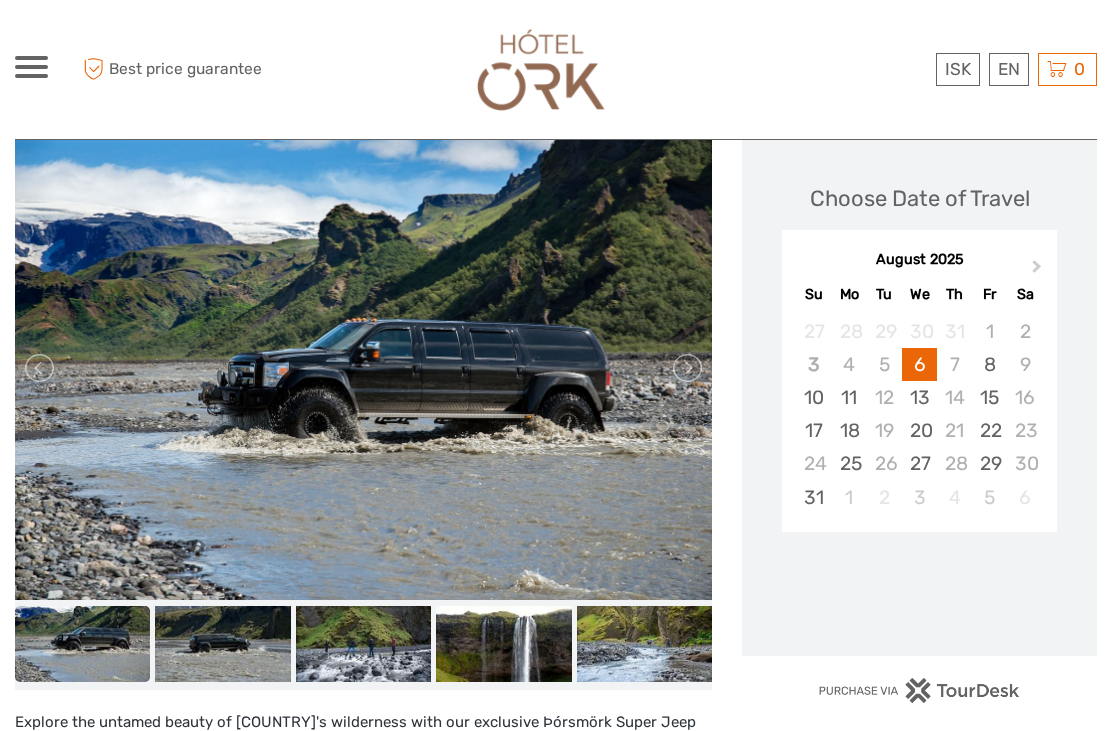 click at bounding box center (686, 368) 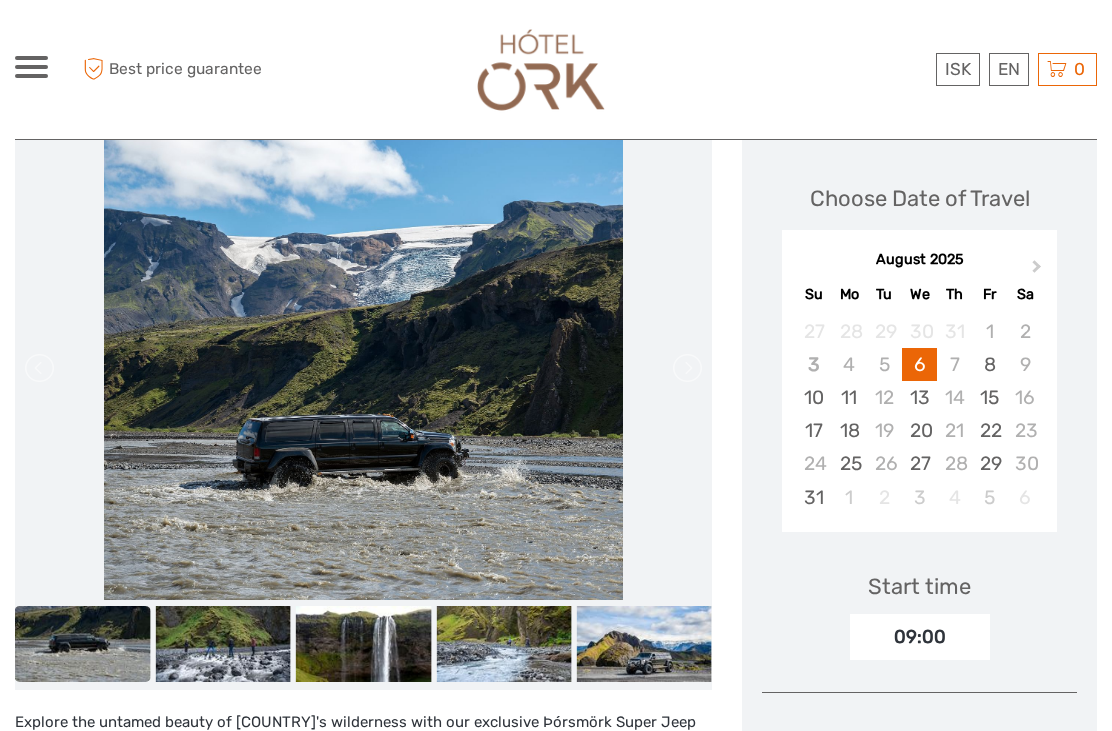 click at bounding box center [686, 368] 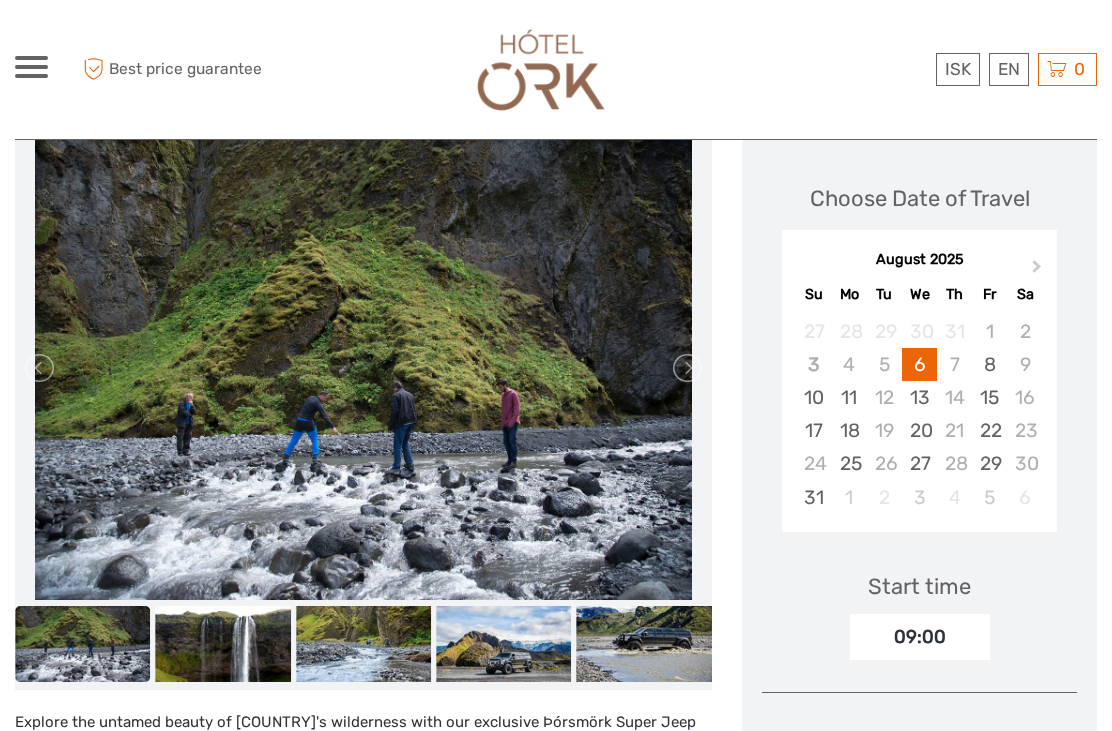 click at bounding box center (686, 368) 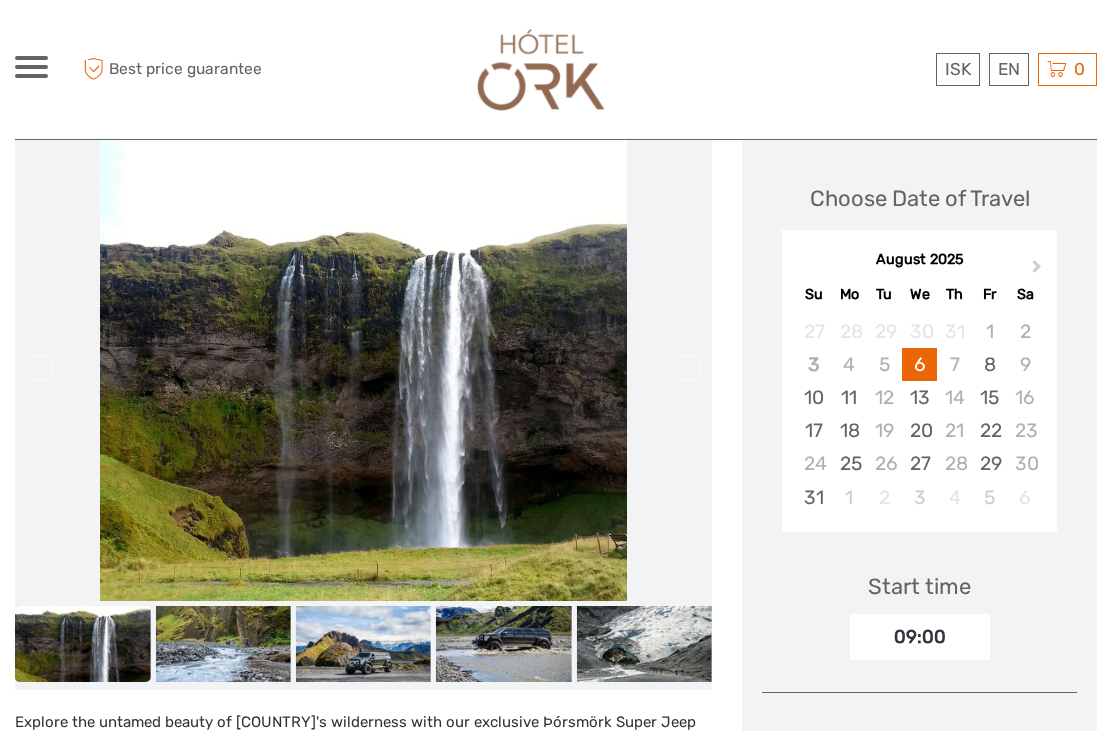 click at bounding box center (686, 368) 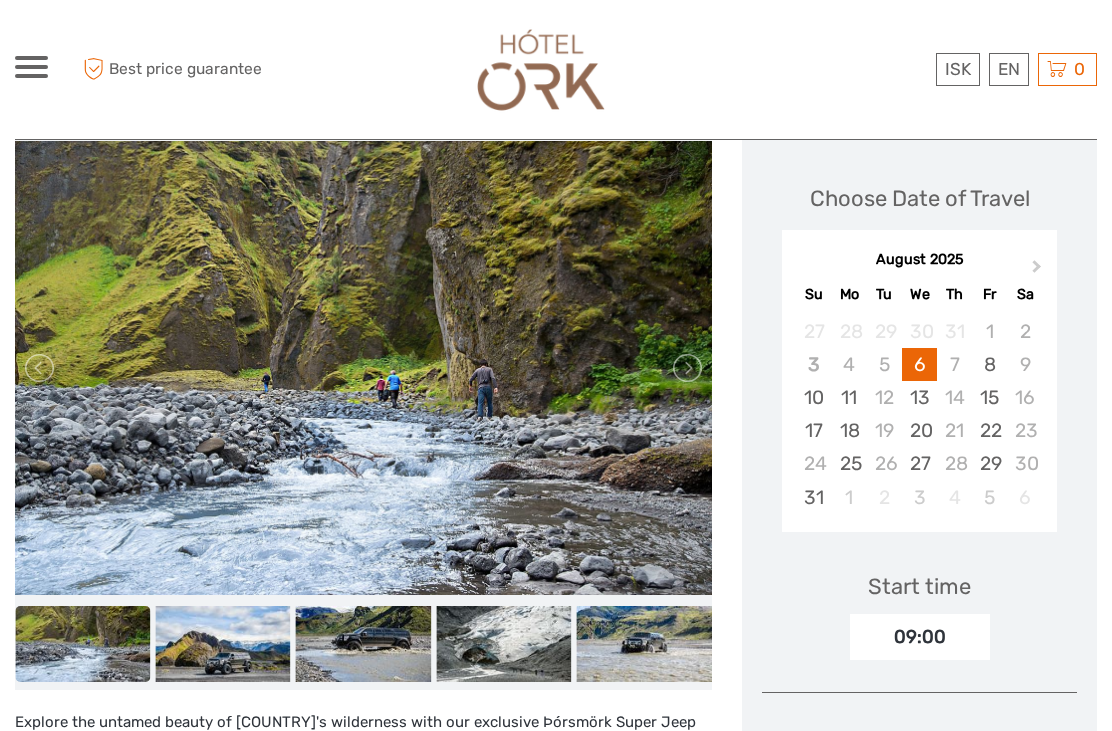 click at bounding box center [686, 368] 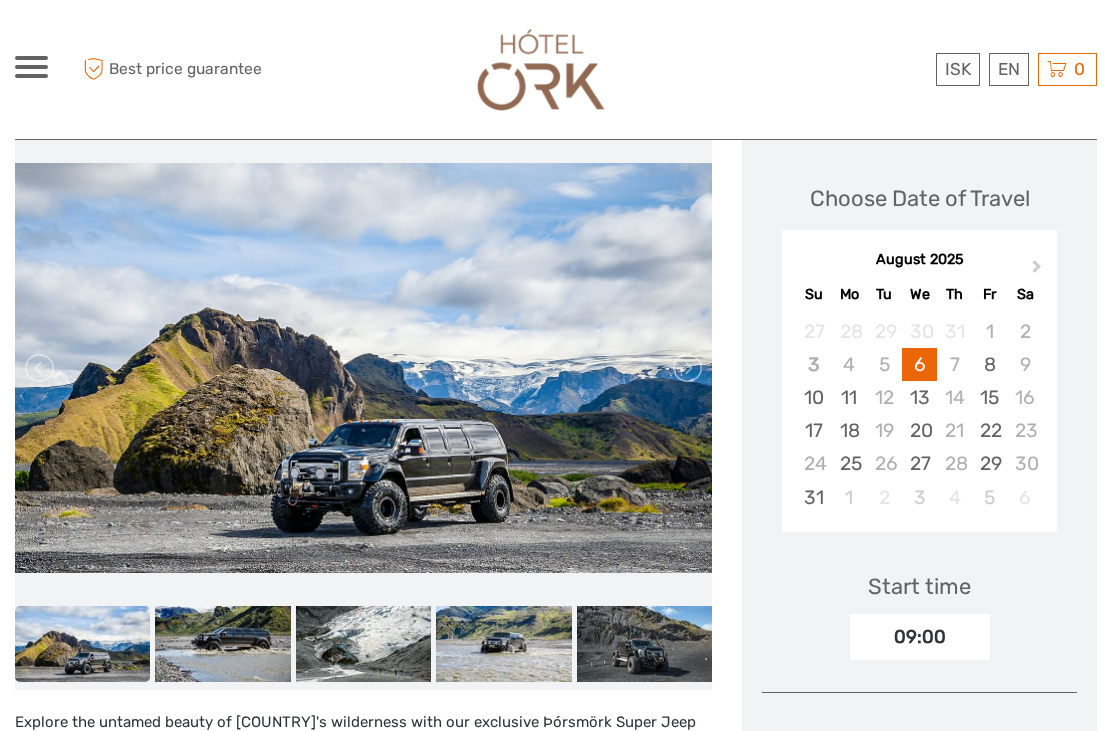 click at bounding box center [686, 368] 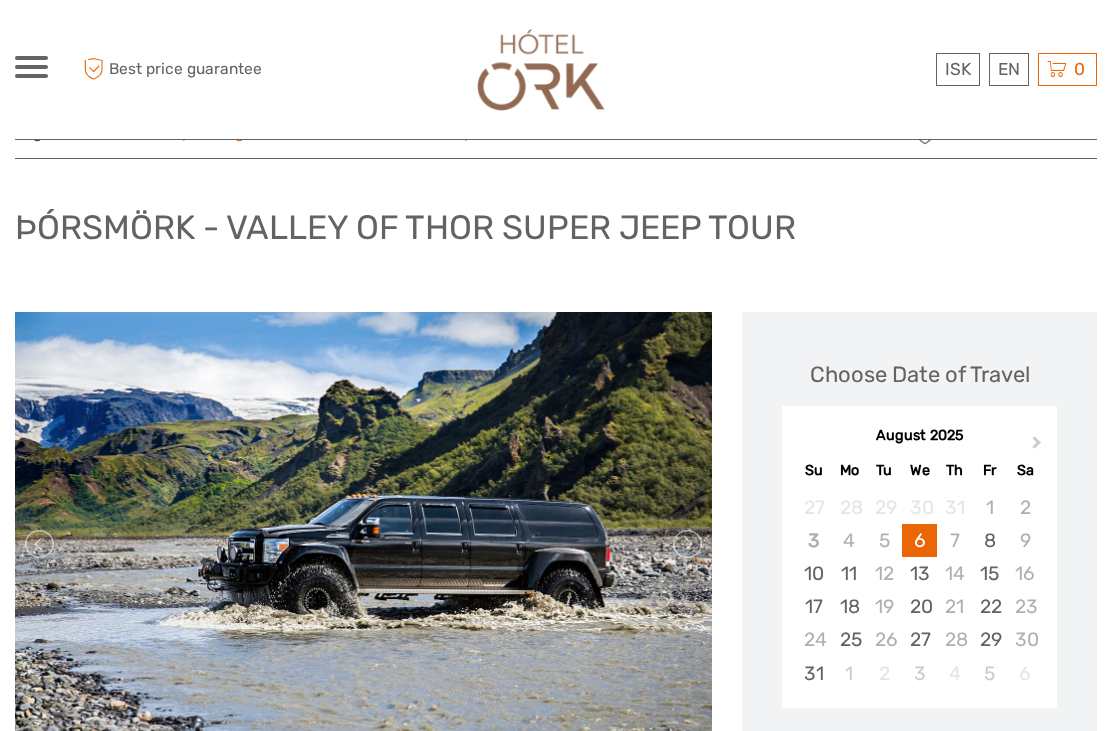scroll, scrollTop: 0, scrollLeft: 0, axis: both 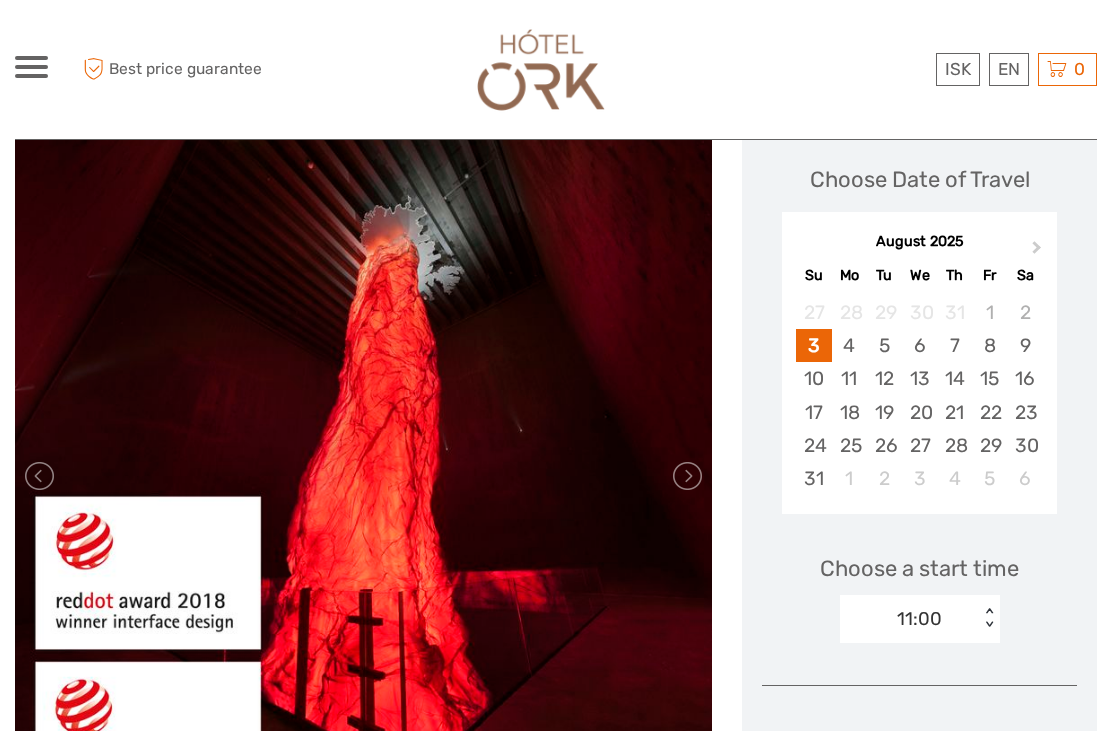 click at bounding box center (686, 476) 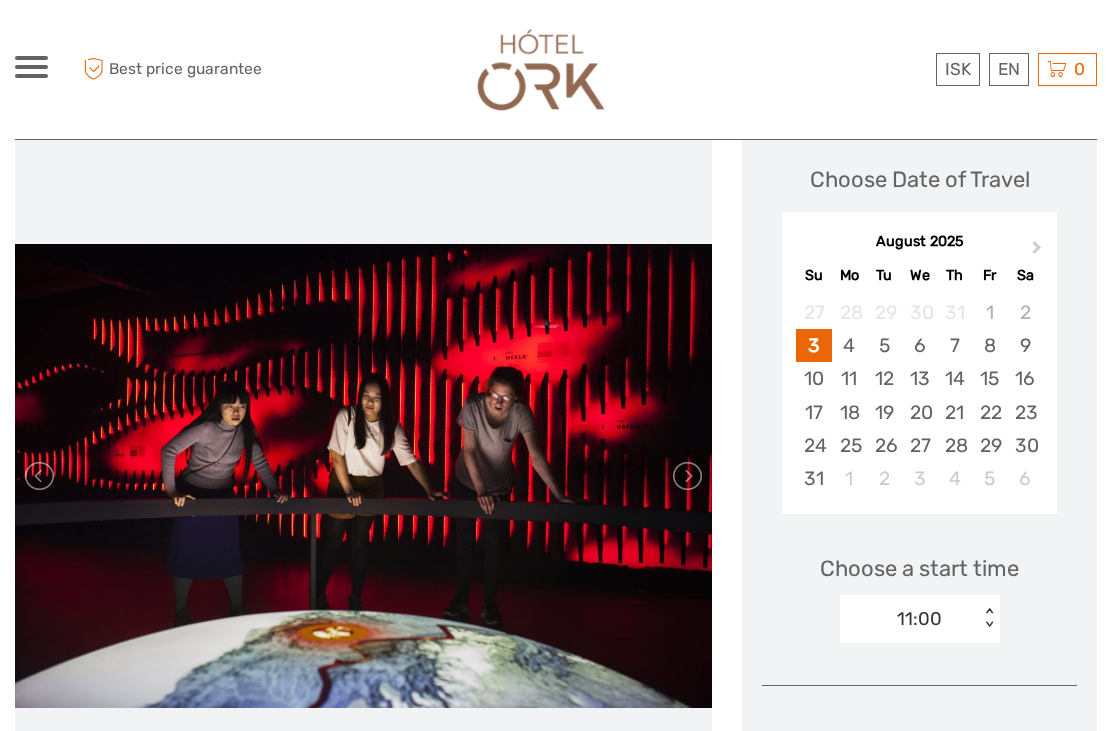 click at bounding box center (686, 476) 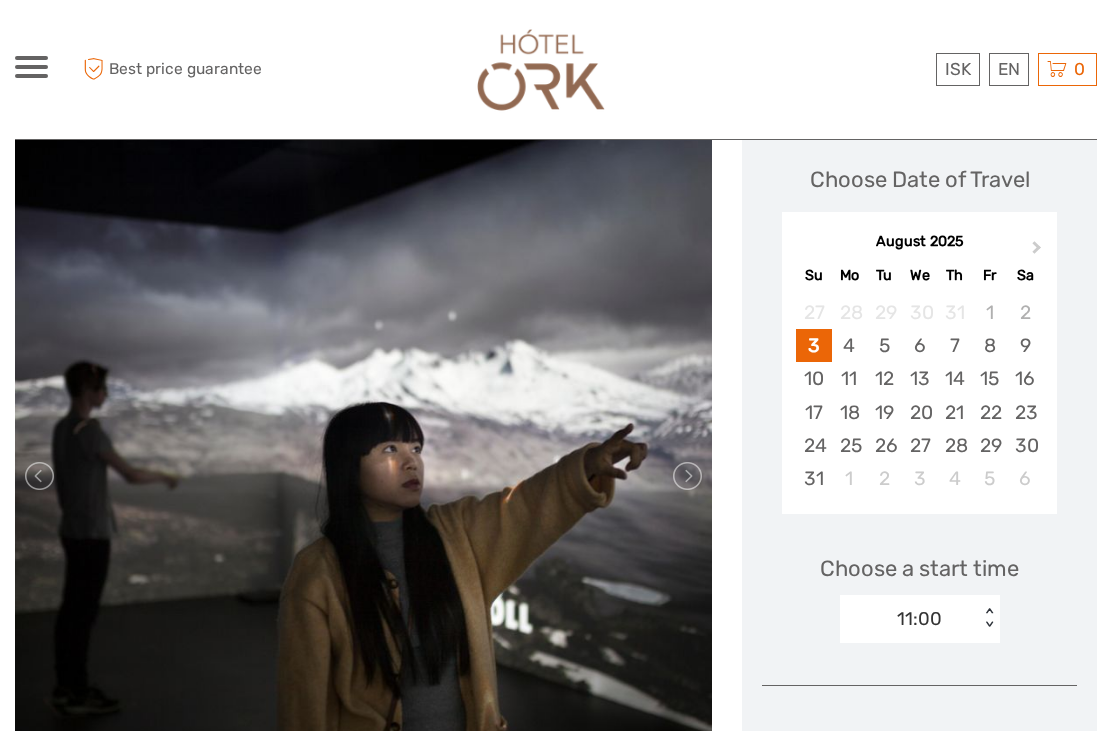 click at bounding box center [686, 476] 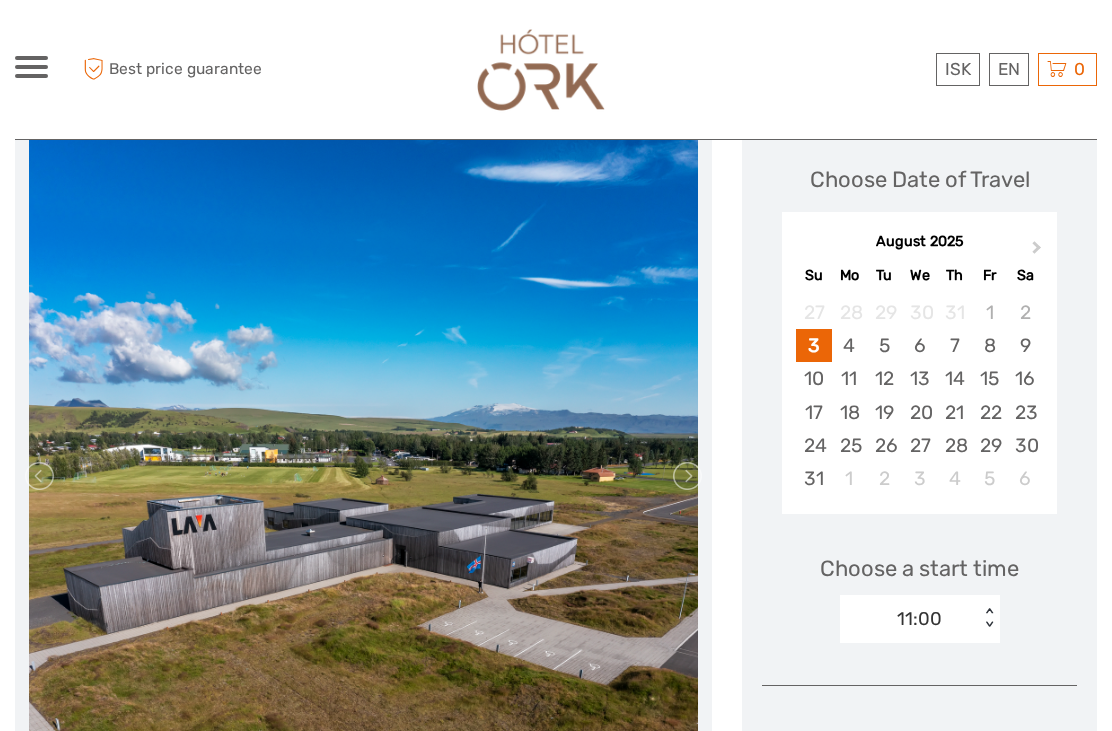 click at bounding box center [686, 476] 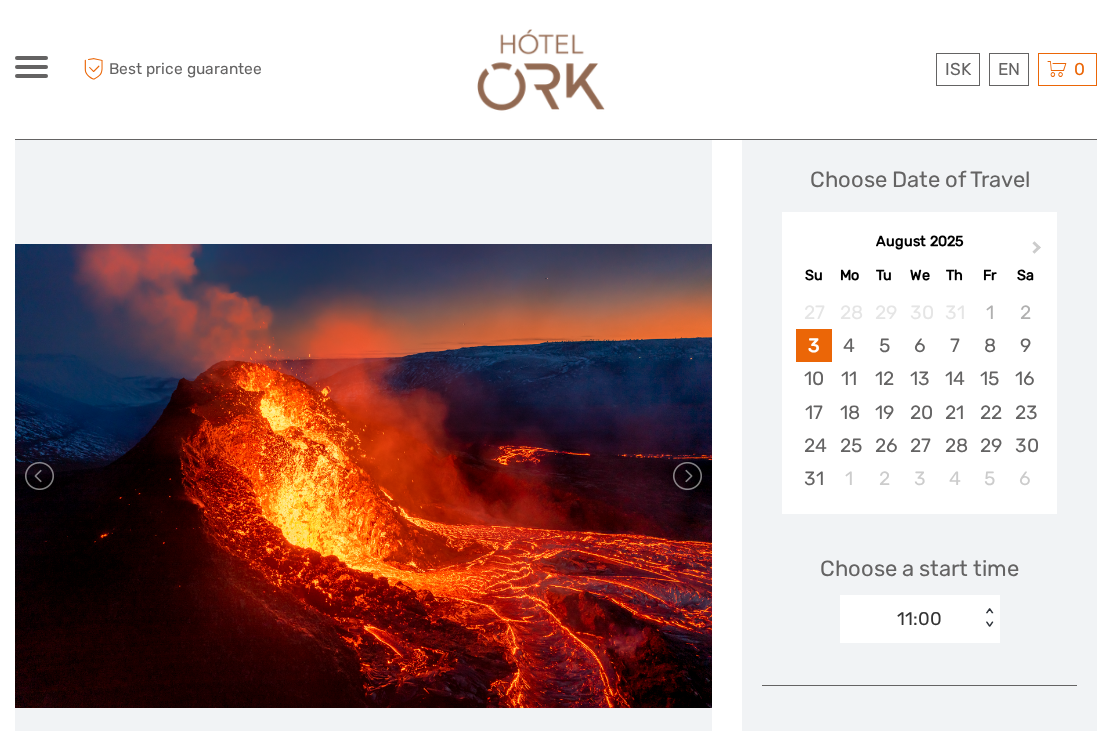 click at bounding box center [686, 476] 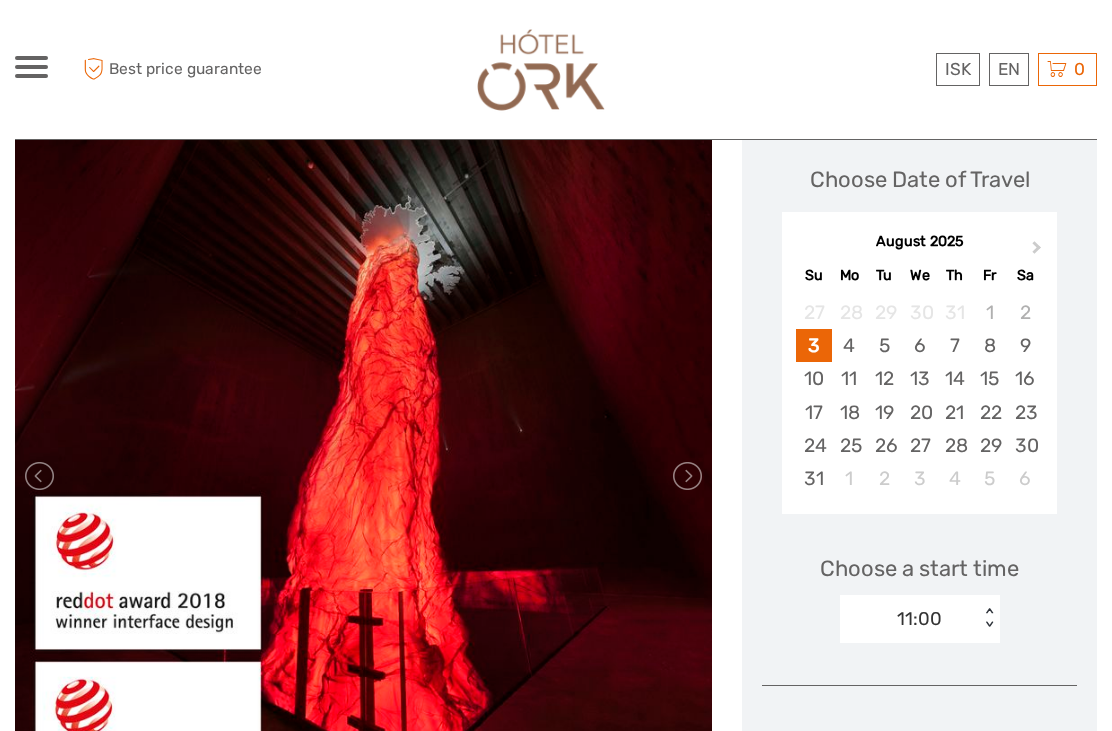 click at bounding box center [686, 476] 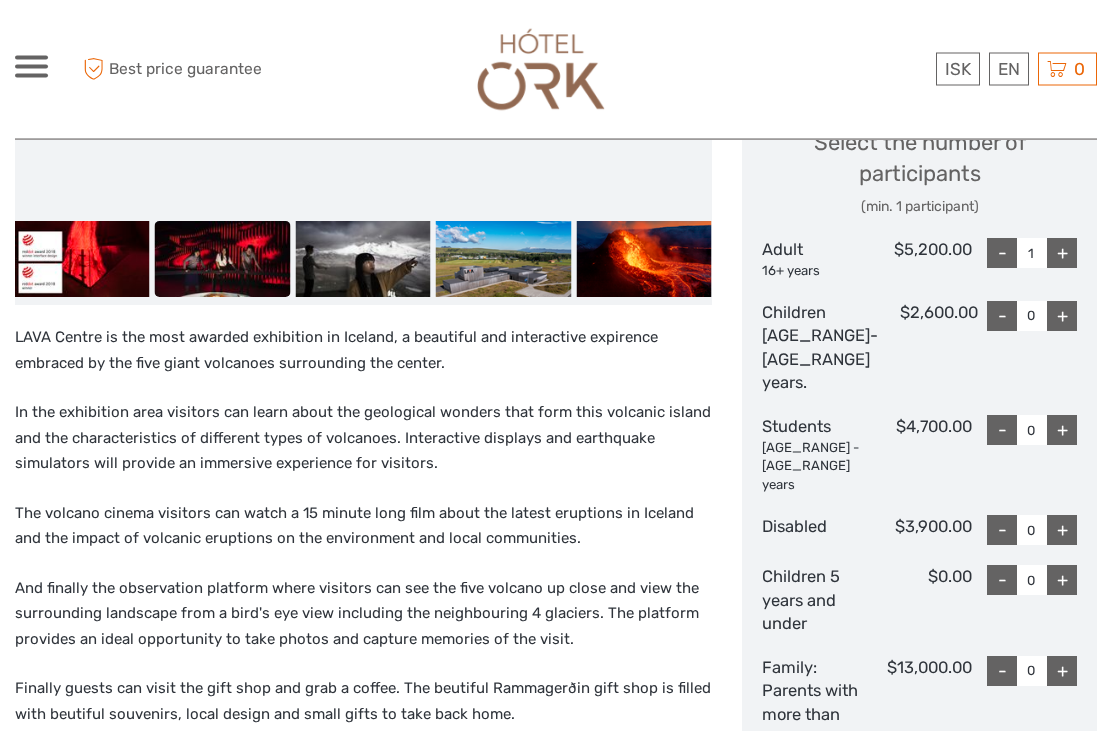 scroll, scrollTop: 914, scrollLeft: 0, axis: vertical 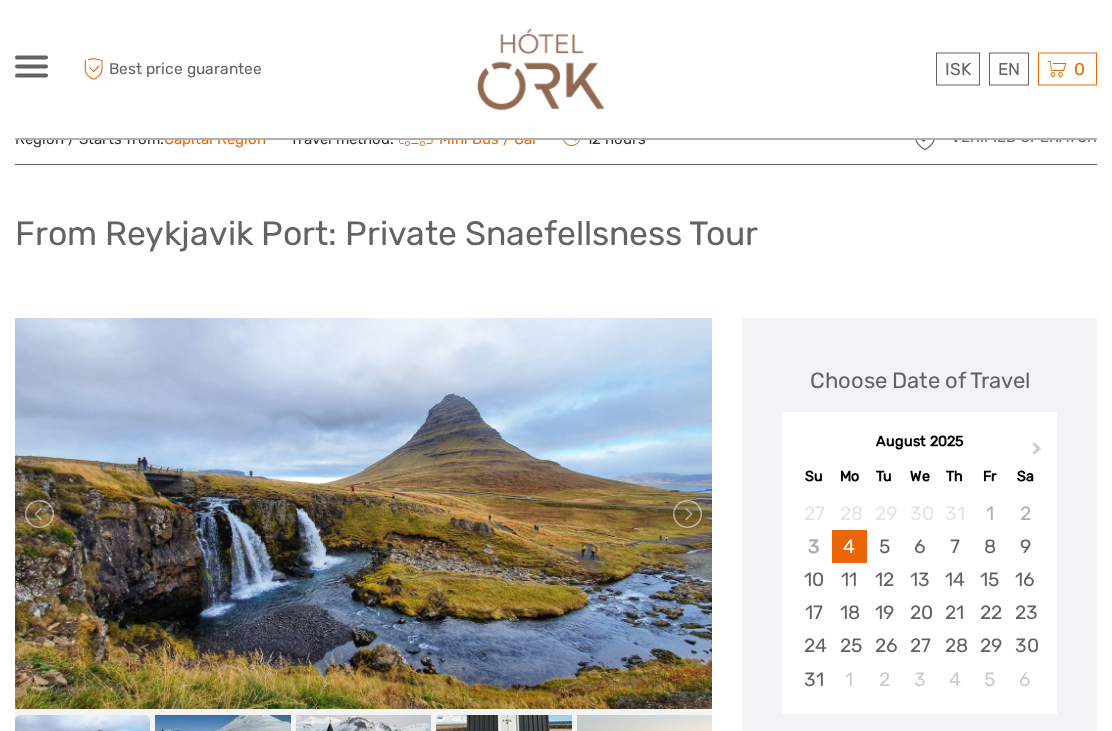 click at bounding box center [686, 515] 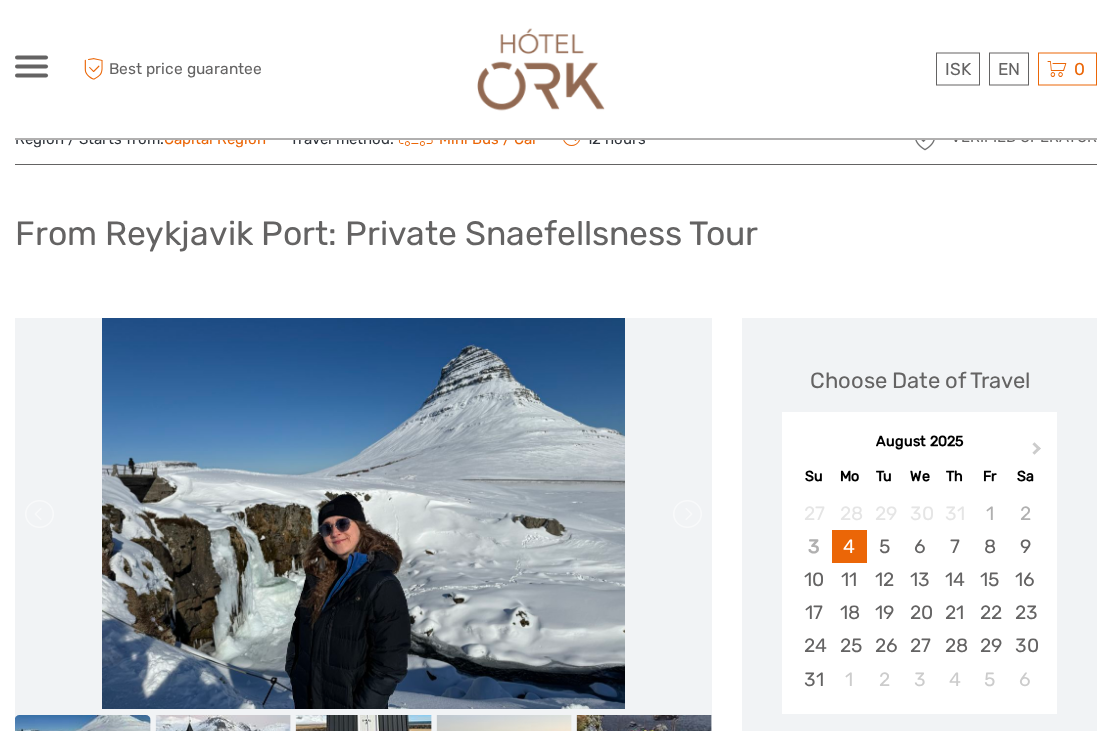 scroll, scrollTop: 79, scrollLeft: 0, axis: vertical 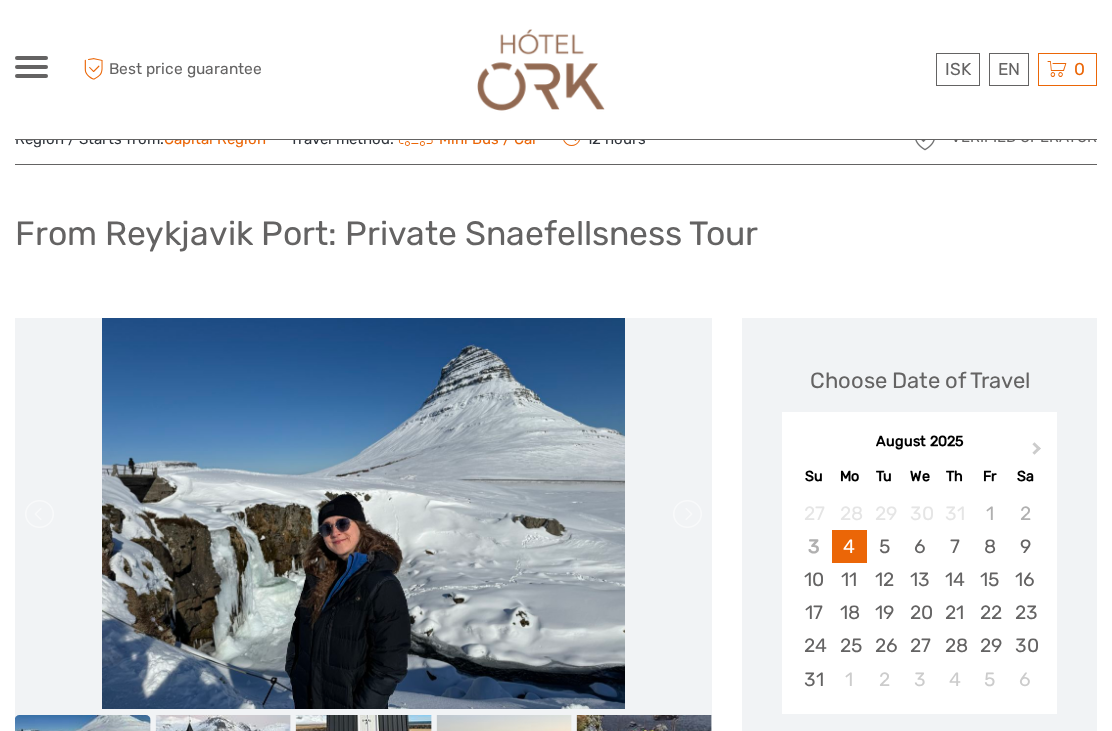 click at bounding box center [686, 514] 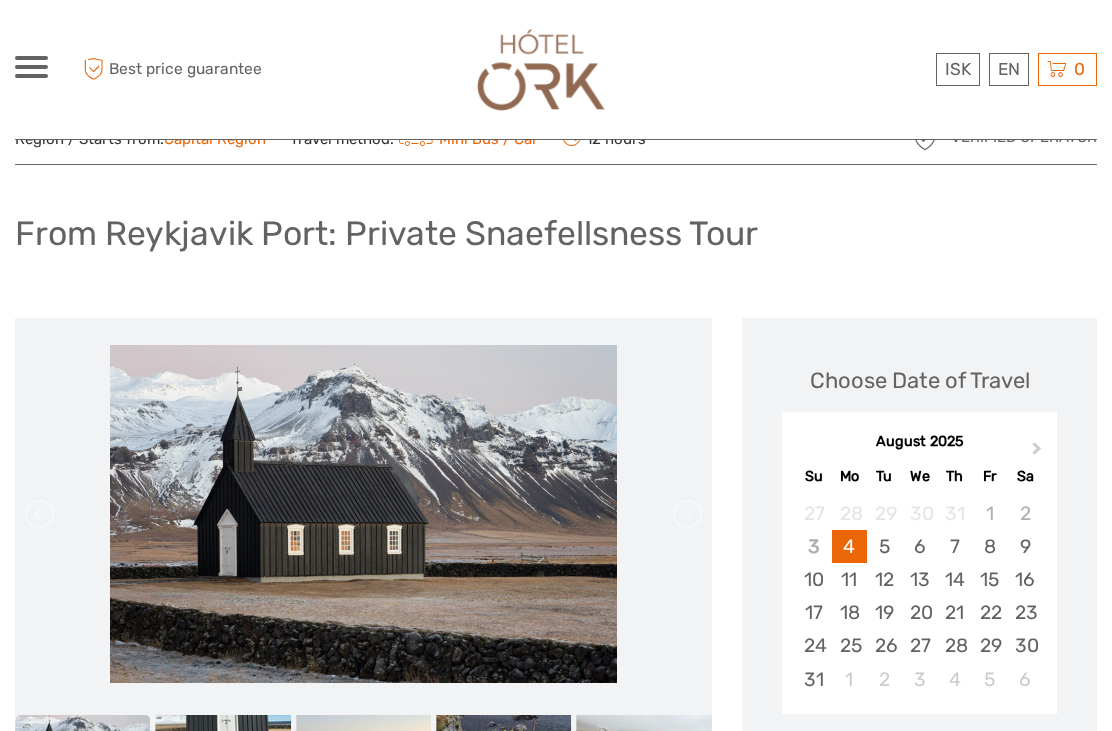 click at bounding box center [686, 514] 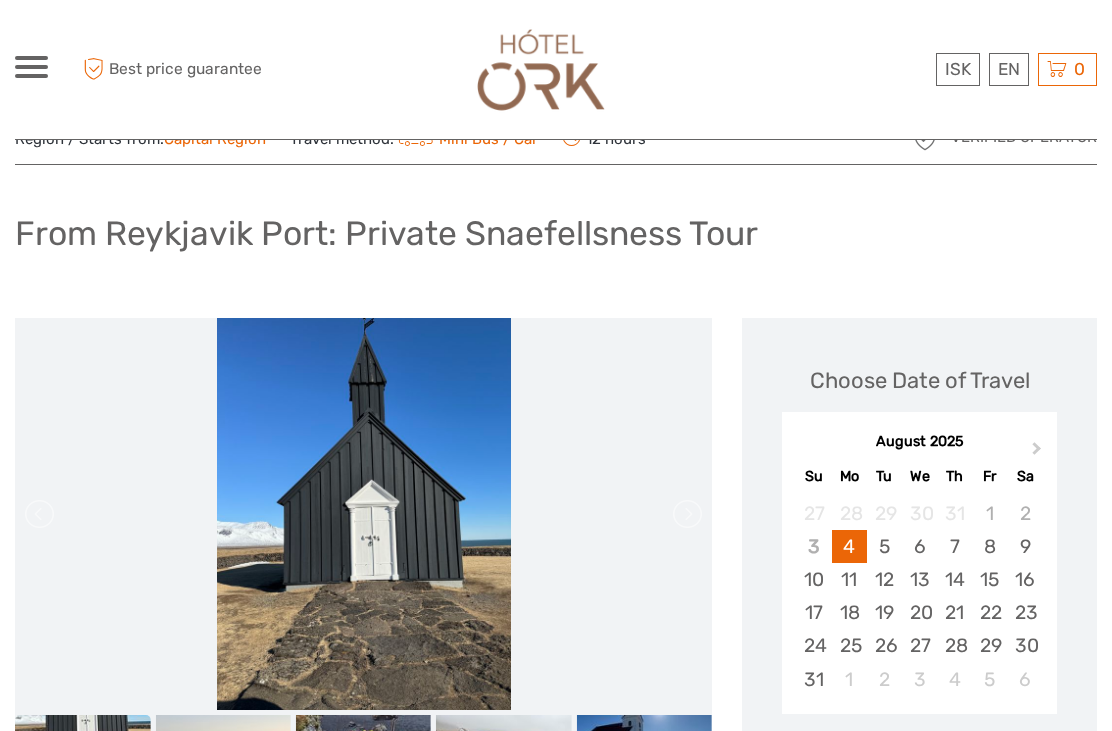 click at bounding box center [686, 514] 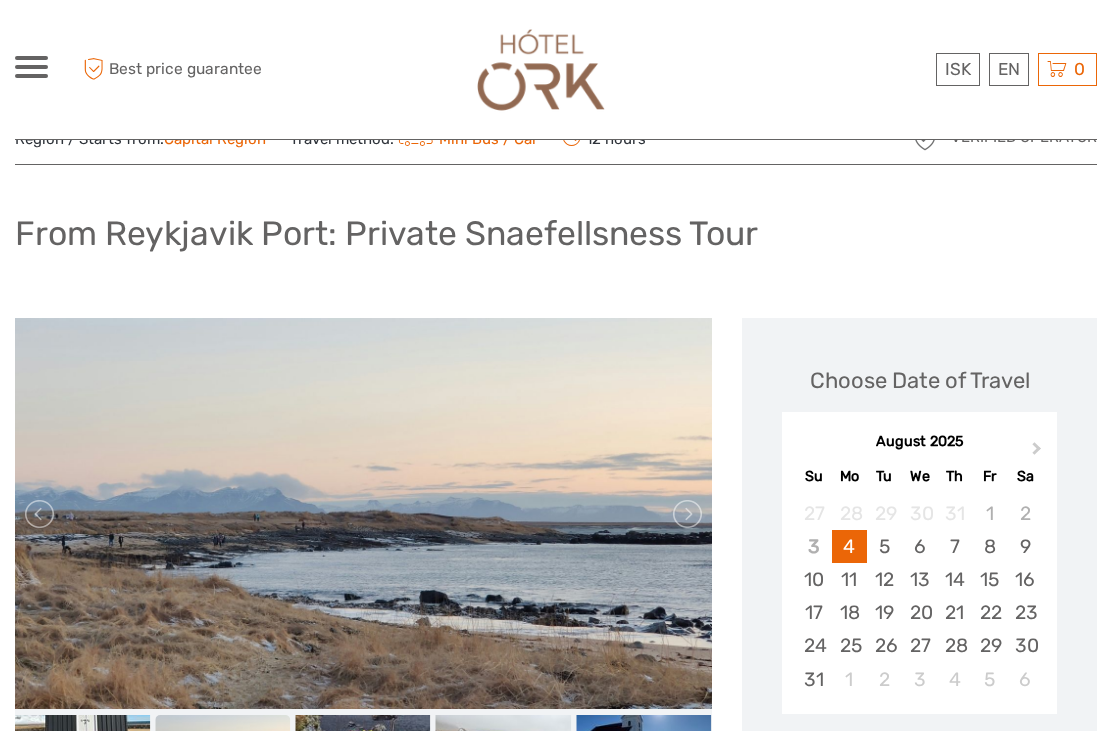 click at bounding box center [686, 514] 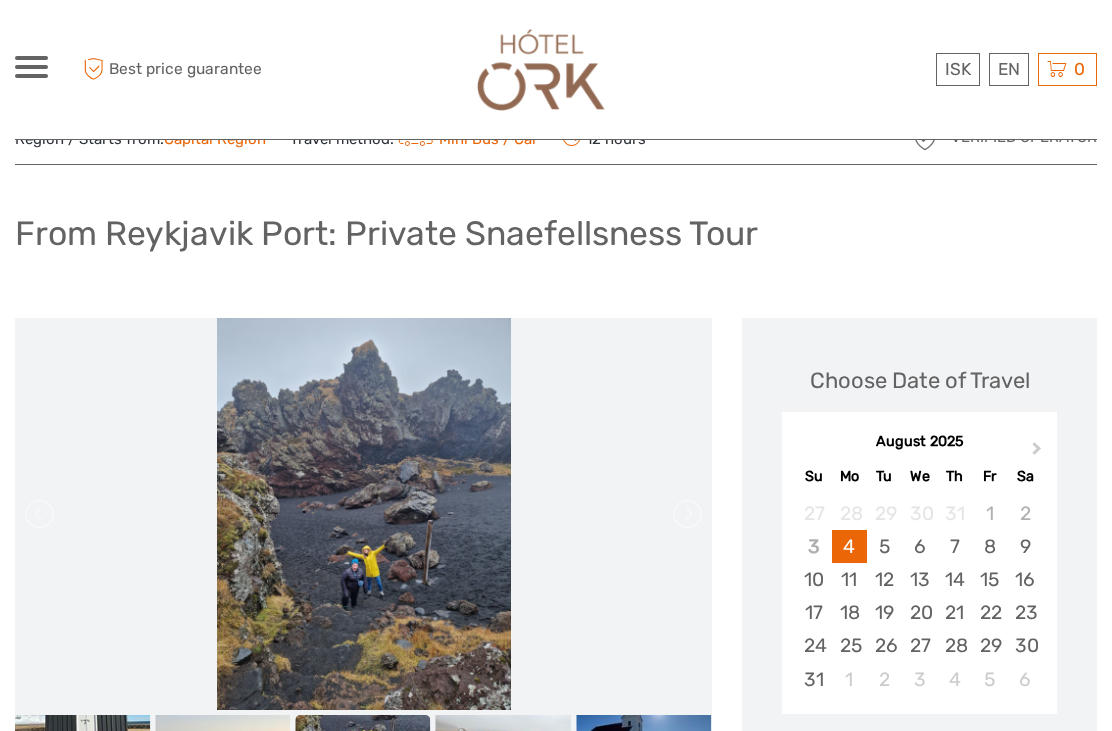 click at bounding box center (686, 514) 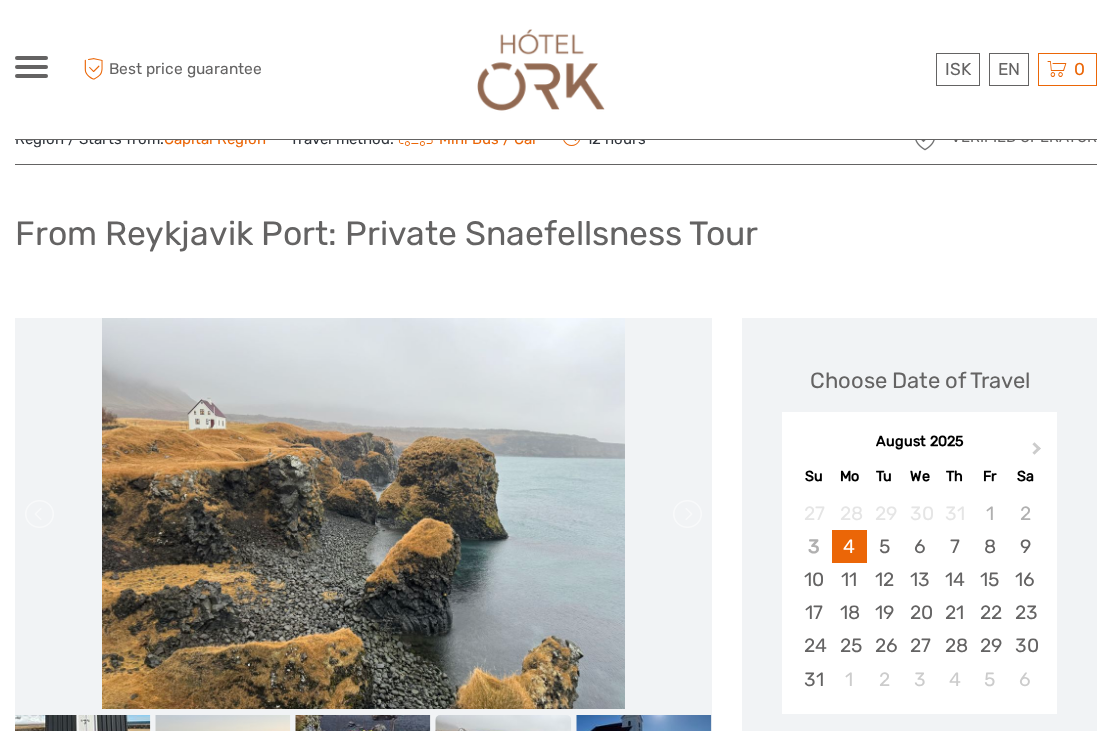 click at bounding box center (686, 514) 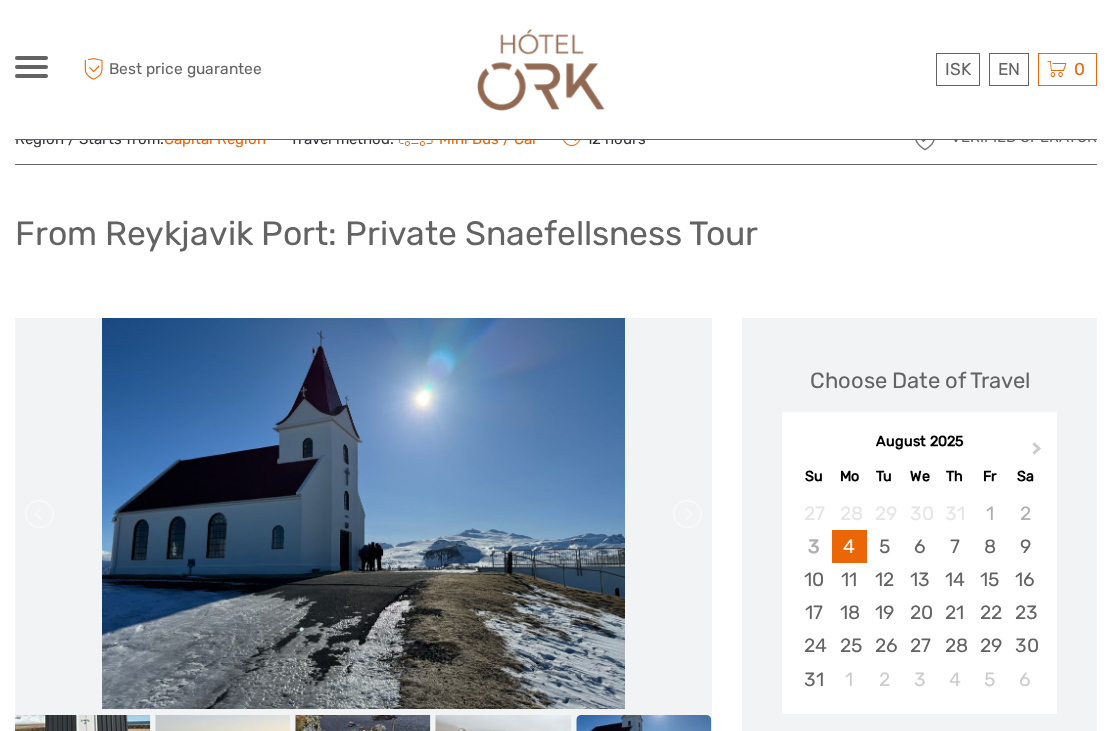 click at bounding box center [686, 514] 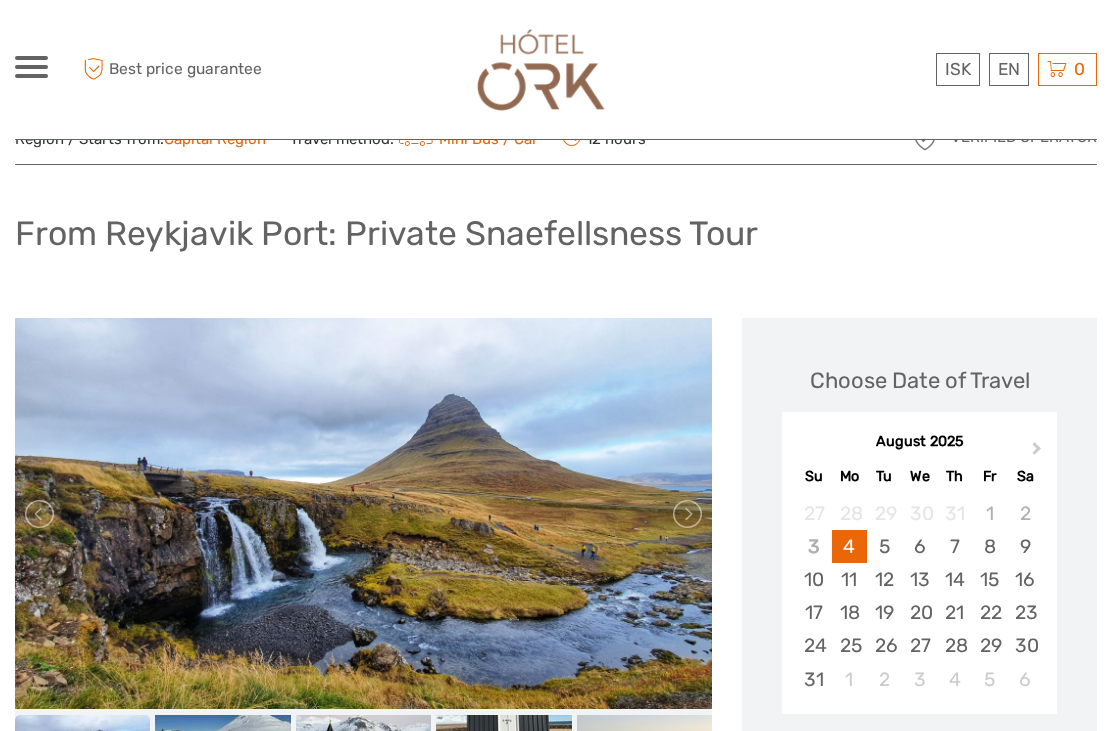 click at bounding box center [686, 514] 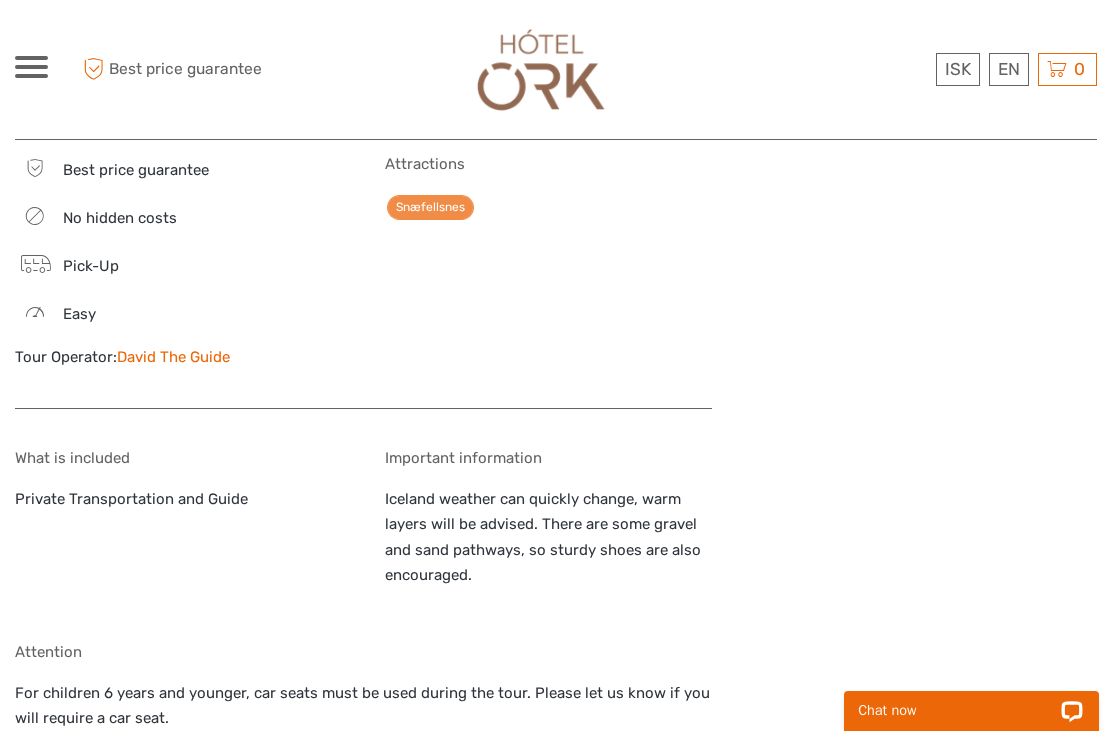 scroll, scrollTop: 1744, scrollLeft: 0, axis: vertical 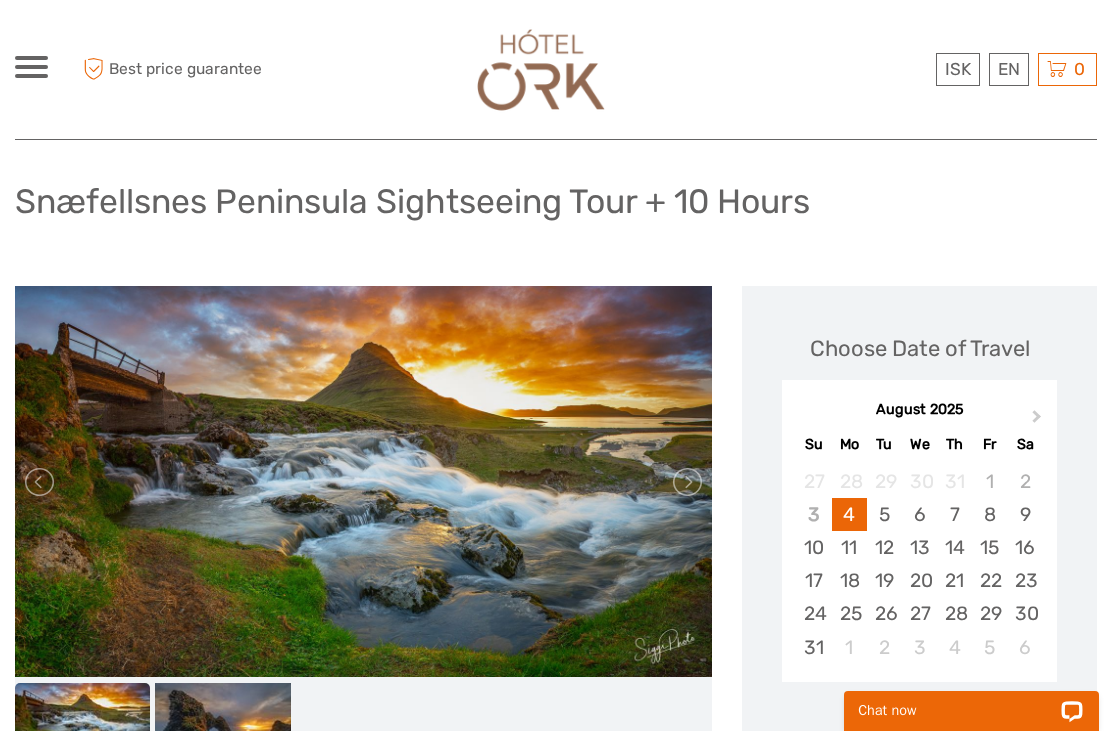 click at bounding box center [41, 482] 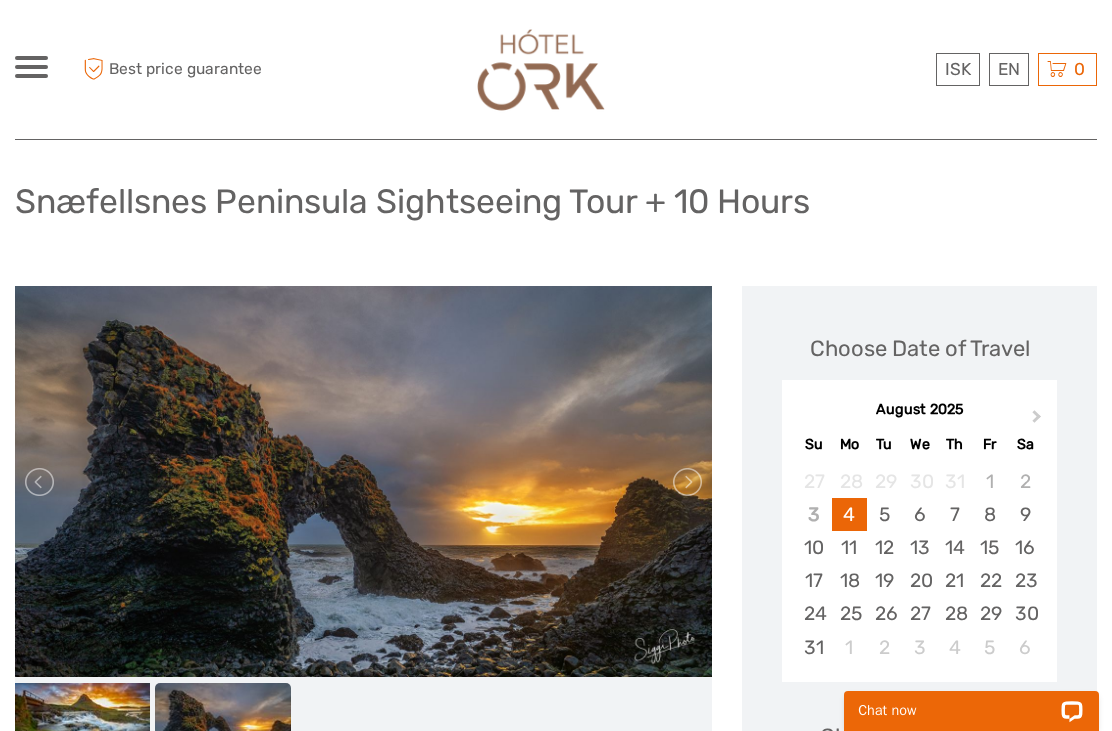click at bounding box center [41, 482] 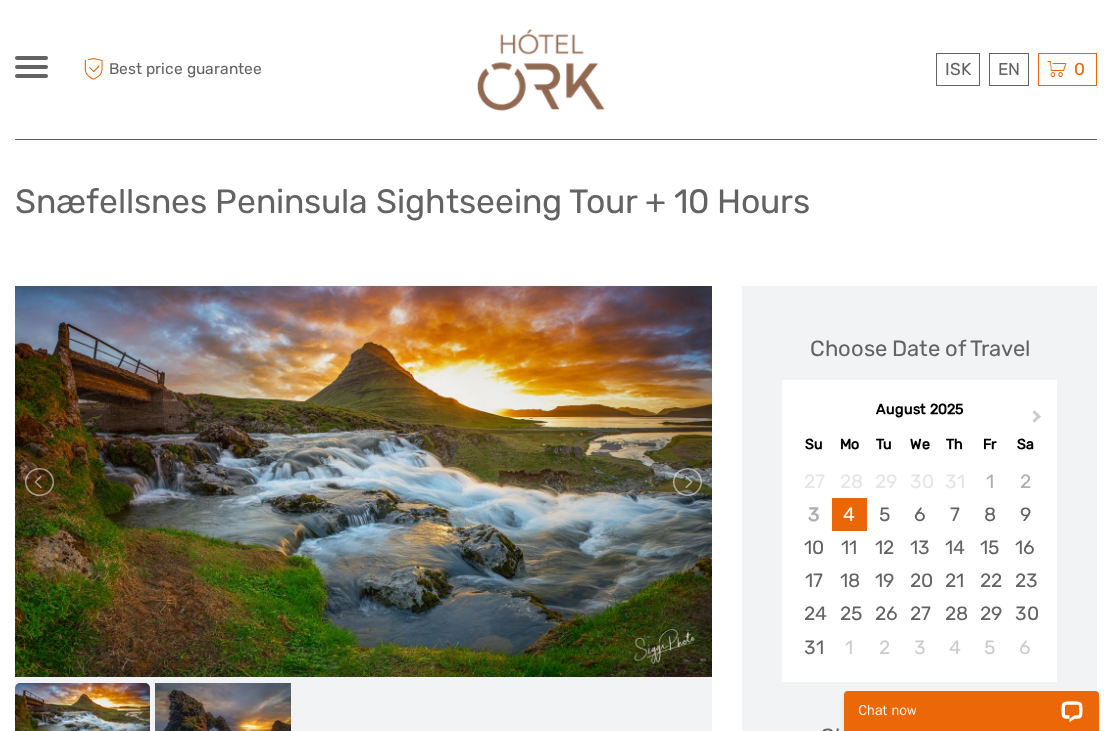 click at bounding box center [41, 482] 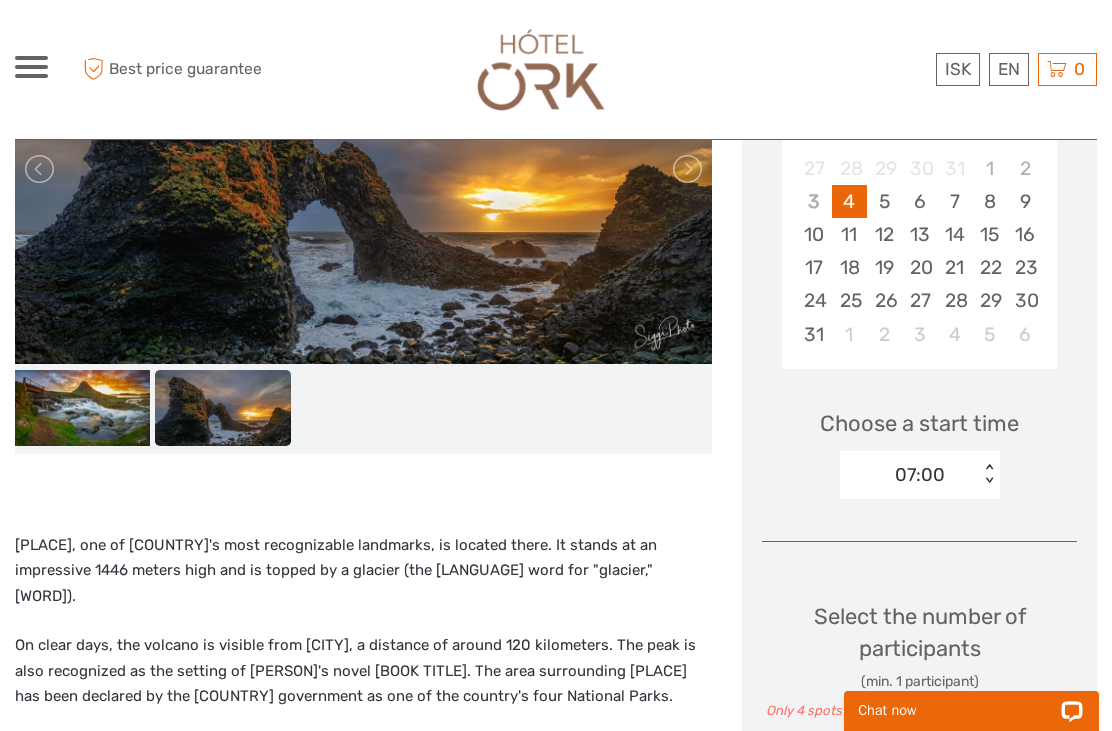 scroll, scrollTop: 418, scrollLeft: 0, axis: vertical 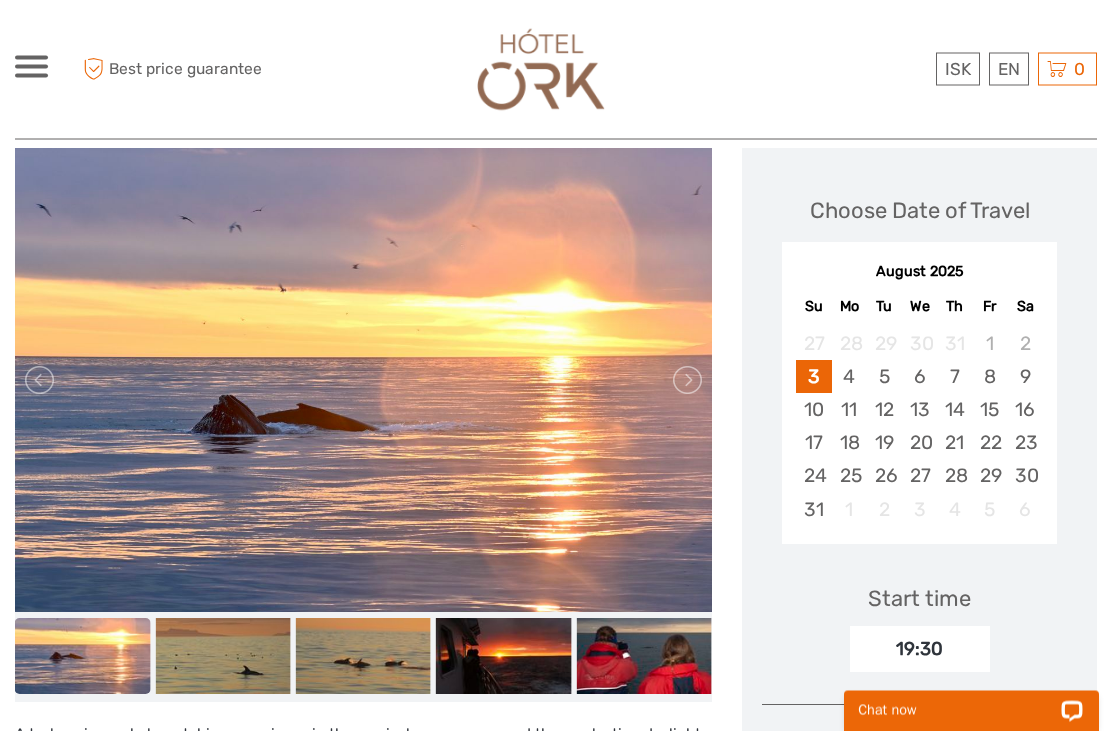 click on "15" at bounding box center (989, 410) 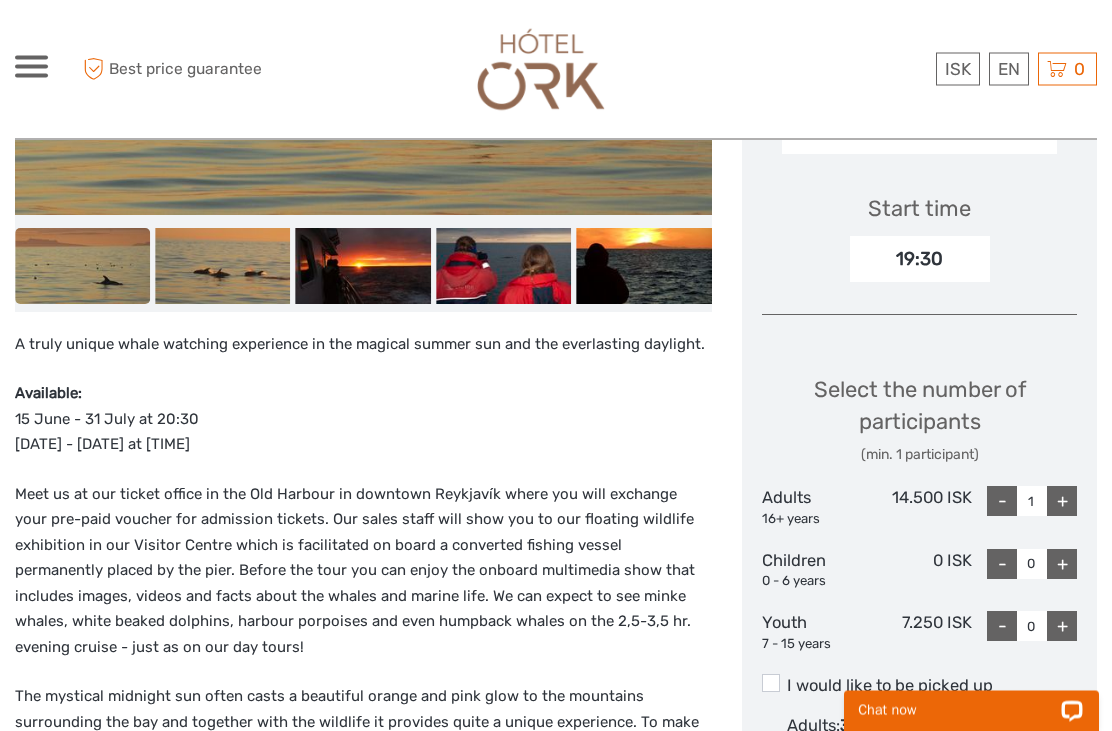 scroll, scrollTop: 639, scrollLeft: 0, axis: vertical 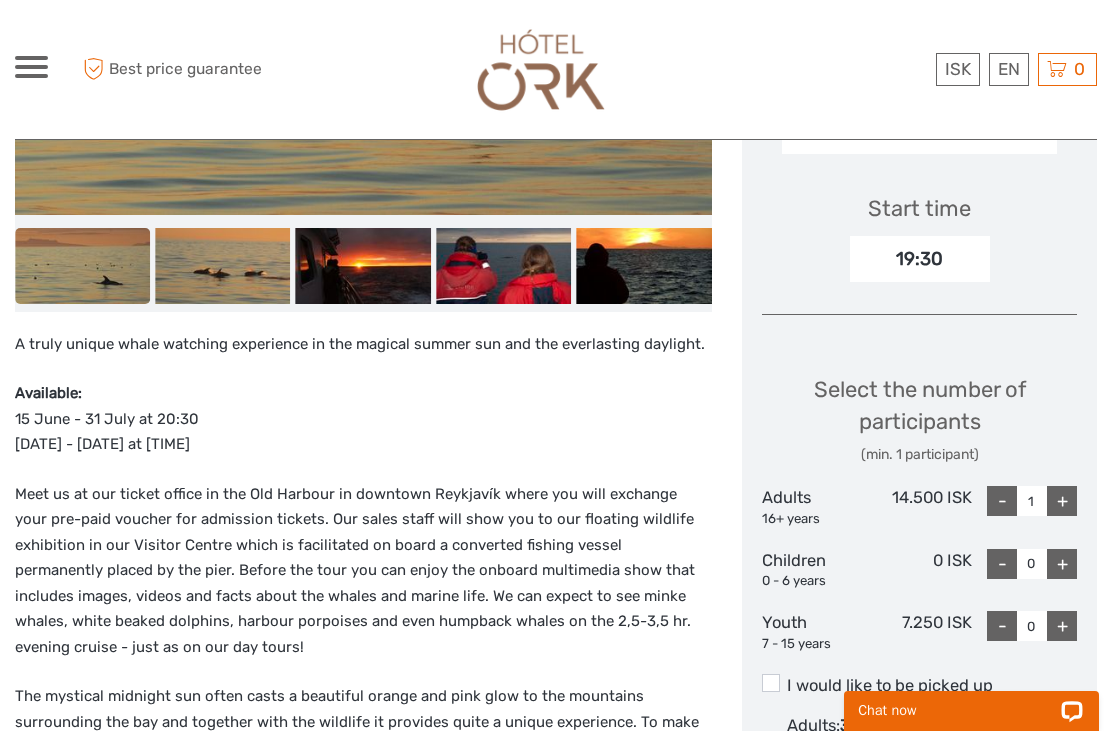 click on "+" at bounding box center (1062, 501) 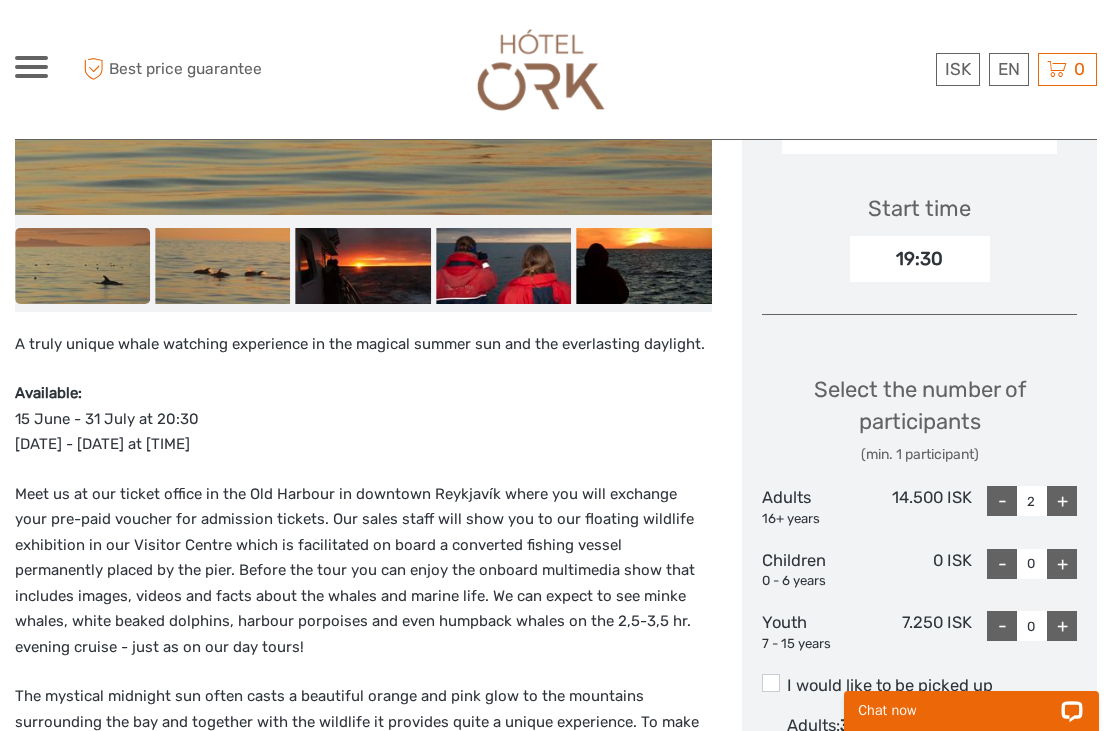 click on "+" at bounding box center [1062, 501] 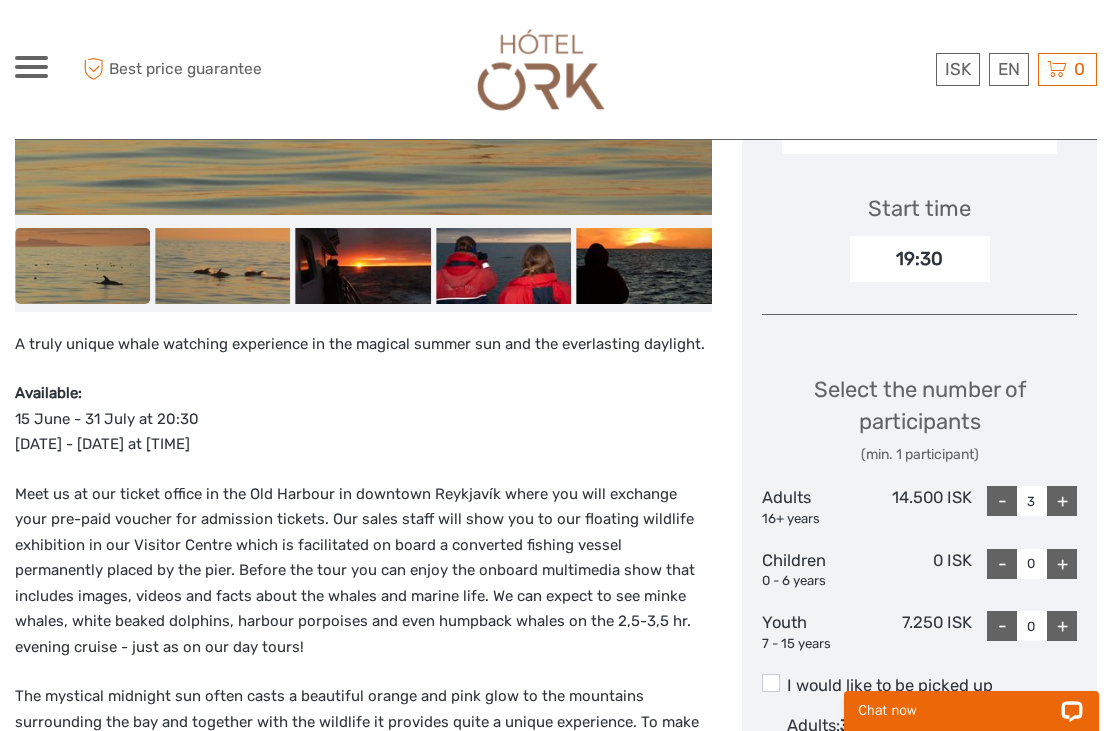 click on "+" at bounding box center [1062, 501] 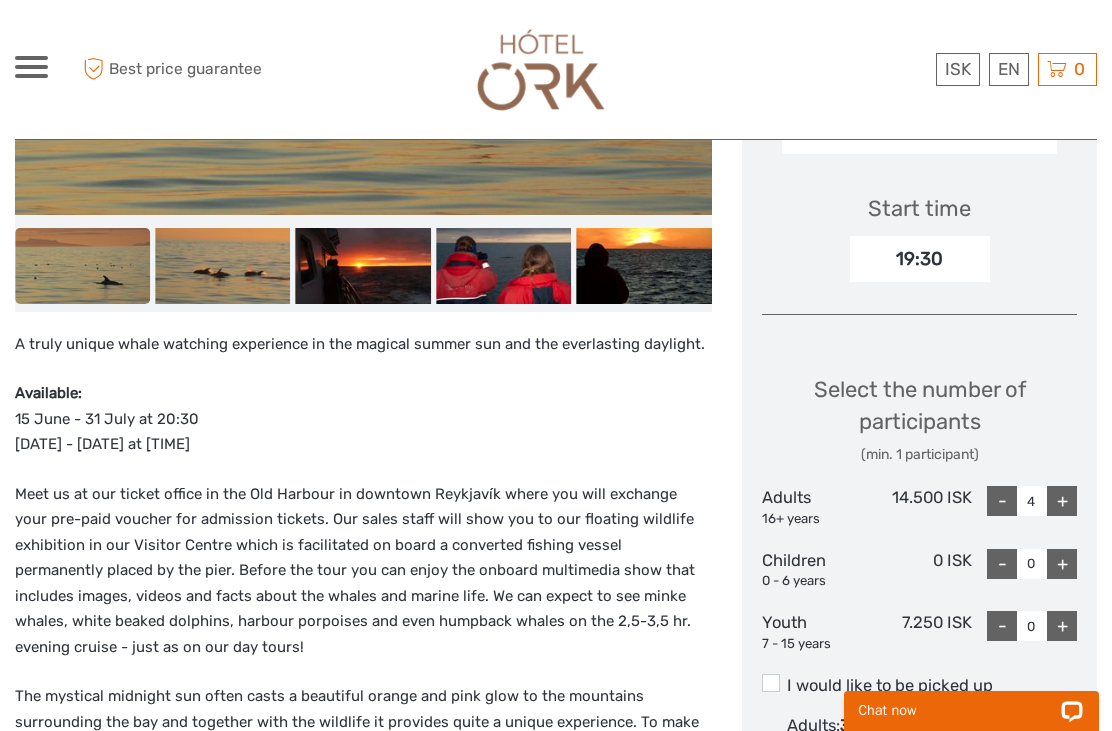 click on "+" at bounding box center (1062, 626) 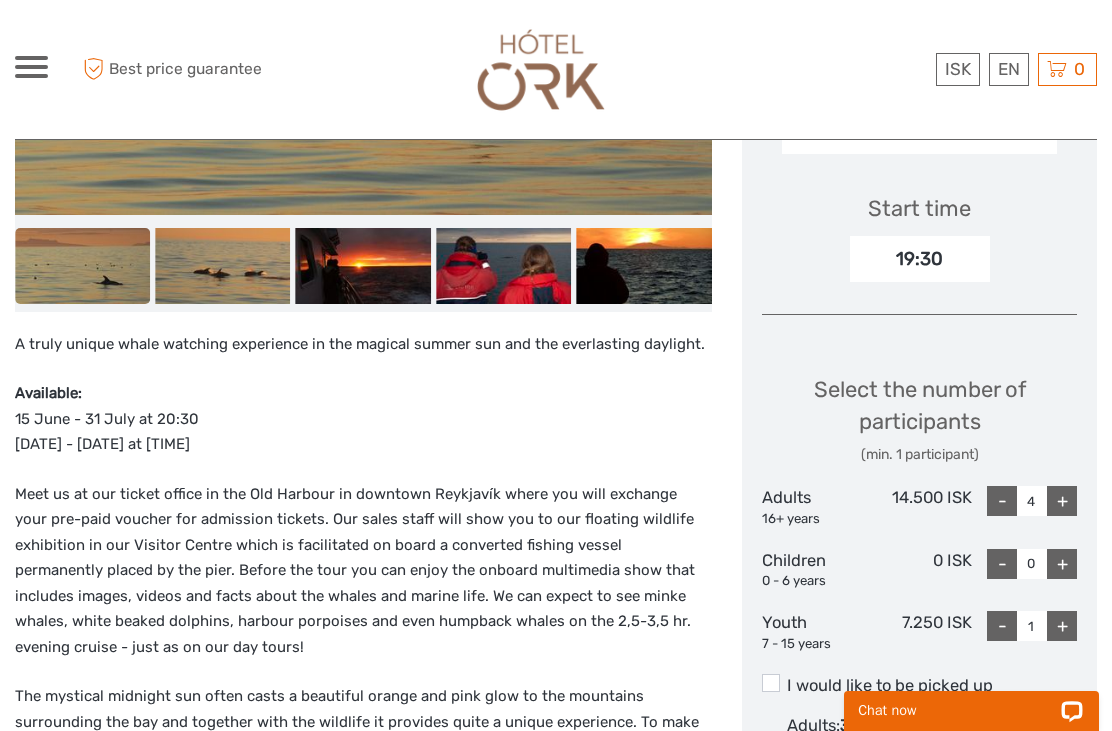 click on "-" at bounding box center [1002, 501] 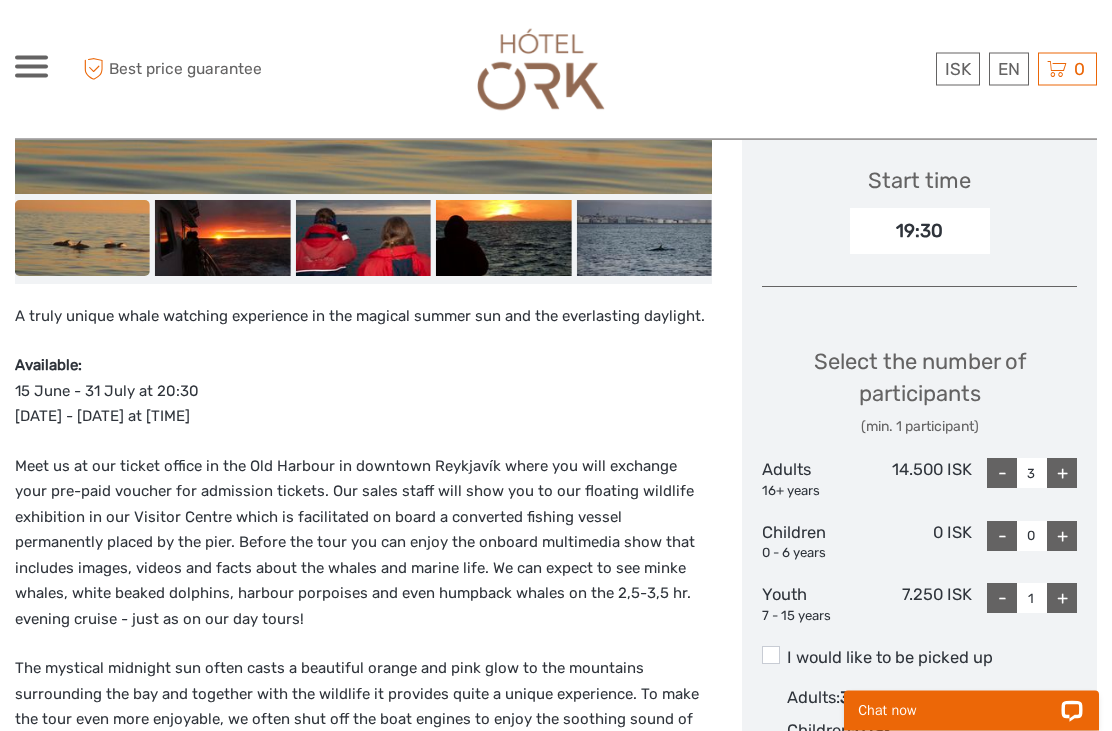 scroll, scrollTop: 661, scrollLeft: 0, axis: vertical 